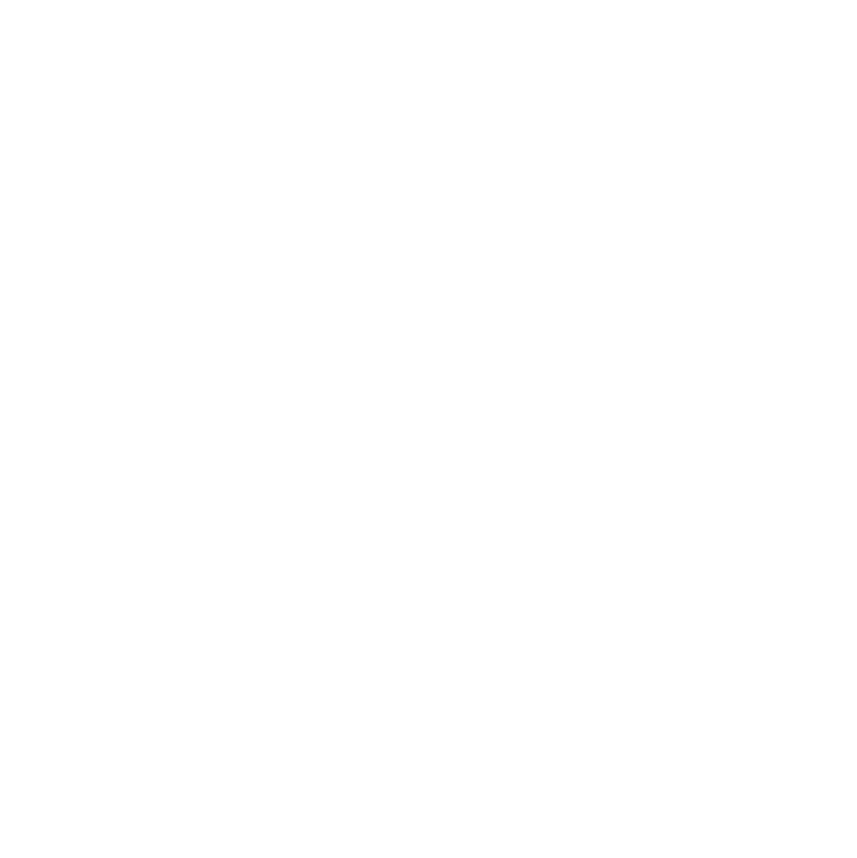 scroll, scrollTop: 0, scrollLeft: 0, axis: both 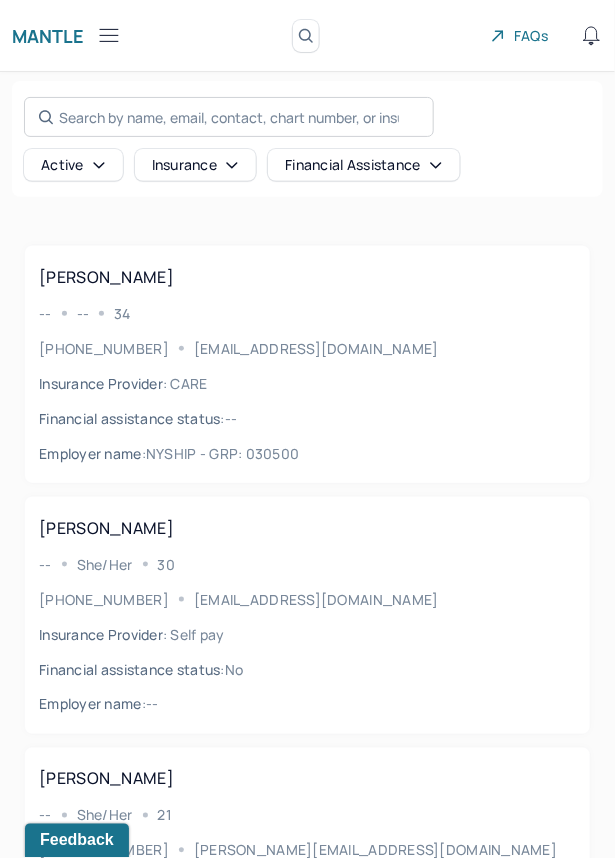 click on "Search by name, email, contact, chart number, or insurance id..." at bounding box center (229, 117) 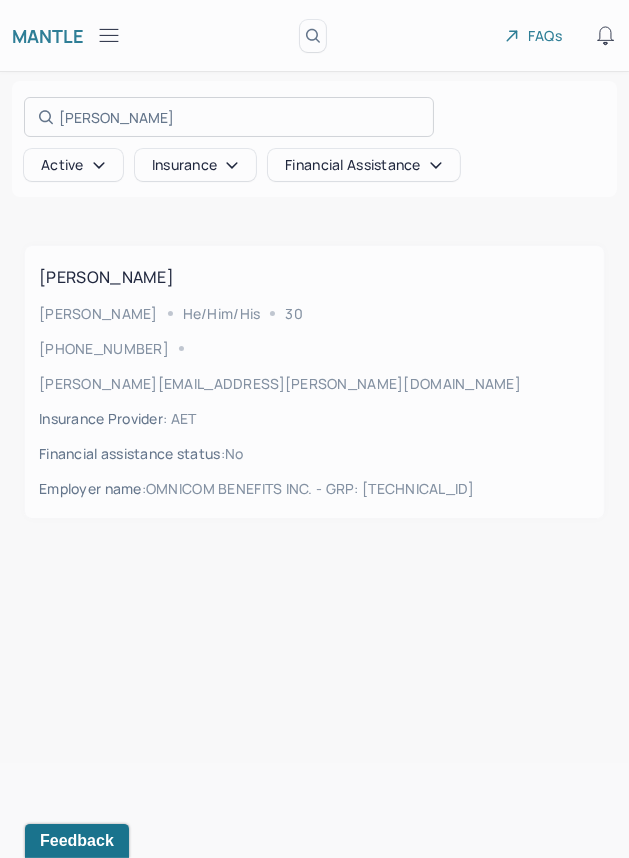 type on "Schweikert" 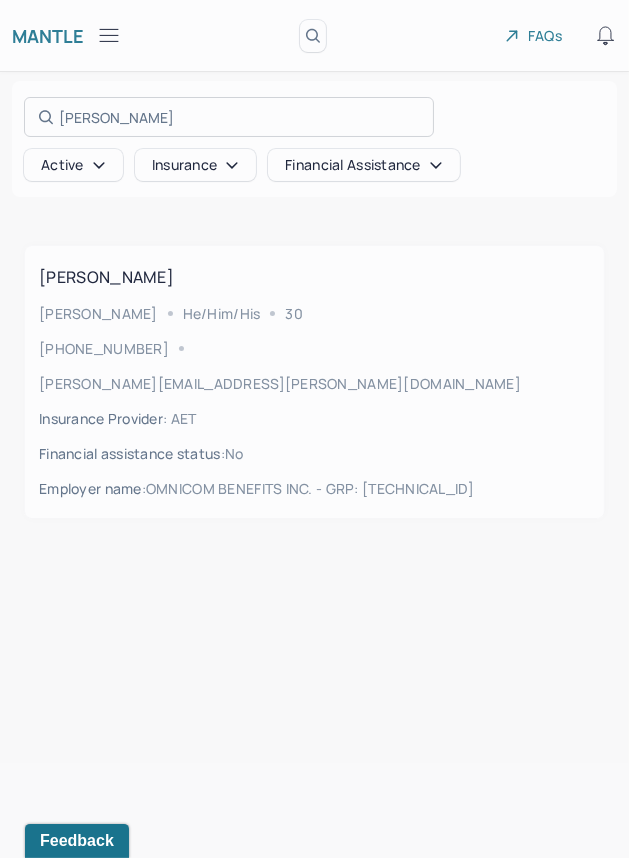 click at bounding box center (314, 429) 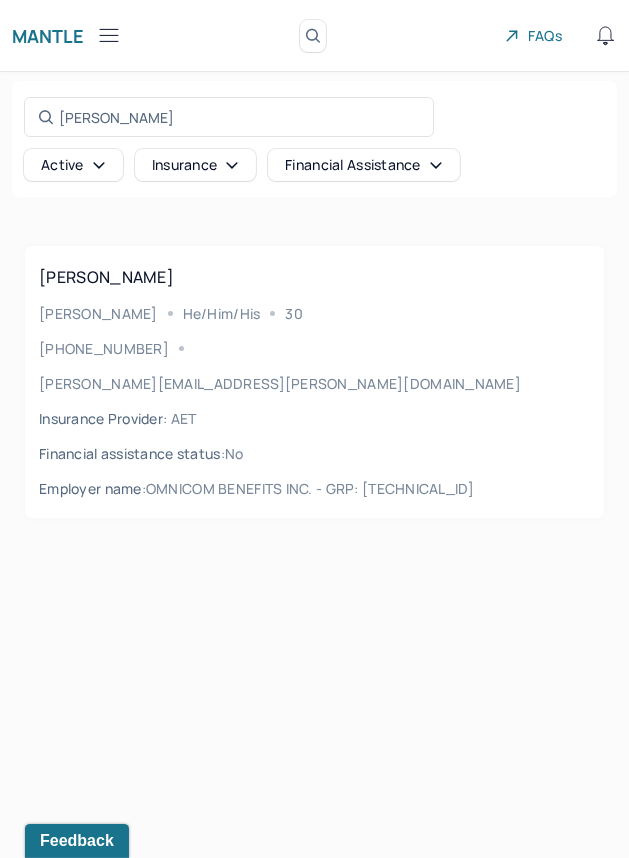 click on "SCHWEIKERT, ZACHARY Zach He/Him/His 30 (908) 442-3193 schweikert.zach@gmail.com Insurance Provider : AET Financial assistance status :  no Employer name :  OMNICOM BENEFITS INC. - GRP: 024708602500001" at bounding box center [314, 382] 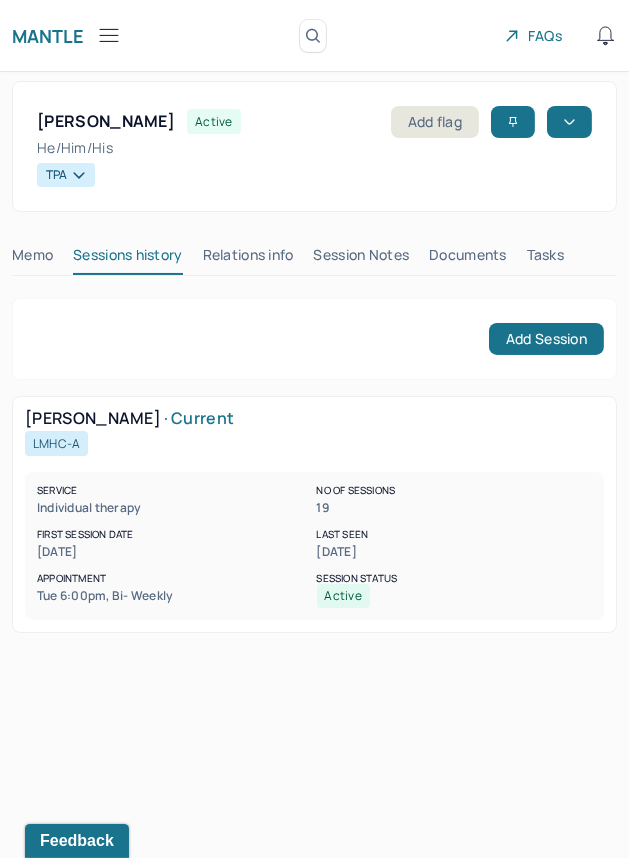 click on "Session Notes" at bounding box center (362, 259) 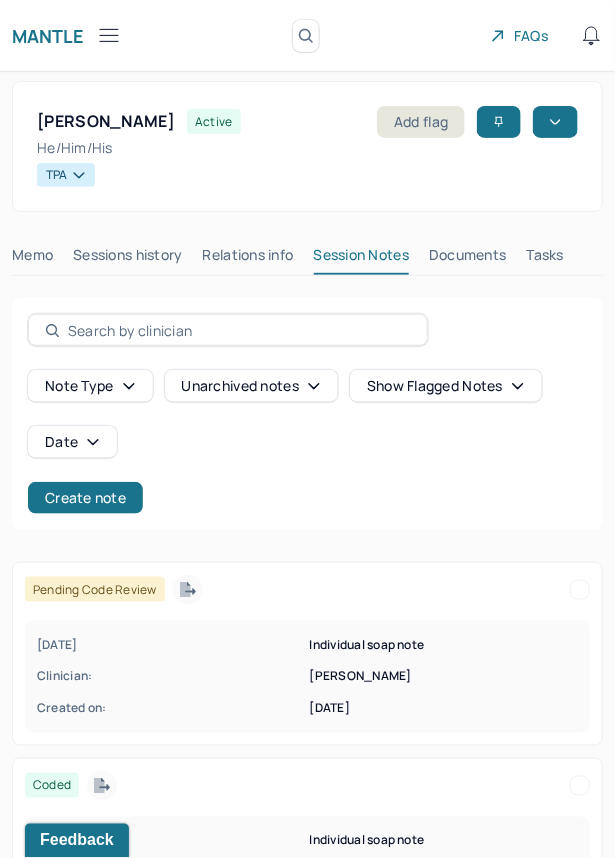 click on "Clinician:" at bounding box center (171, 677) 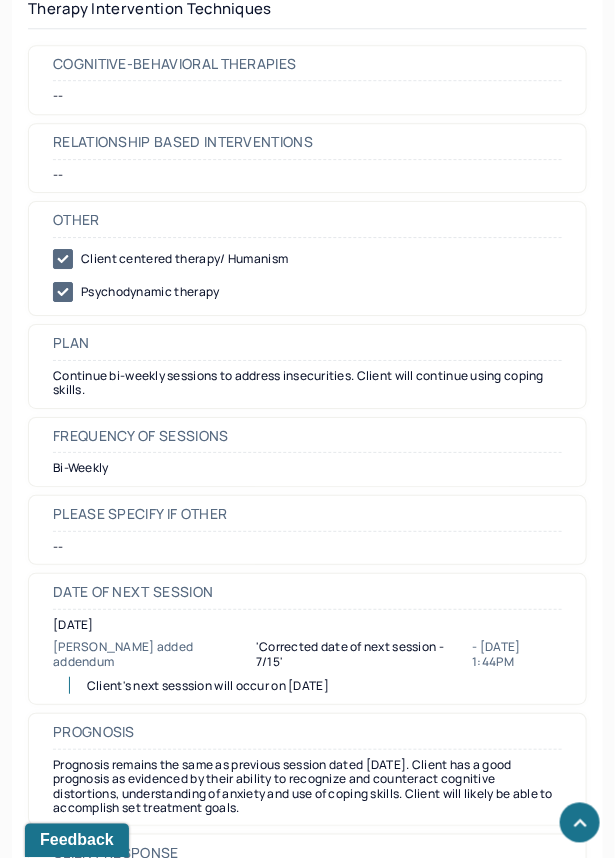 scroll, scrollTop: 3140, scrollLeft: 0, axis: vertical 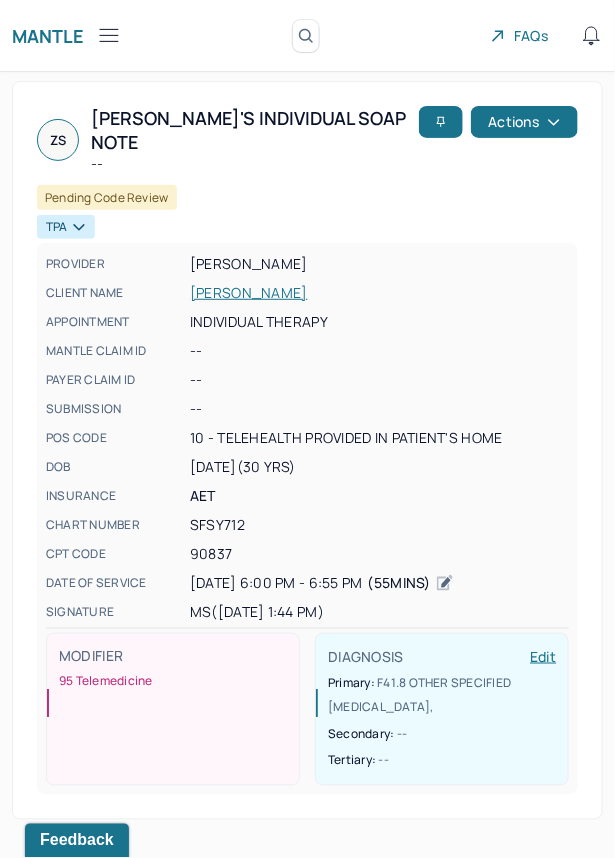 click 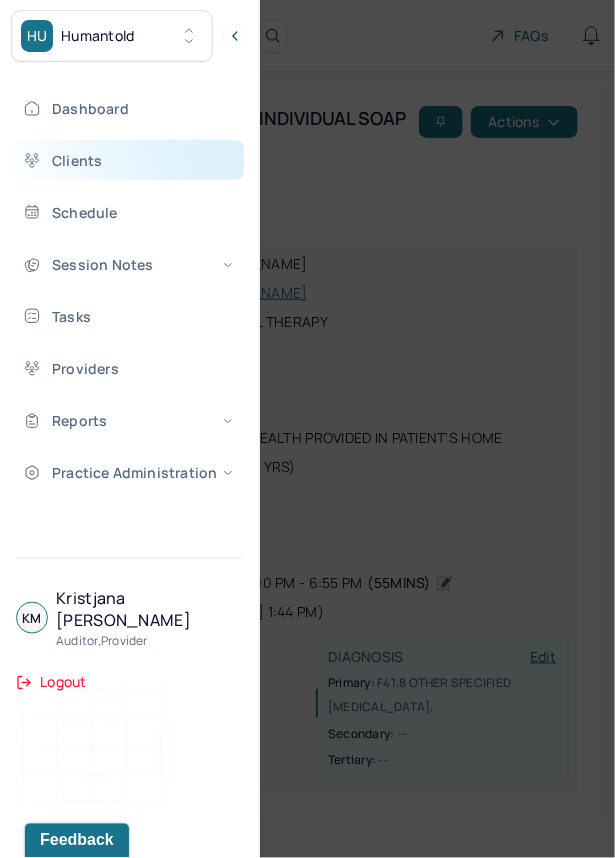 click on "Clients" at bounding box center (128, 160) 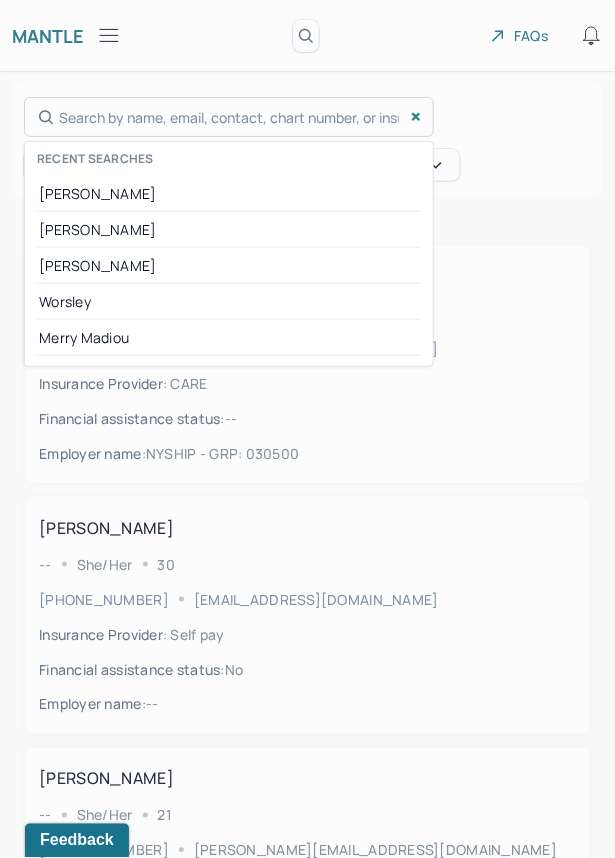 click on "Search by name, email, contact, chart number, or insurance id... Recent searches Schweikert Zachary Schweikert Seriah Matheson Worsley Merry Madiou" at bounding box center (229, 117) 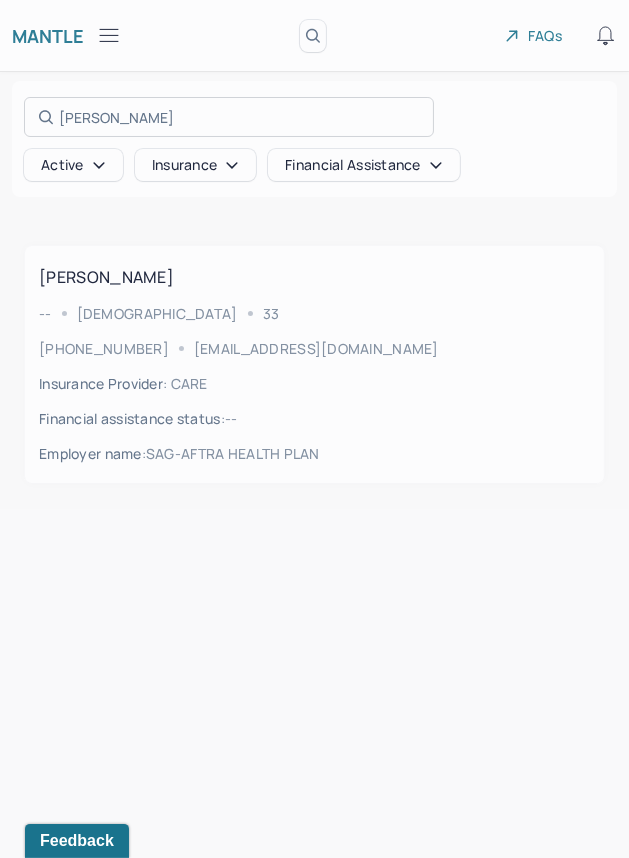 type on "Lovell" 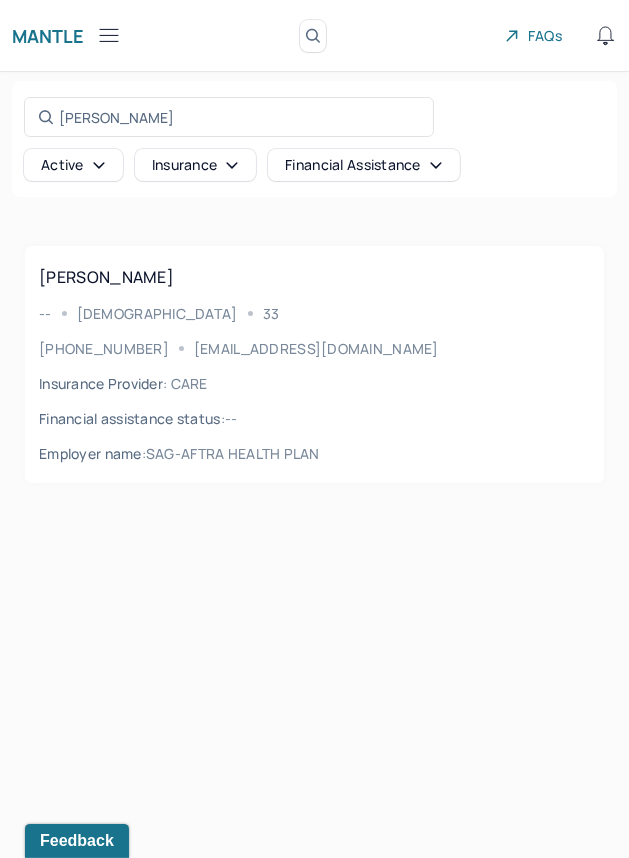 click on "ADAMS-GRAY, LOVELL -- Male 33 (929) 289-2927 lovellag187@gmail.com Insurance Provider : CARE Financial assistance status :  -- Employer name :  SAG-AFTRA HEALTH PLAN" at bounding box center [314, 364] 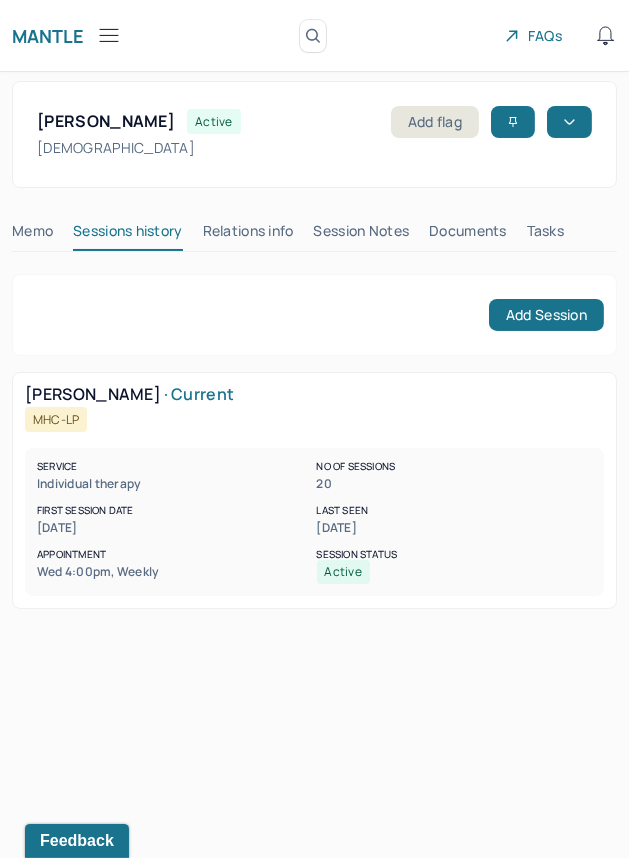 click on "Session Notes" at bounding box center [362, 235] 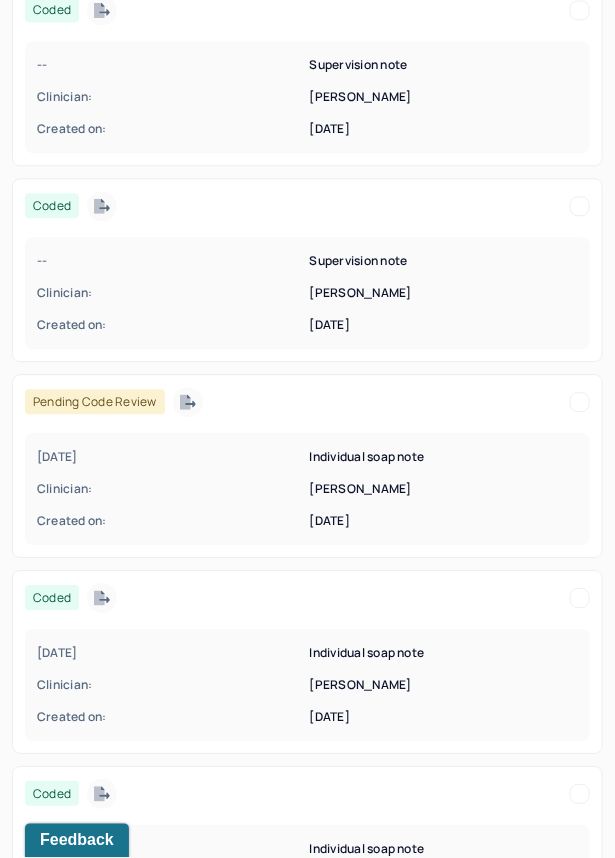scroll, scrollTop: 787, scrollLeft: 0, axis: vertical 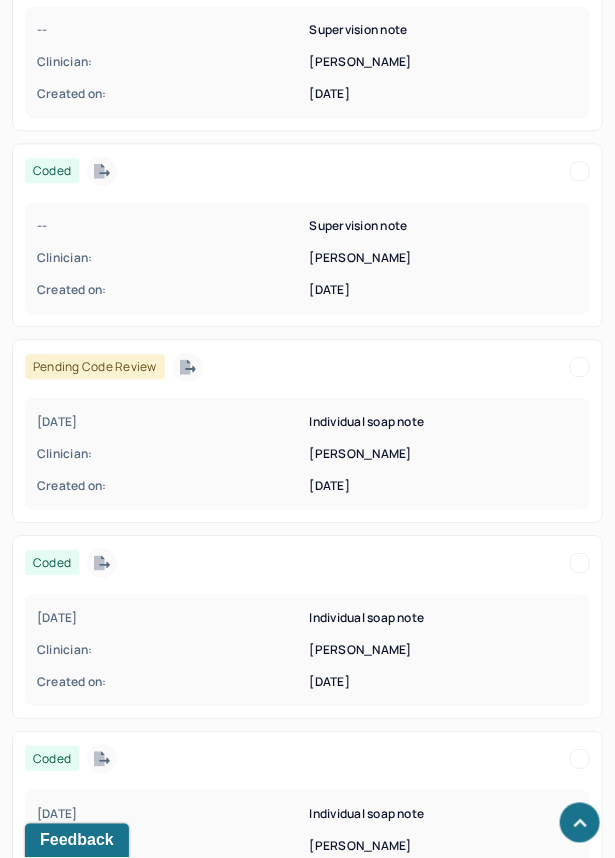 click on "06/25/2025 Individual soap note Clinician: SPECTOR, BRENNAN Created on: 06/26/2025" at bounding box center (307, 454) 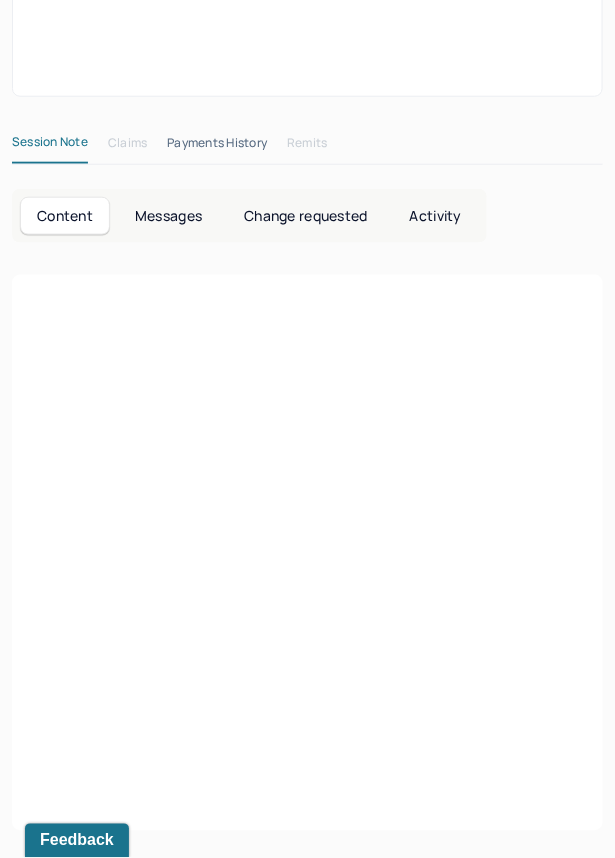 scroll, scrollTop: 787, scrollLeft: 0, axis: vertical 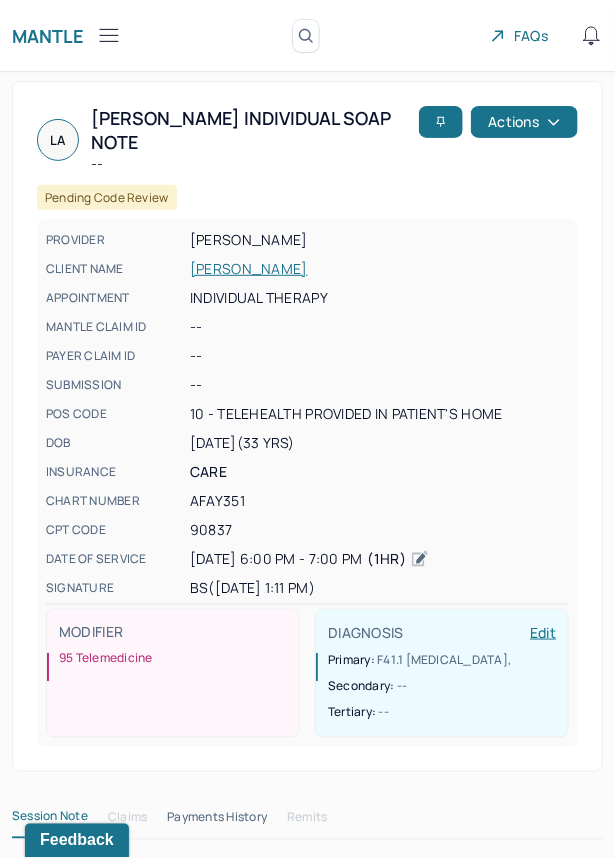 click on "Mantle" at bounding box center (67, 35) 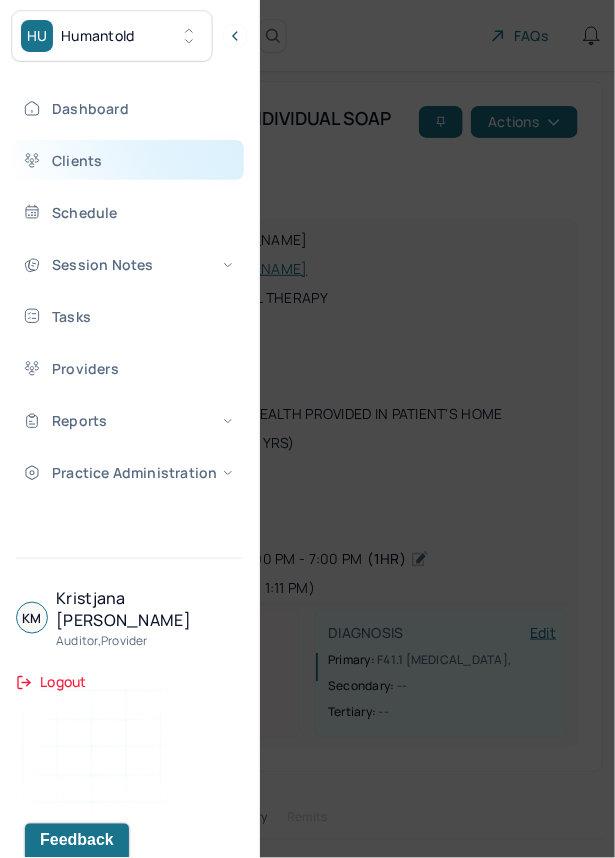 click on "Clients" at bounding box center (128, 160) 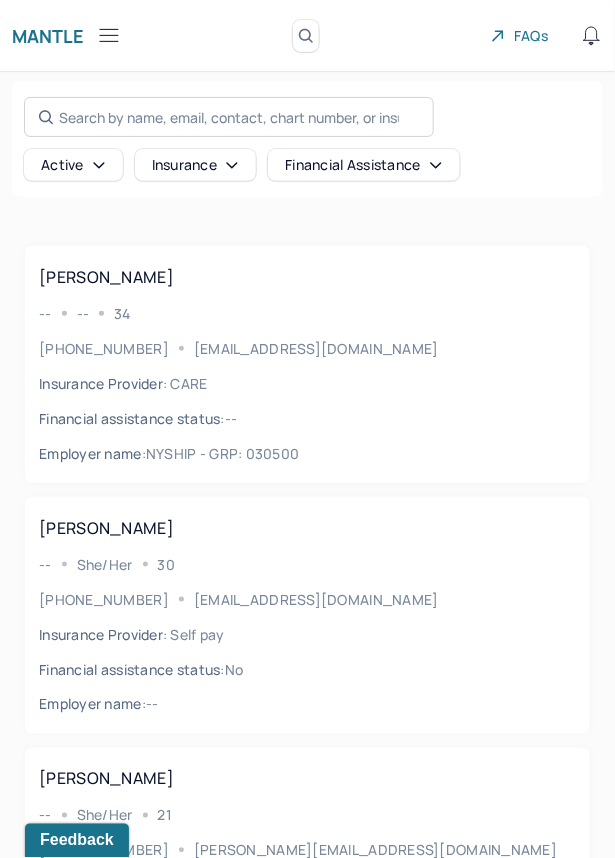 click on "Search by name, email, contact, chart number, or insurance id..." at bounding box center [229, 117] 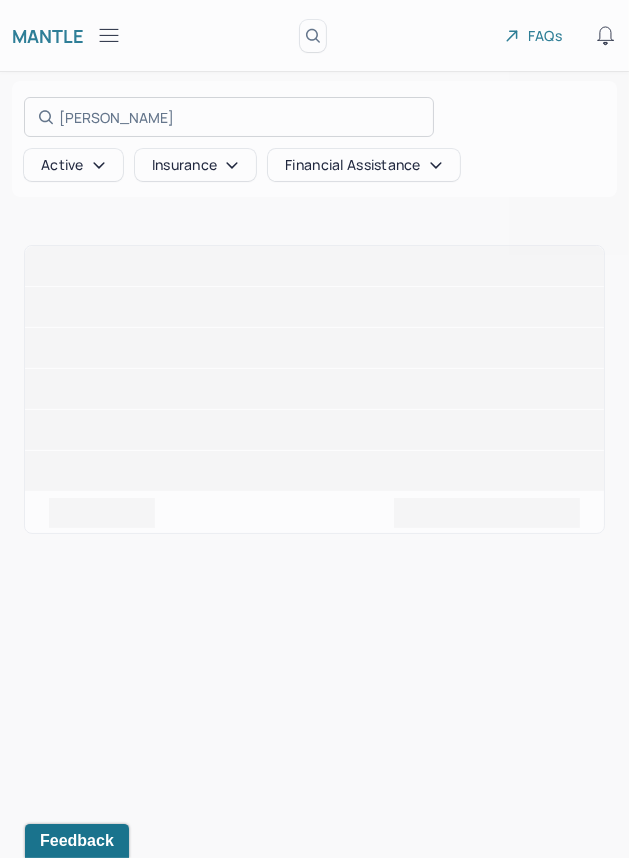 type on "Donna" 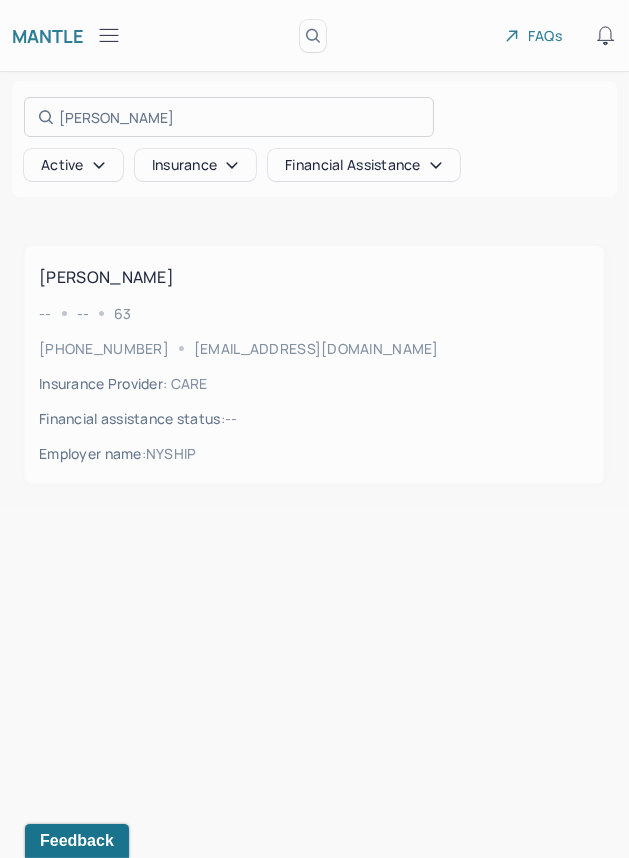 click at bounding box center (314, 429) 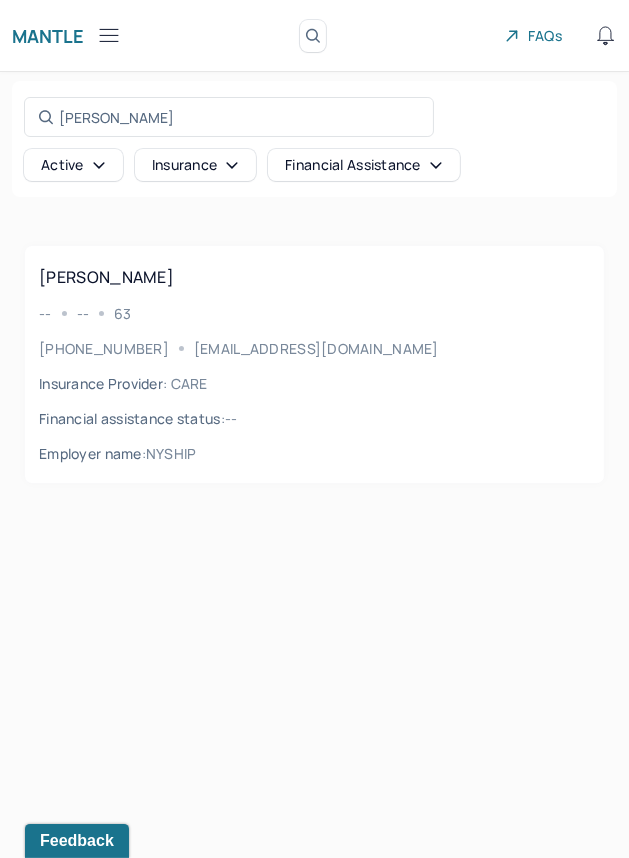 click on "BROOKS, DONNA -- -- 63 (845) 702-6274 7midotera@gmail.com Insurance Provider : CARE Financial assistance status :  -- Employer name :  NYSHIP" at bounding box center (314, 364) 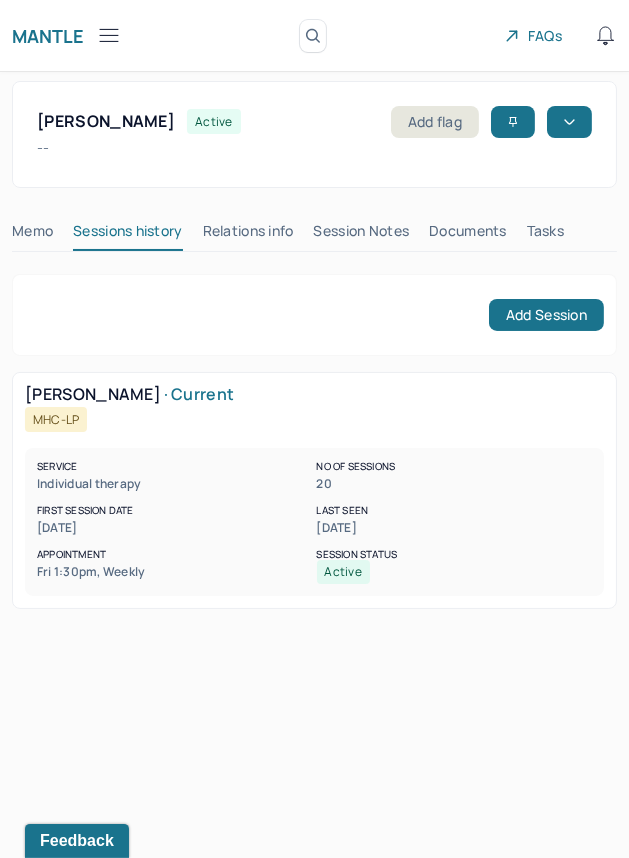 click on "Session Notes" at bounding box center [362, 235] 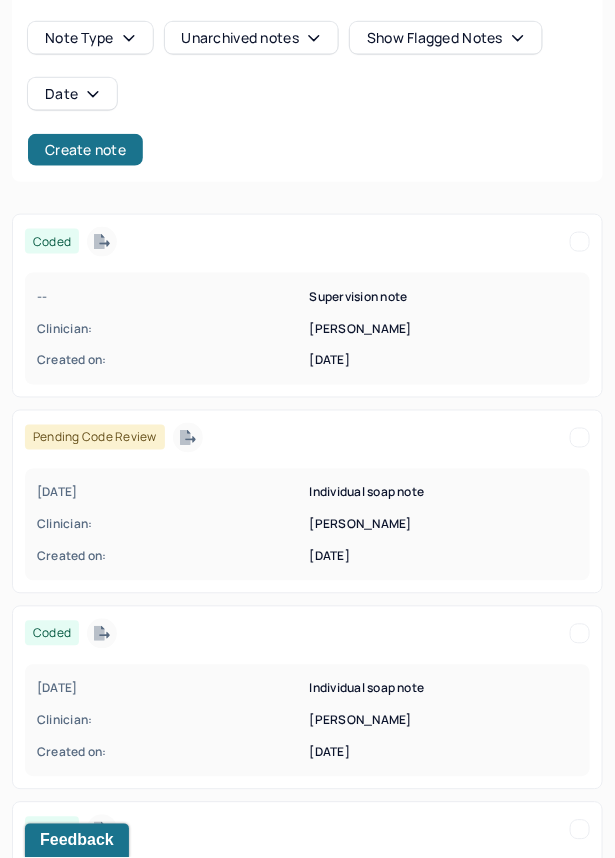 click on "06/26/2025 Individual soap note Clinician: SPECTOR, BRENNAN Created on: 06/26/2025" at bounding box center [307, 525] 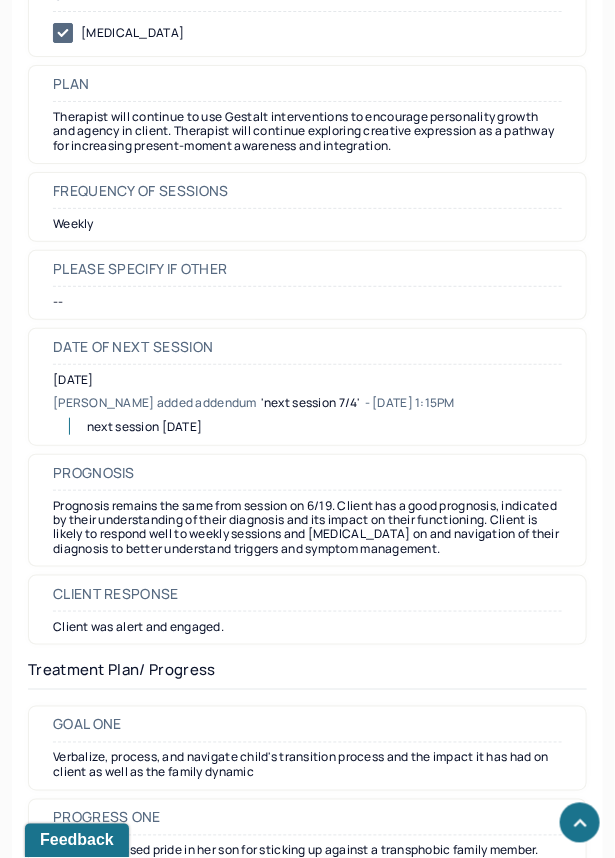 scroll, scrollTop: 2886, scrollLeft: 0, axis: vertical 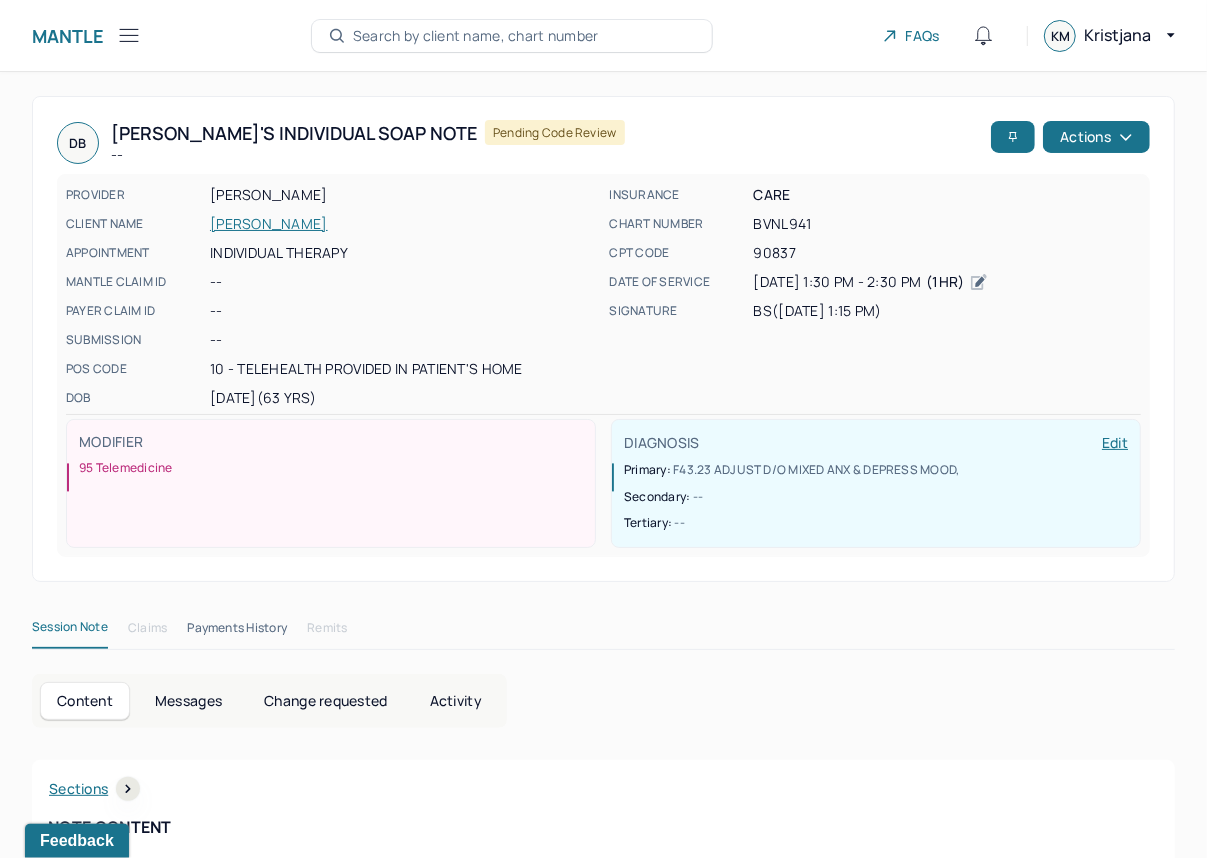 click 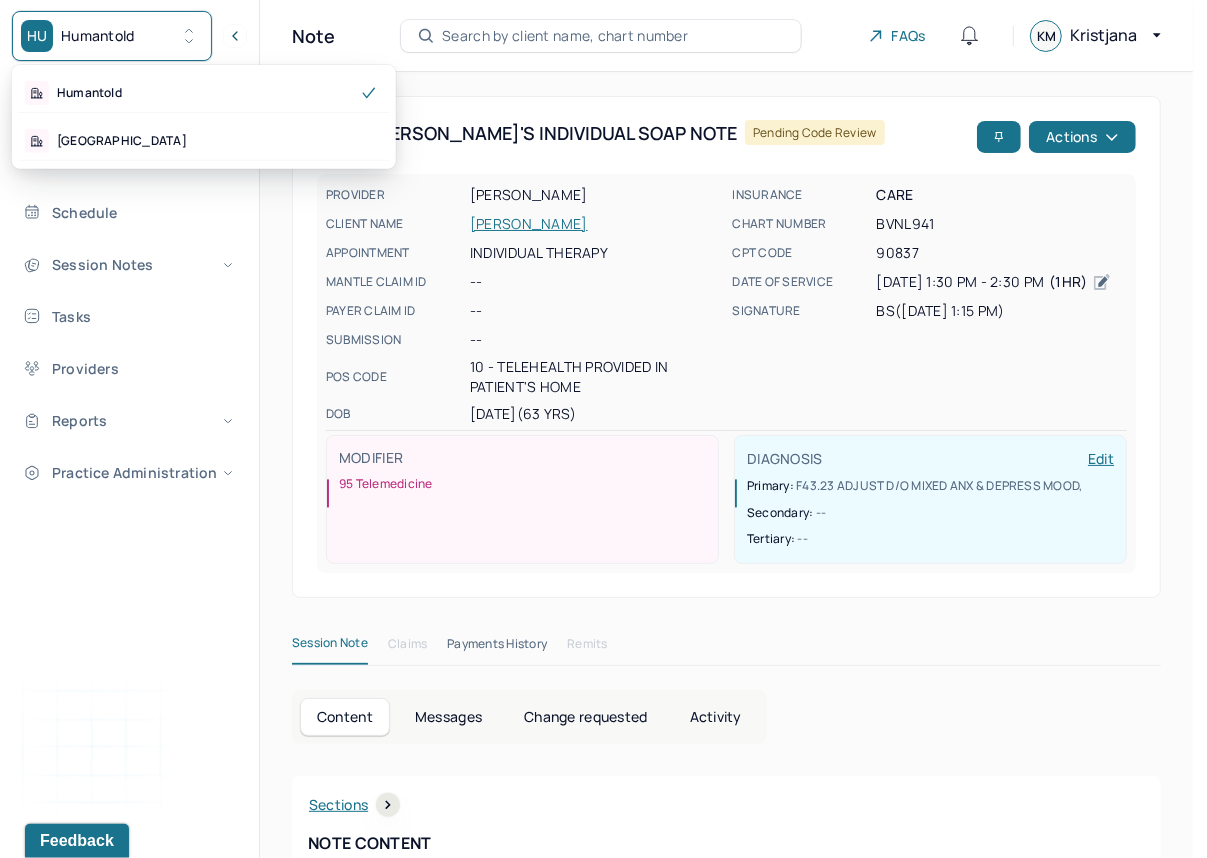 click on "HU Humantold" at bounding box center [112, 36] 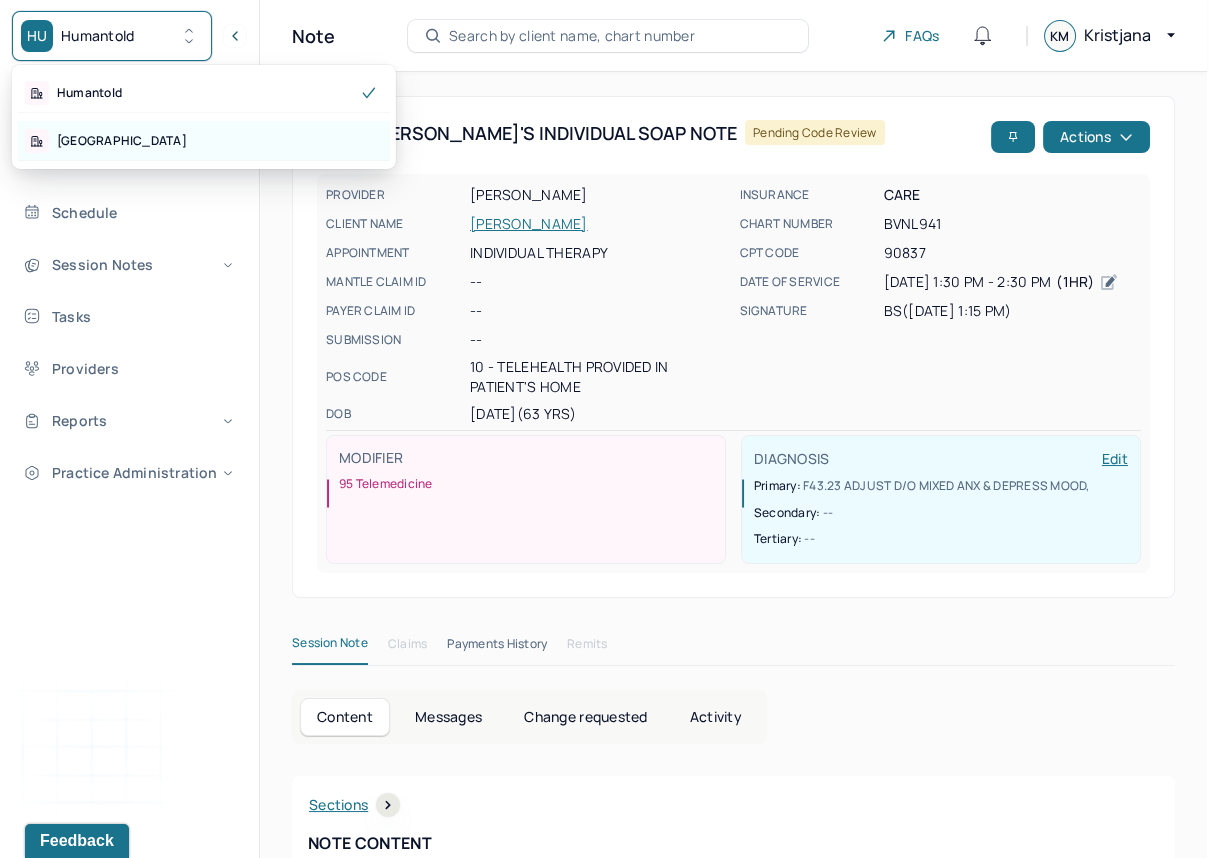 click on "Park Hill" at bounding box center (204, 141) 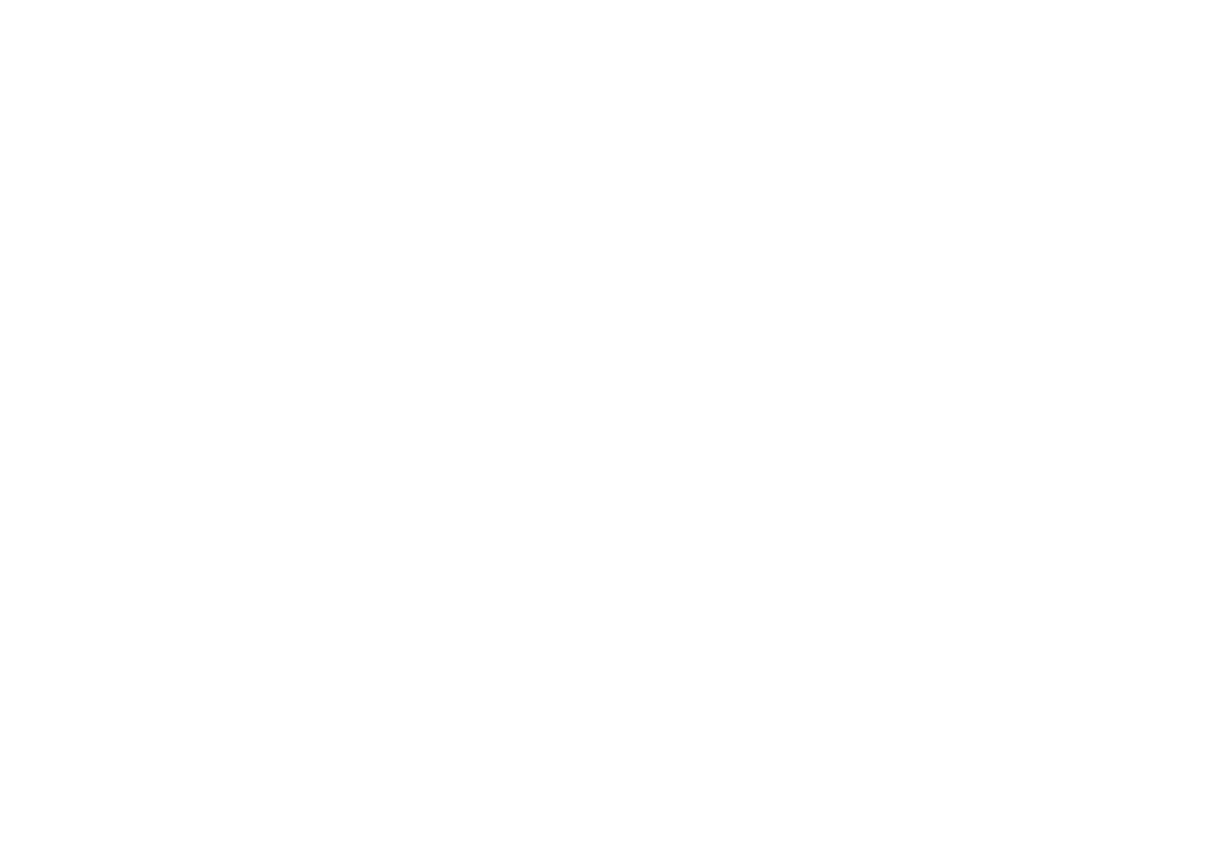 scroll, scrollTop: 0, scrollLeft: 0, axis: both 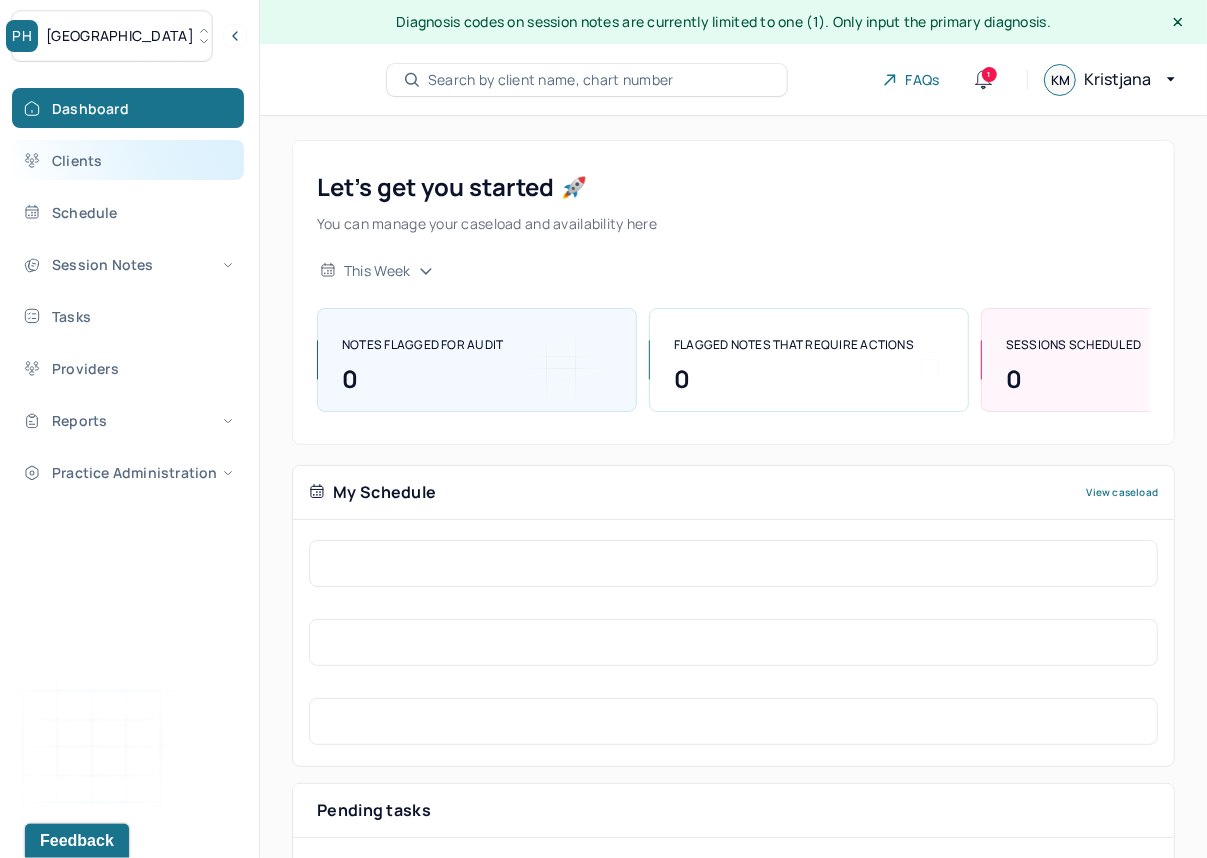 click on "Clients" at bounding box center [128, 160] 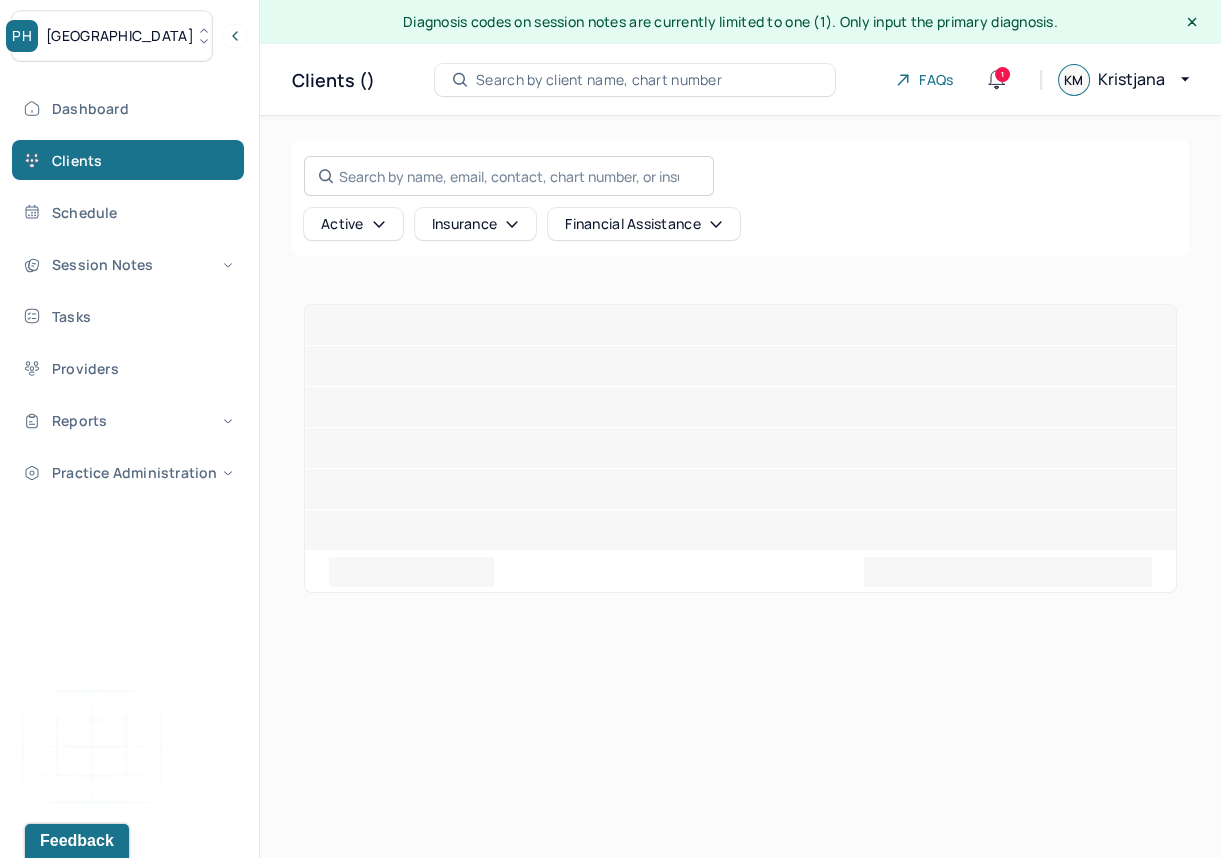click on "Search by name, email, contact, chart number, or insurance id..." at bounding box center [509, 176] 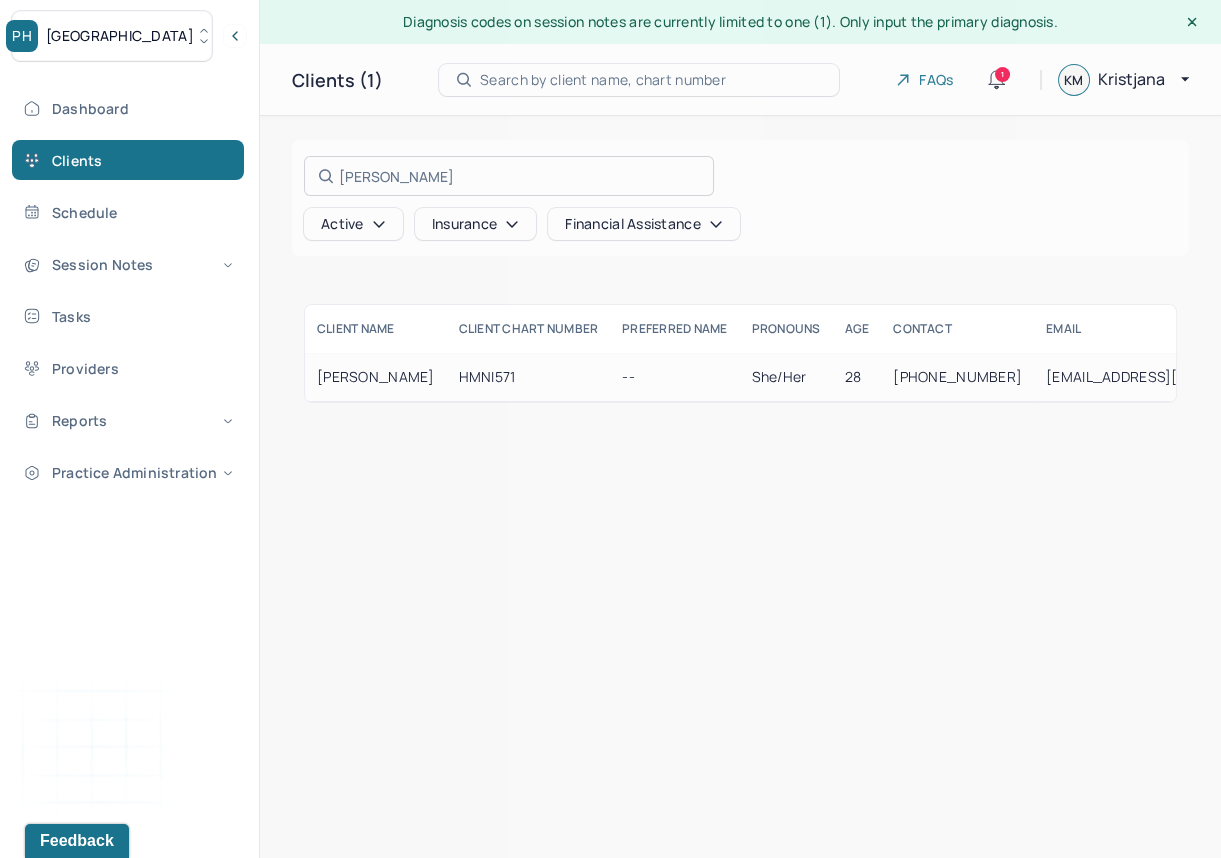 type on "HABERMAN" 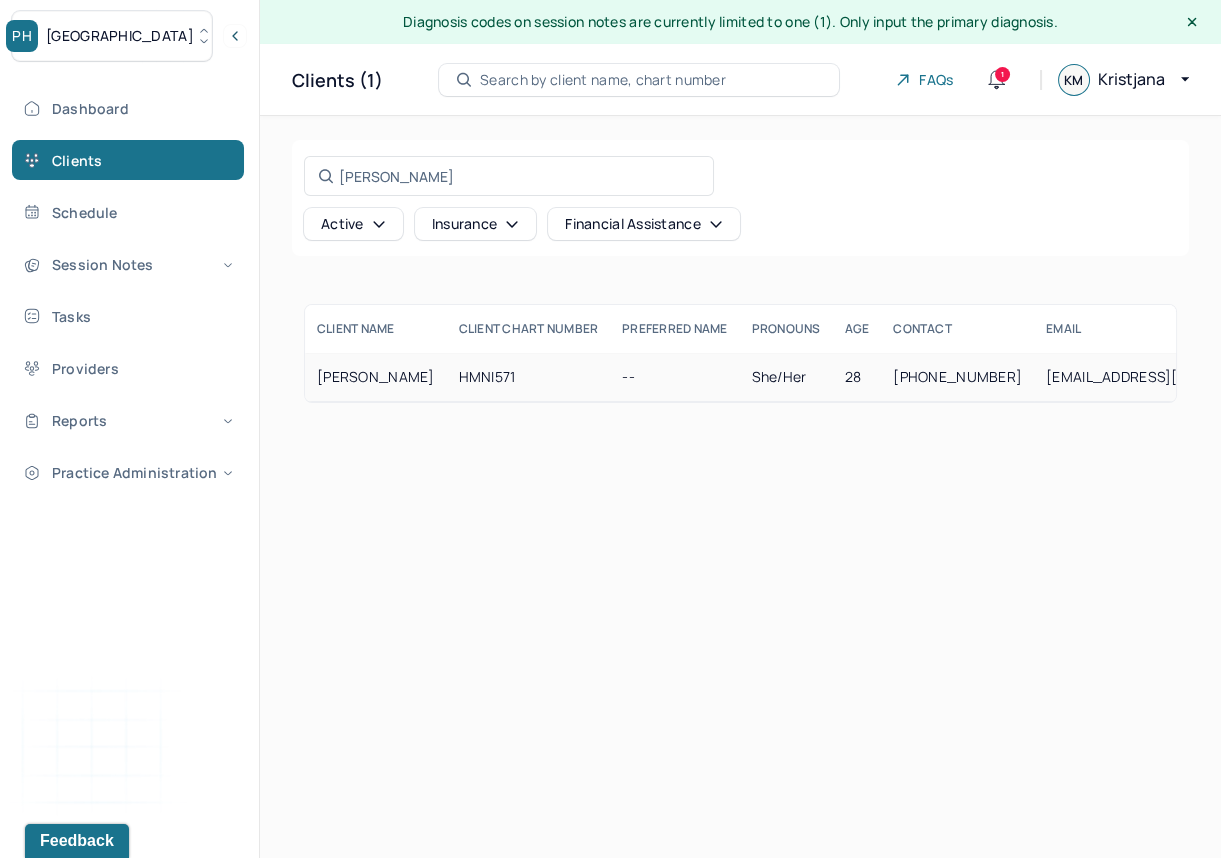 click on "HABERMAN, SARA" at bounding box center (376, 377) 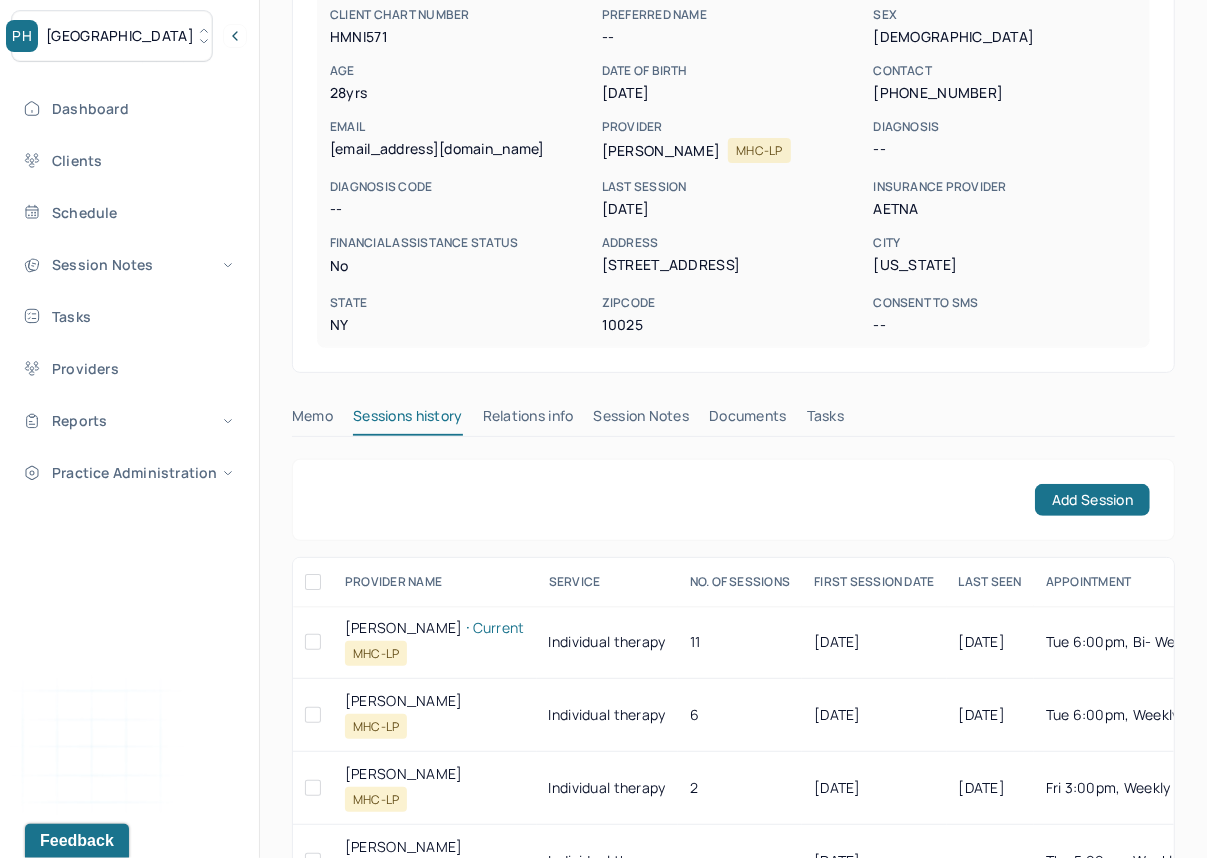 scroll, scrollTop: 270, scrollLeft: 0, axis: vertical 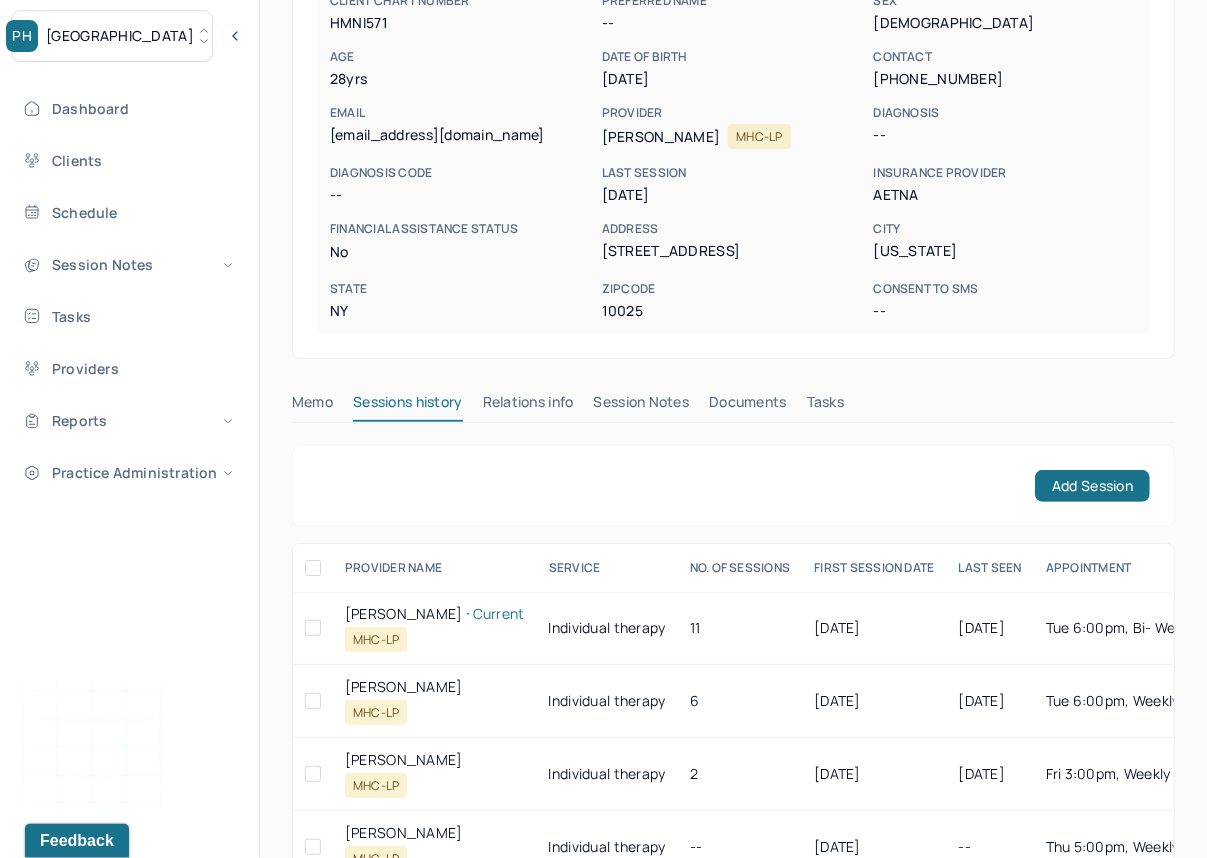 click on "Session Notes" at bounding box center (642, 406) 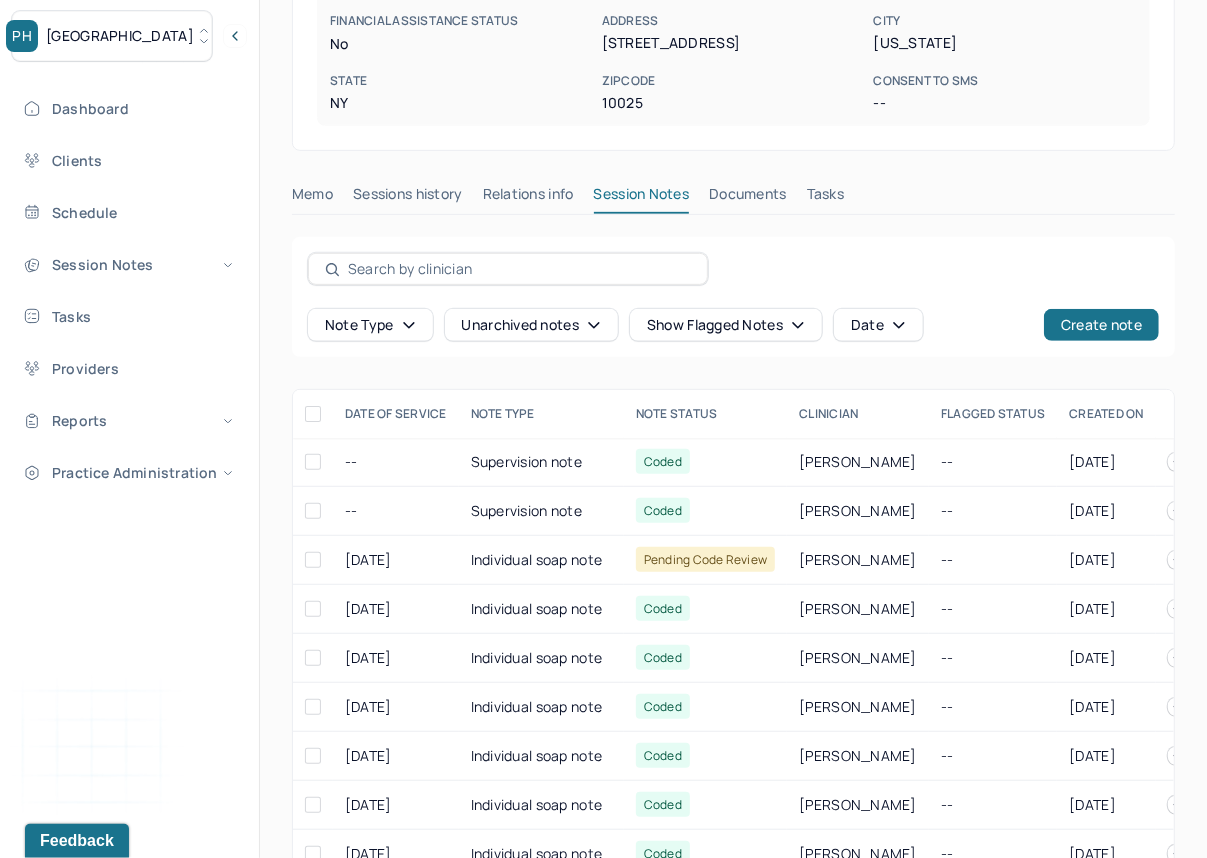 scroll, scrollTop: 480, scrollLeft: 0, axis: vertical 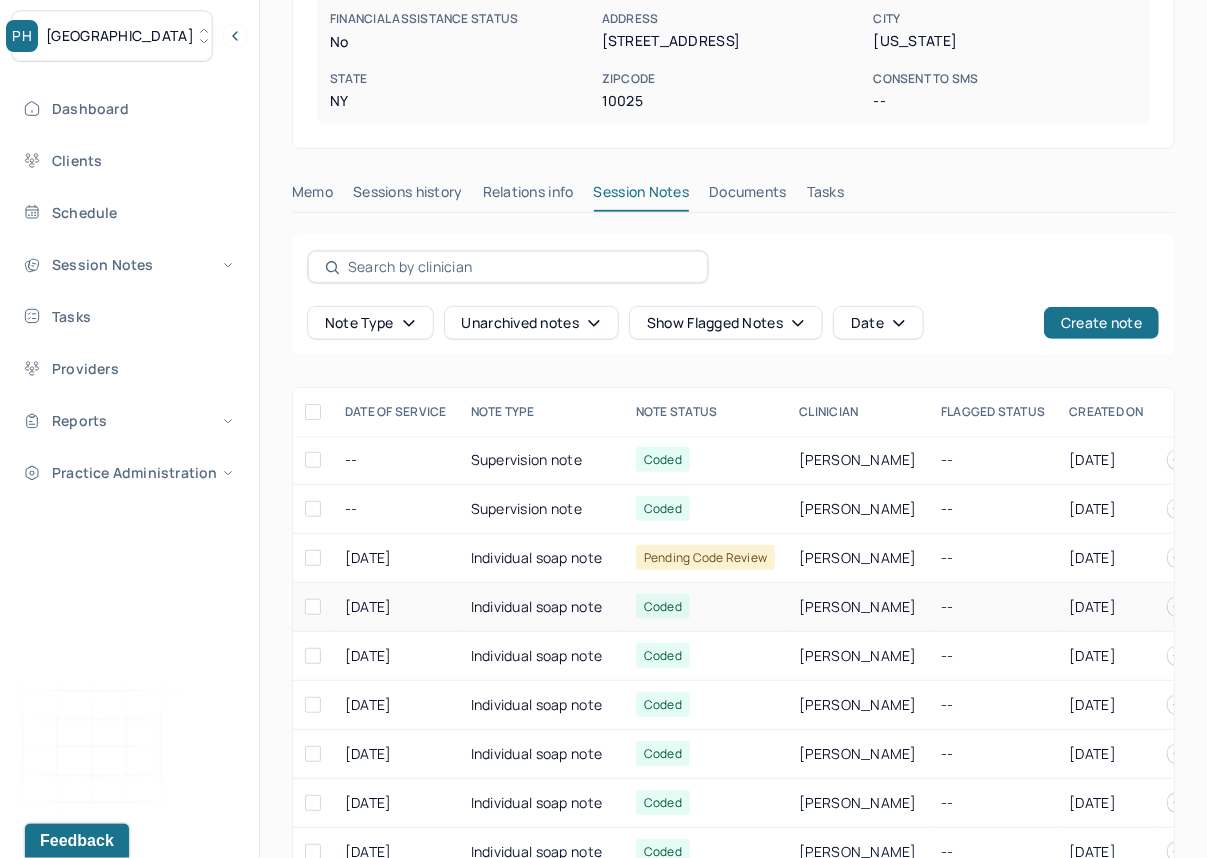 click on "Individual soap note" at bounding box center [541, 607] 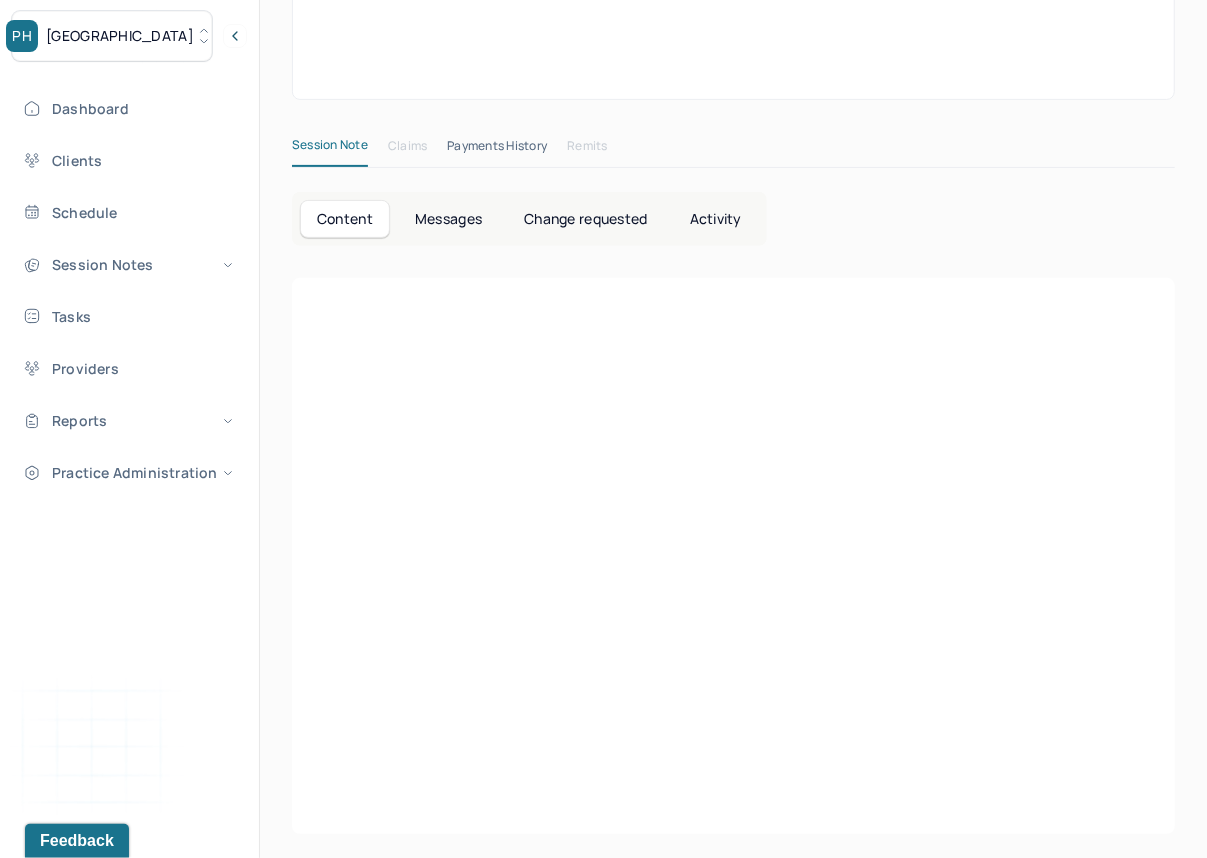 scroll, scrollTop: 0, scrollLeft: 0, axis: both 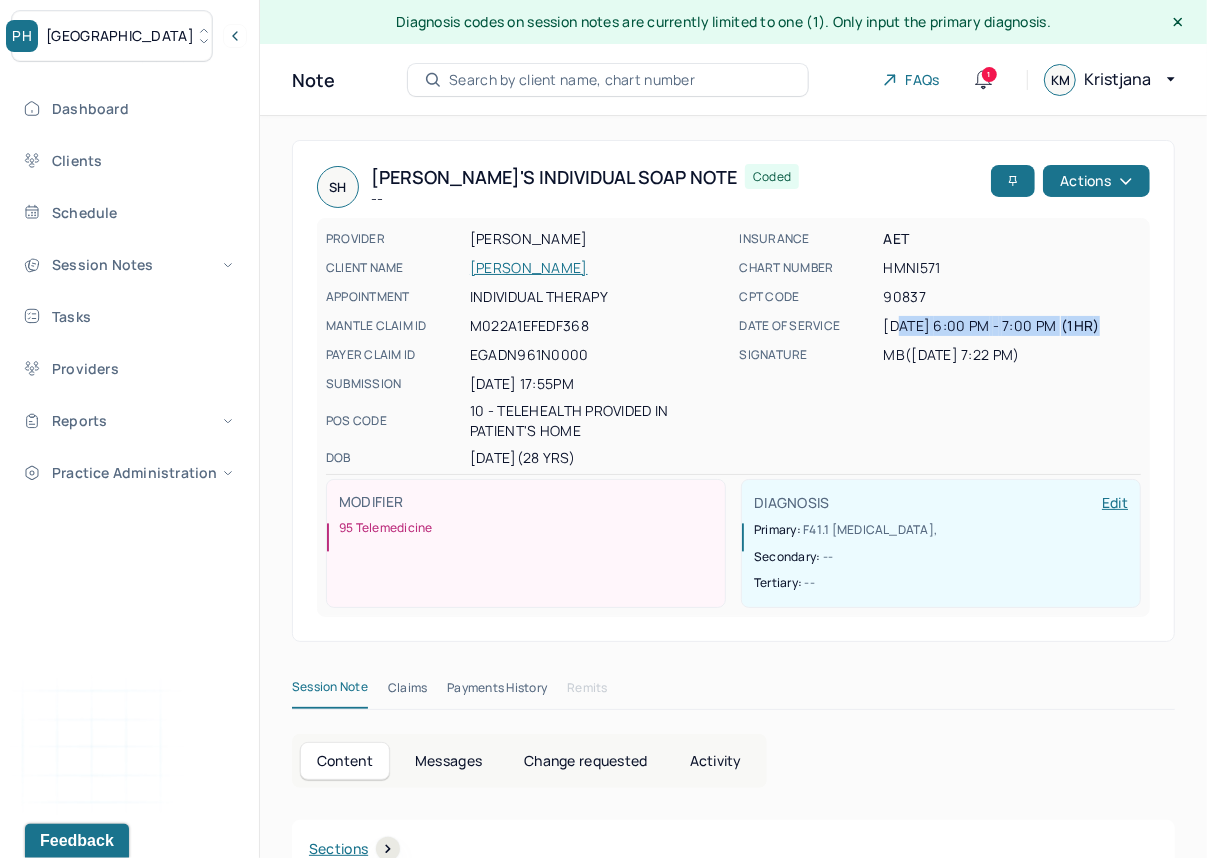 drag, startPoint x: 901, startPoint y: 323, endPoint x: 1133, endPoint y: 323, distance: 232 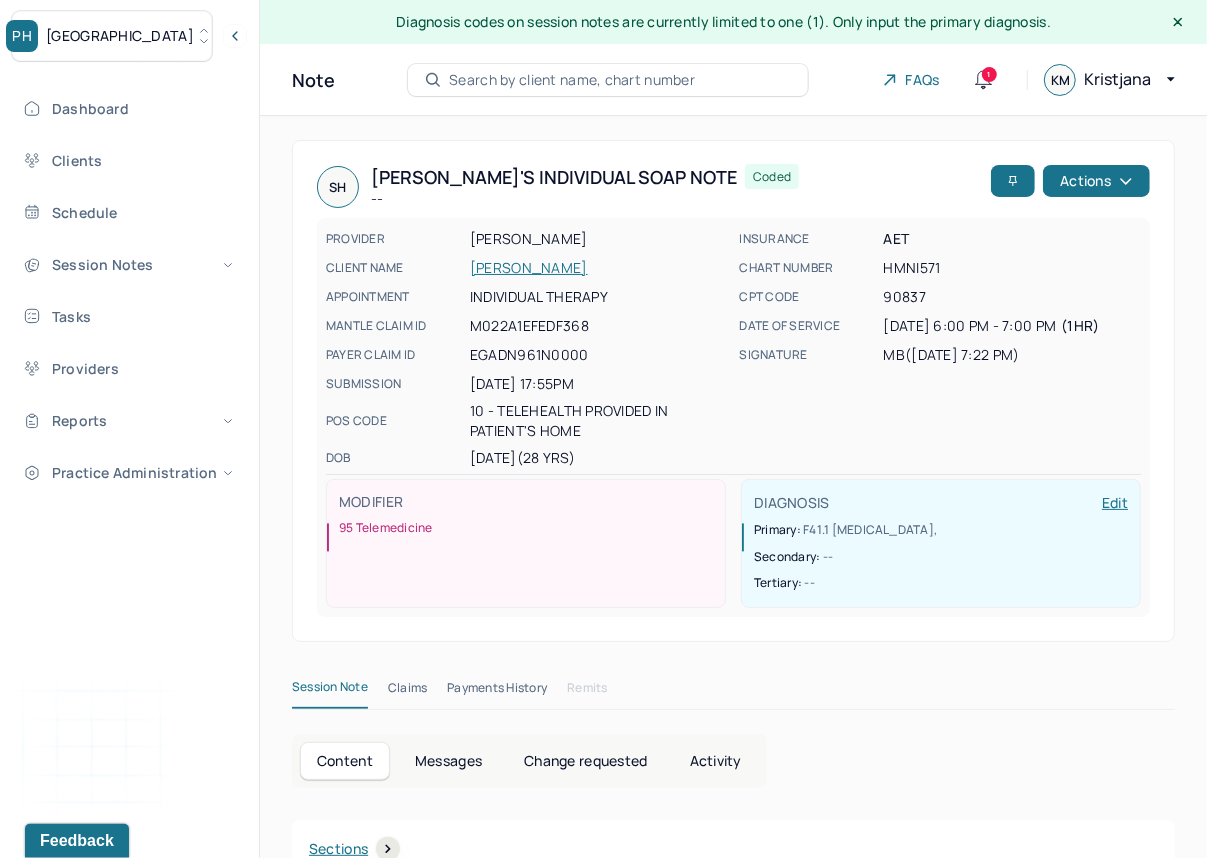 click on "MB  (06/17/2025, 7:22 PM)" at bounding box center [1013, 355] 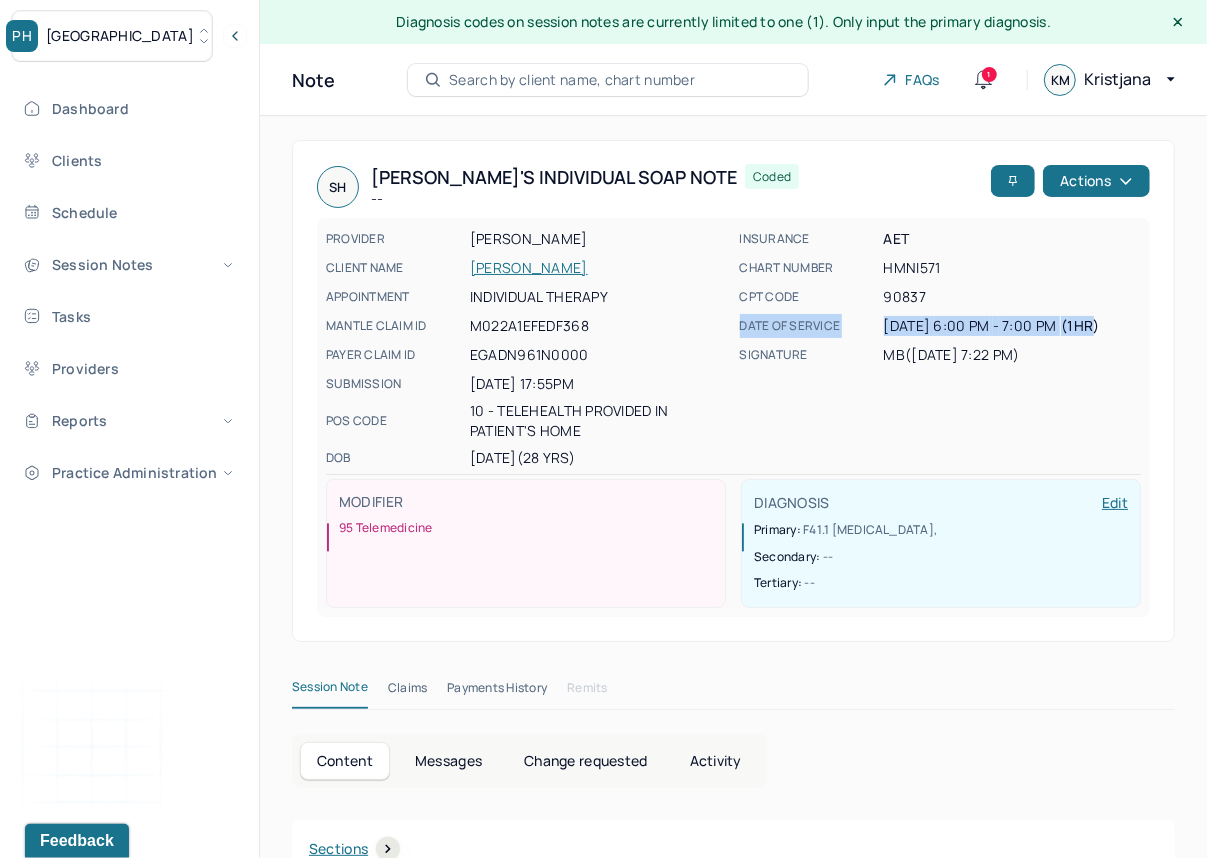 drag, startPoint x: 987, startPoint y: 297, endPoint x: 1120, endPoint y: 318, distance: 134.64769 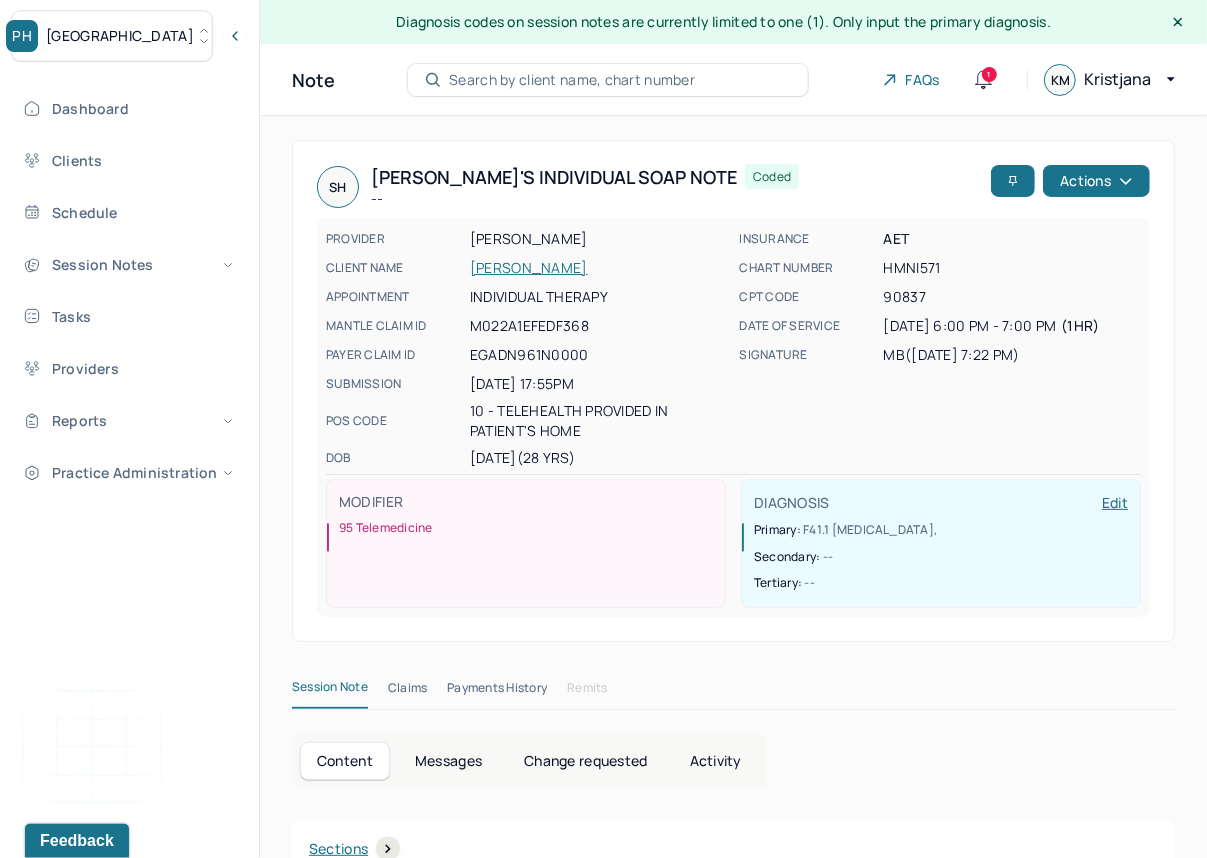 click on "MB  (06/17/2025, 7:22 PM)" at bounding box center [1013, 355] 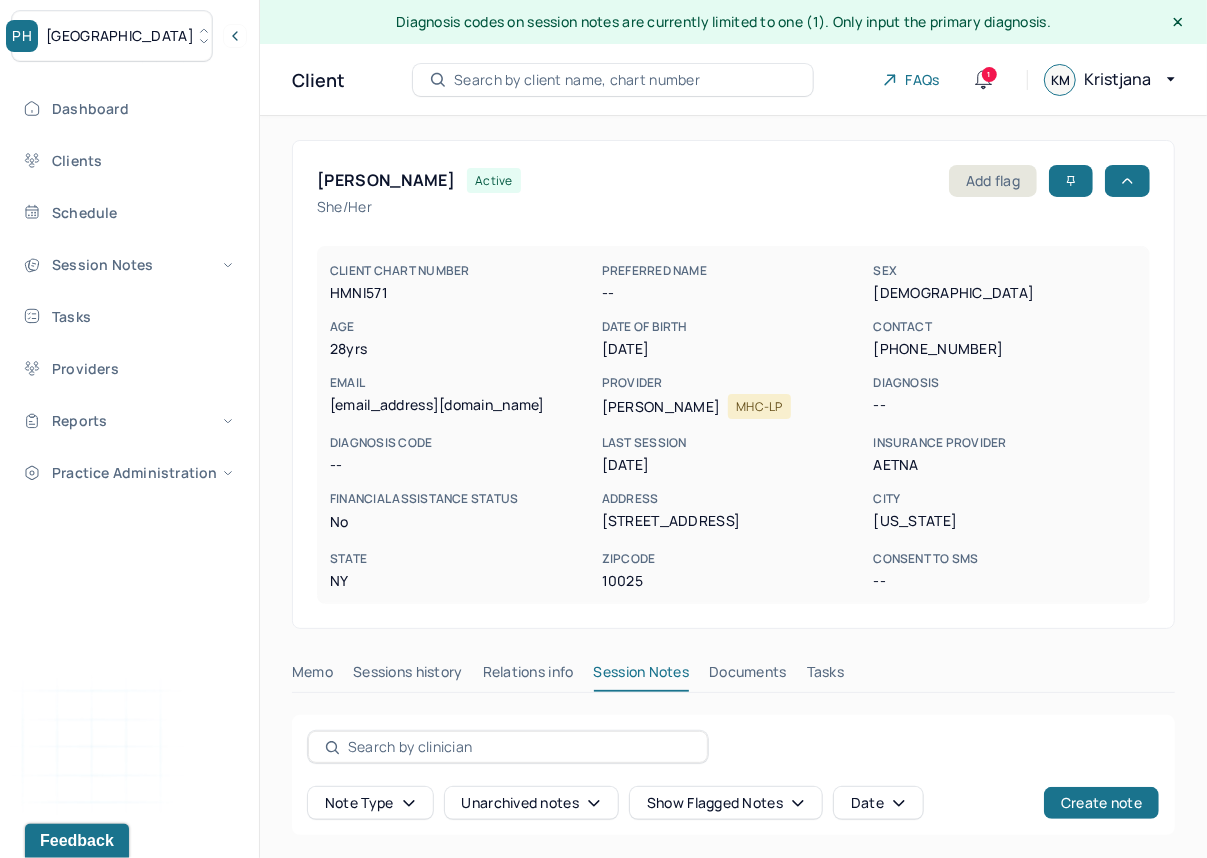 scroll, scrollTop: 480, scrollLeft: 0, axis: vertical 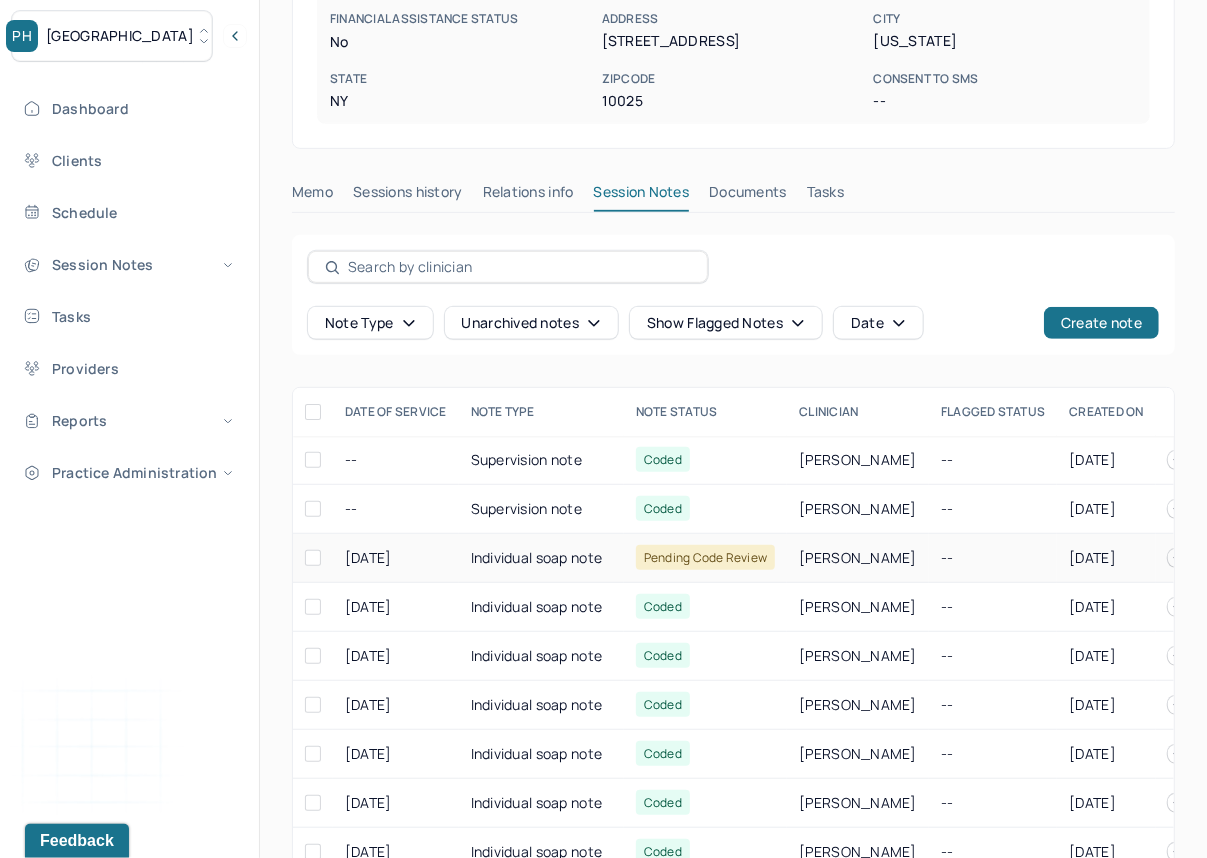 click on "Individual soap note" at bounding box center [541, 558] 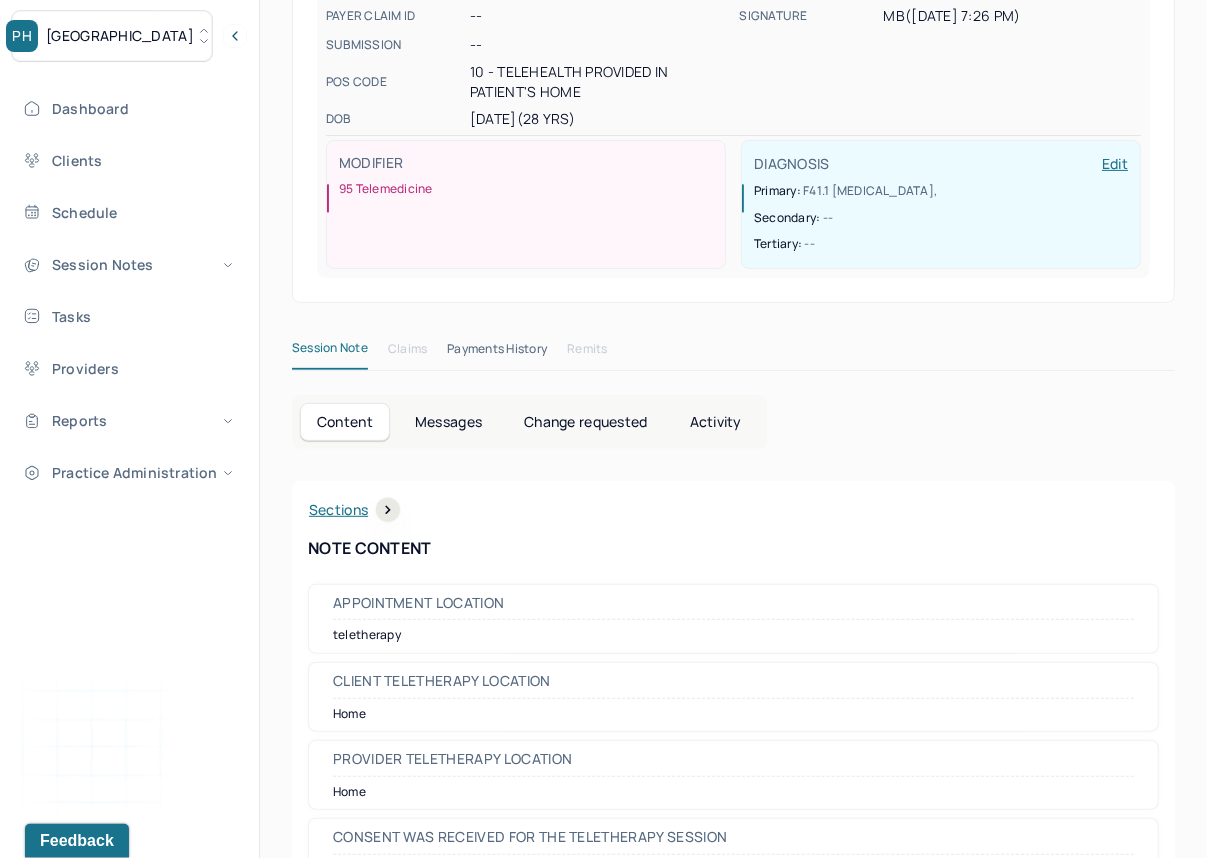 scroll, scrollTop: 480, scrollLeft: 0, axis: vertical 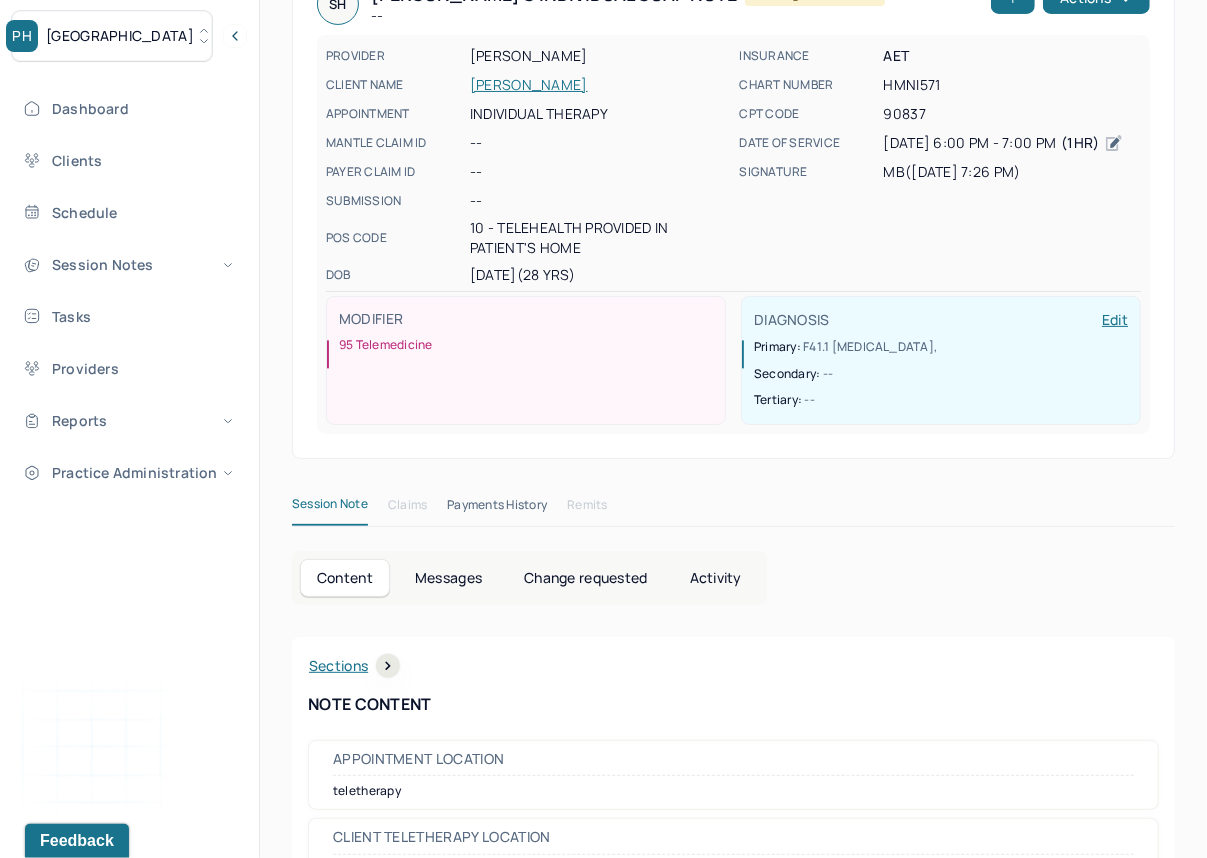 click on "PH Park Hill" at bounding box center [112, 36] 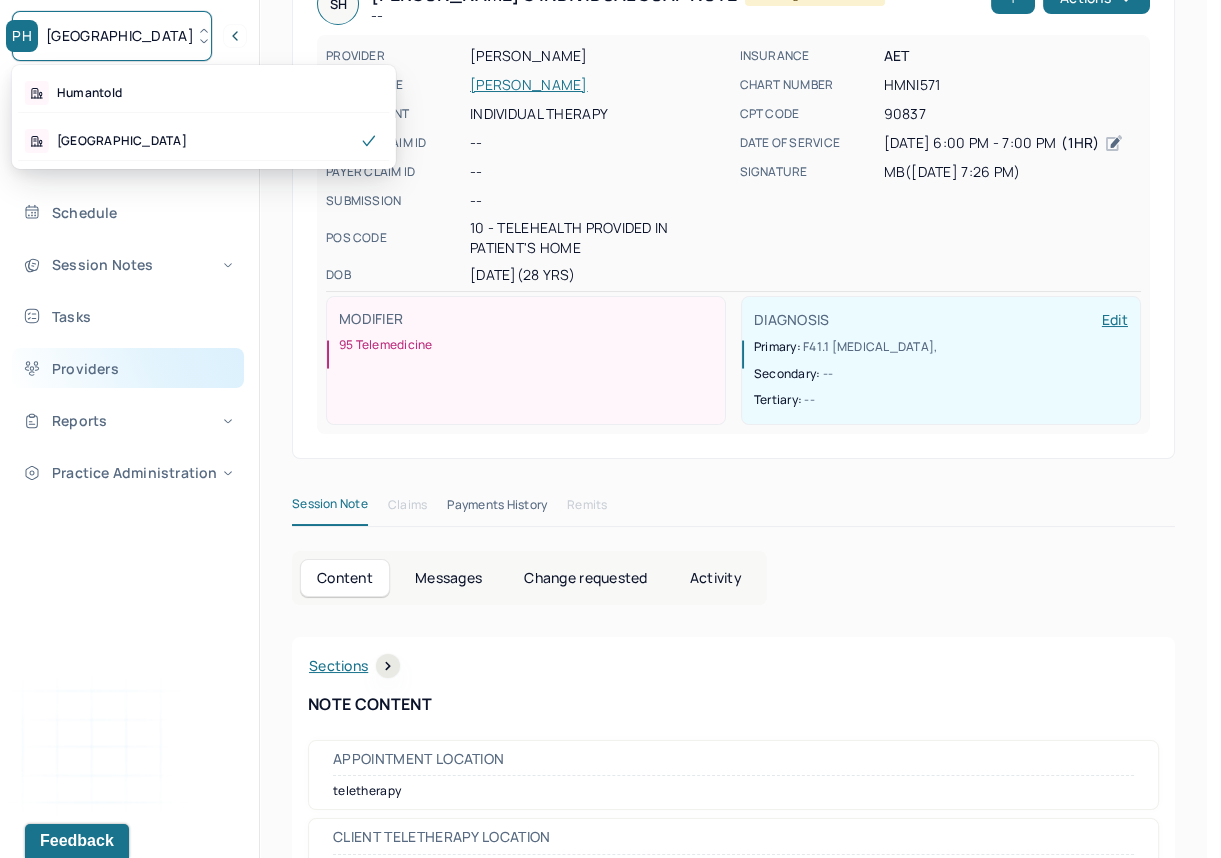 click on "Providers" at bounding box center [128, 368] 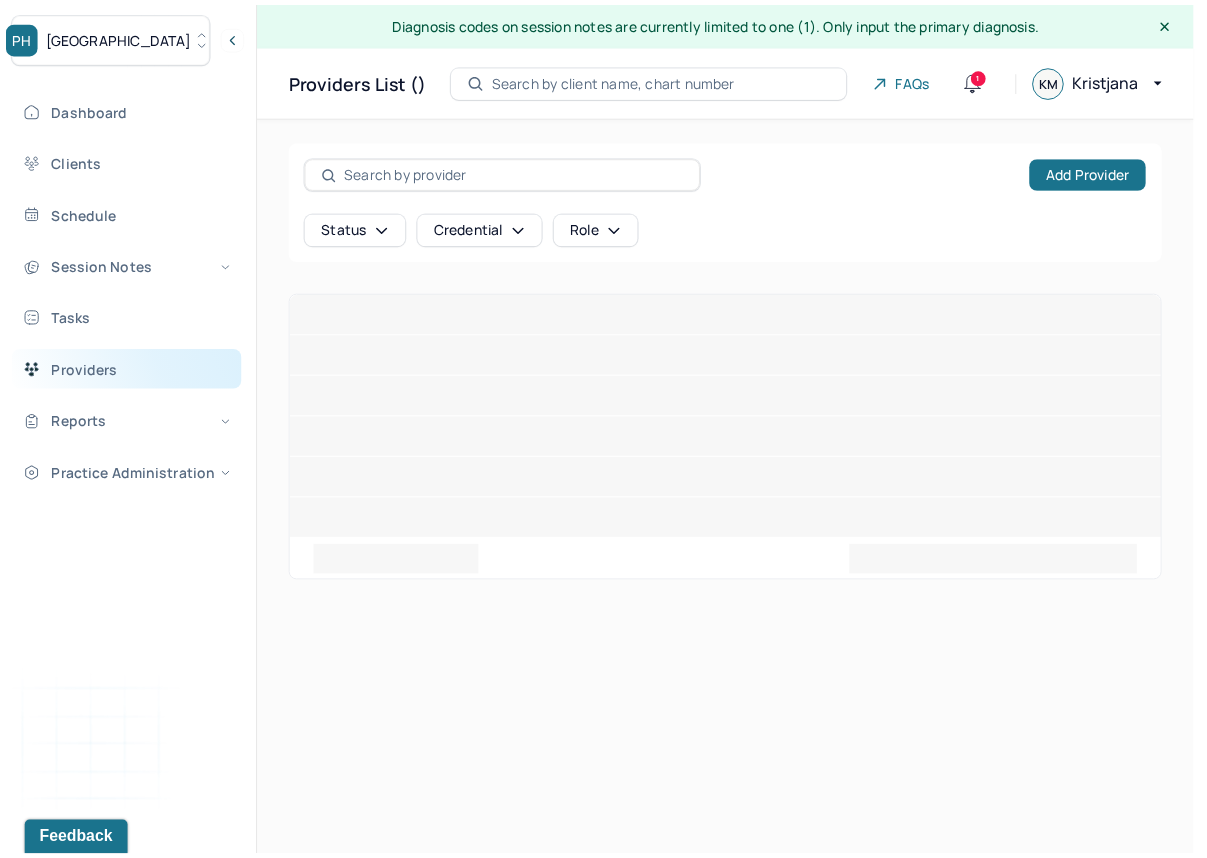 scroll, scrollTop: 0, scrollLeft: 0, axis: both 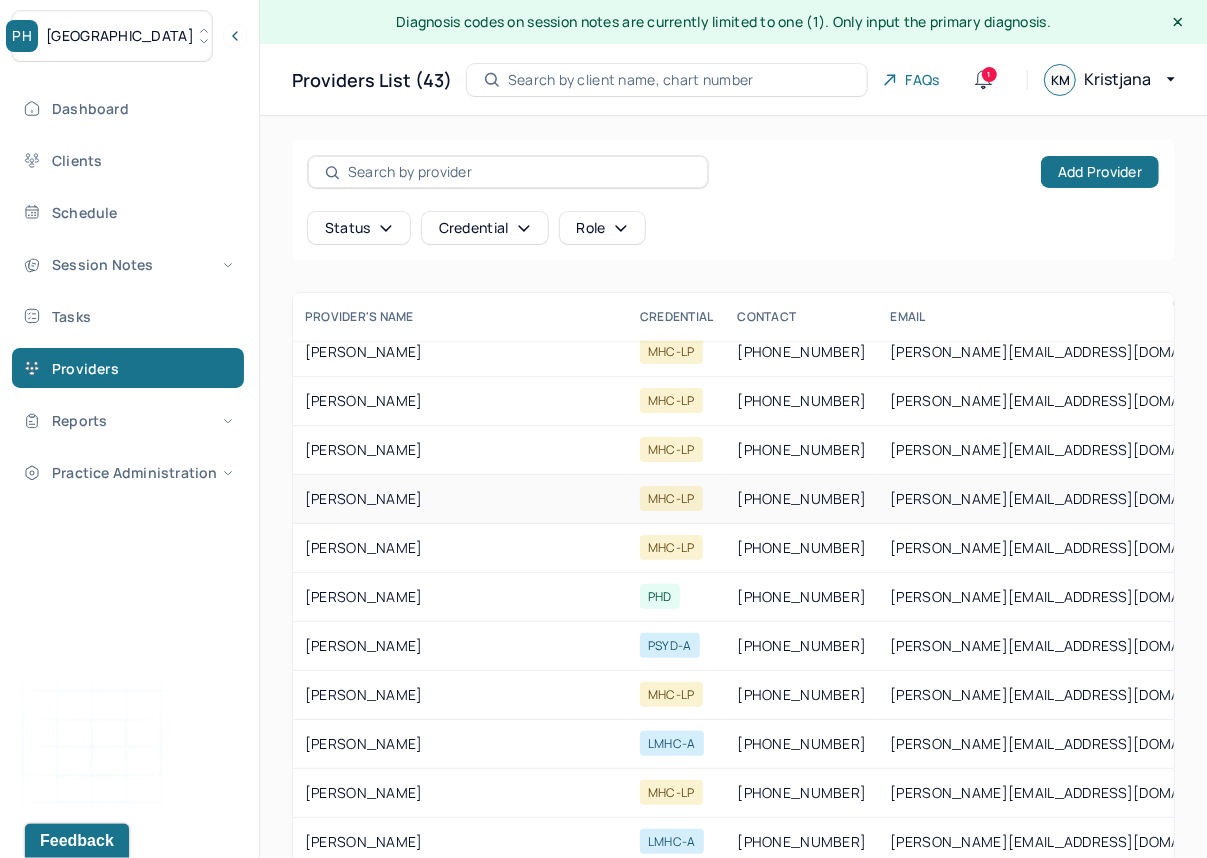 click on "e.cowling@humantold.com" at bounding box center [1069, 499] 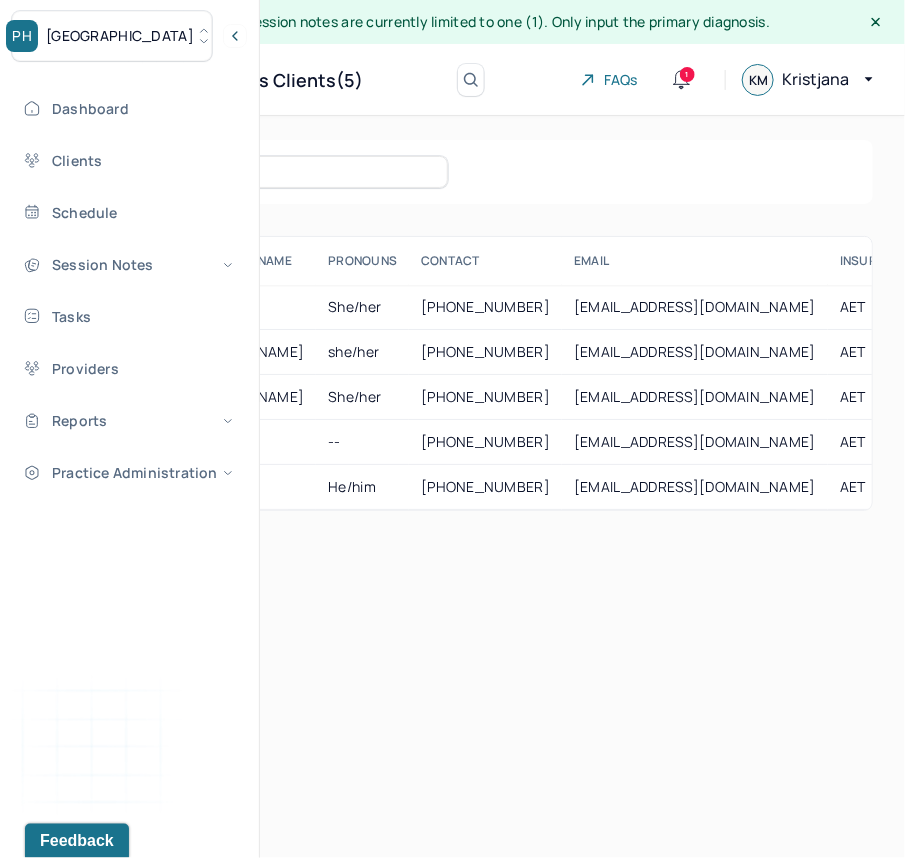 drag, startPoint x: 245, startPoint y: 34, endPoint x: 160, endPoint y: 19, distance: 86.313385 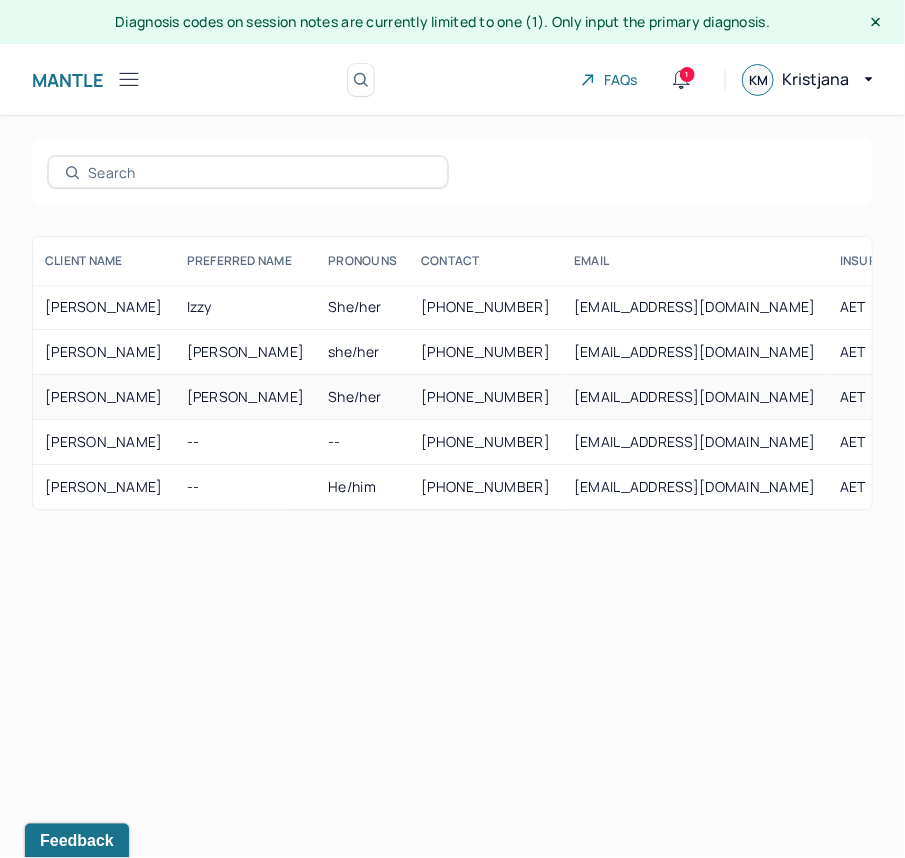 click on "Madie" at bounding box center [246, 397] 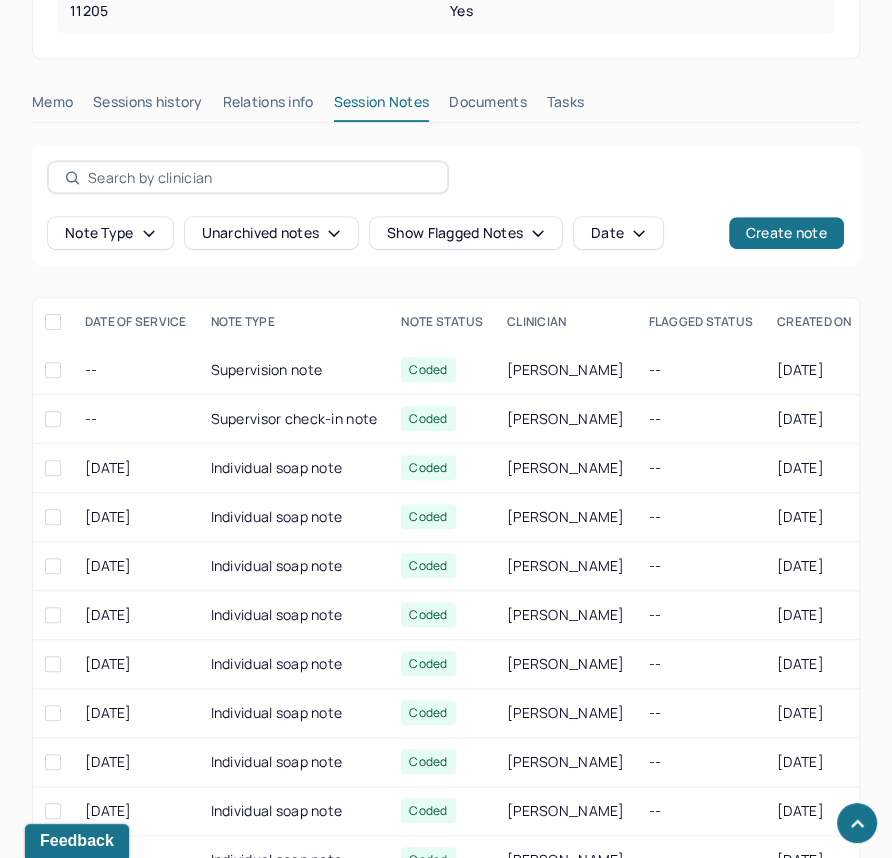 scroll, scrollTop: 741, scrollLeft: 0, axis: vertical 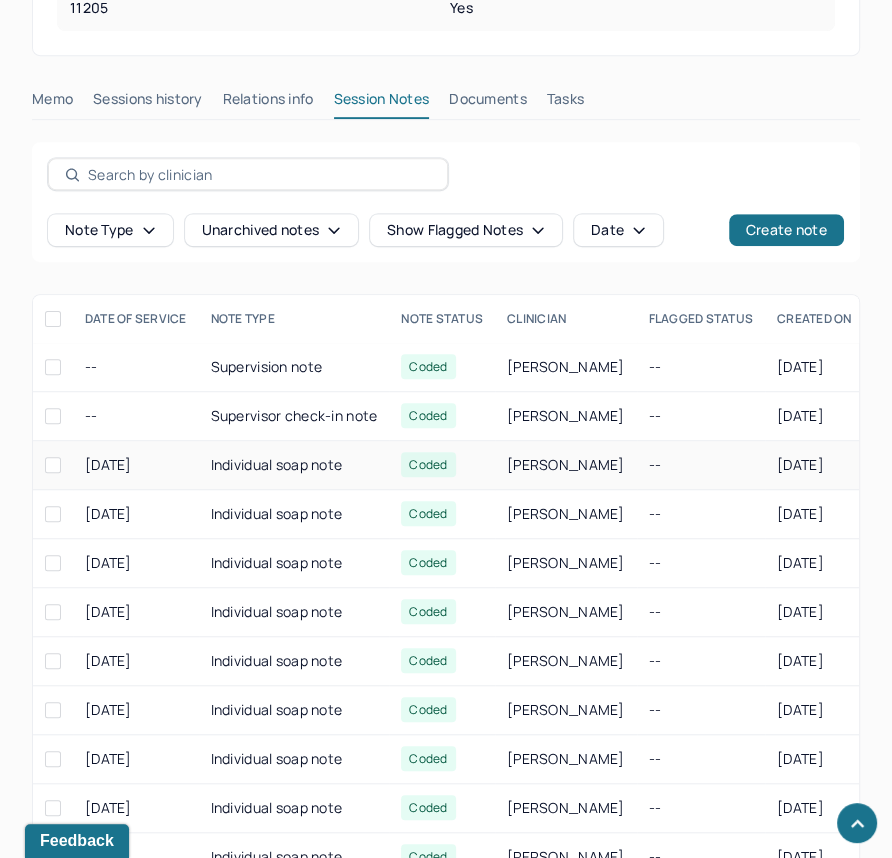 click on "Individual soap note" at bounding box center (294, 465) 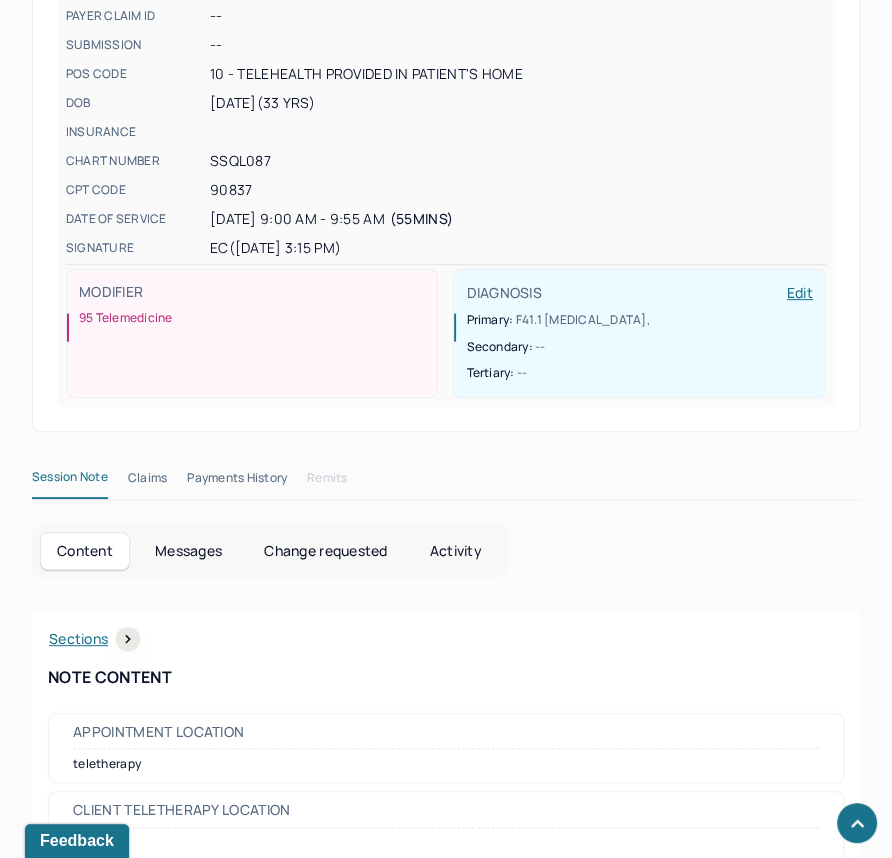 scroll, scrollTop: 741, scrollLeft: 0, axis: vertical 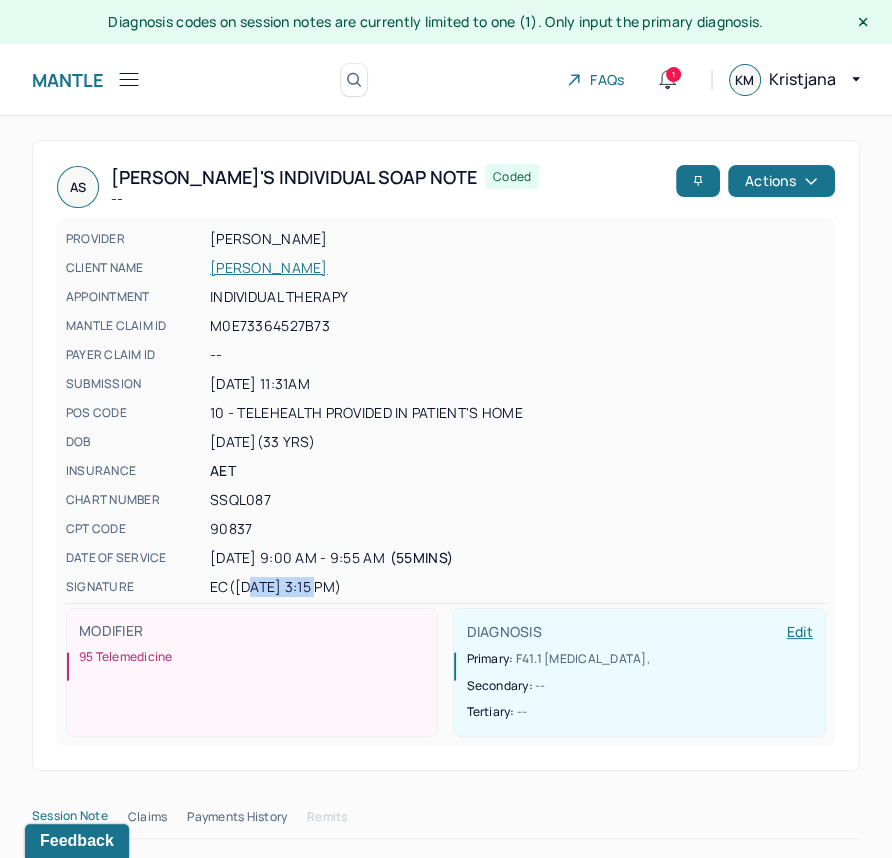 drag, startPoint x: 631, startPoint y: 370, endPoint x: 705, endPoint y: 370, distance: 74 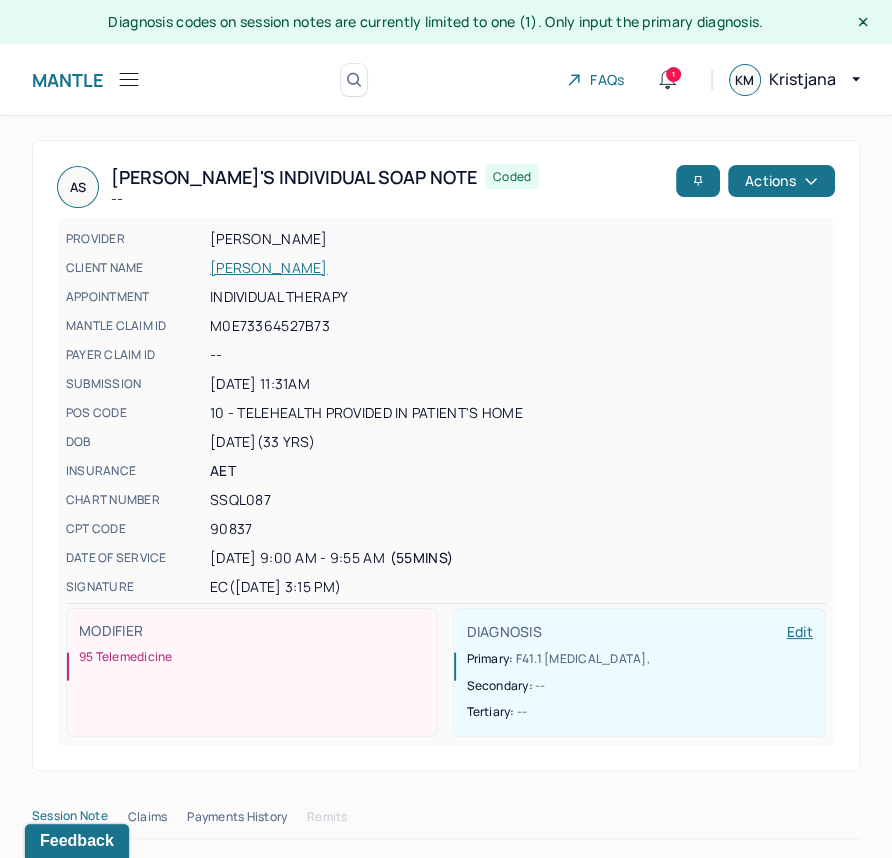 click on "06/25/2025   9:00 AM   -   9:55 AM" at bounding box center [297, 558] 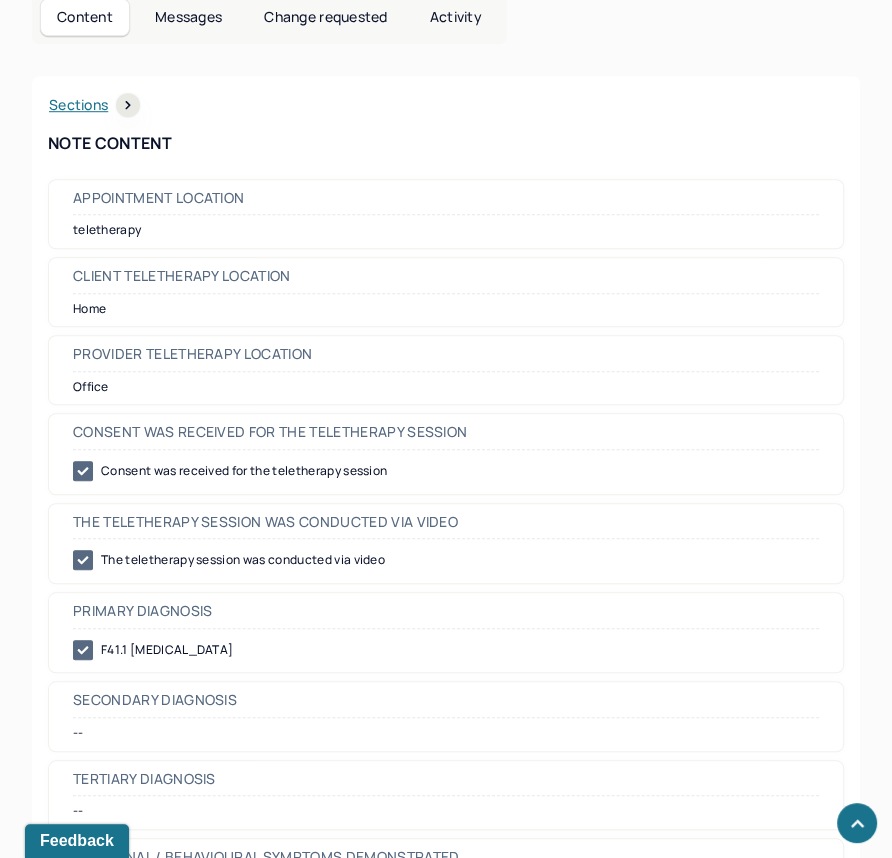 scroll, scrollTop: 908, scrollLeft: 0, axis: vertical 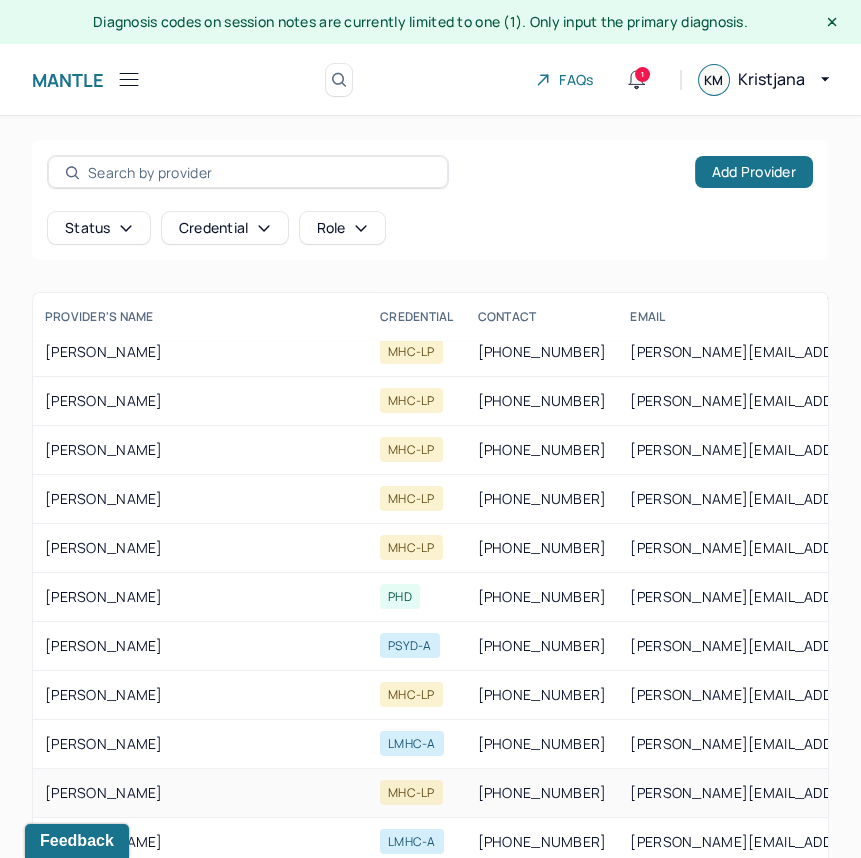 click on "BLAU, RACHEL" at bounding box center [200, 793] 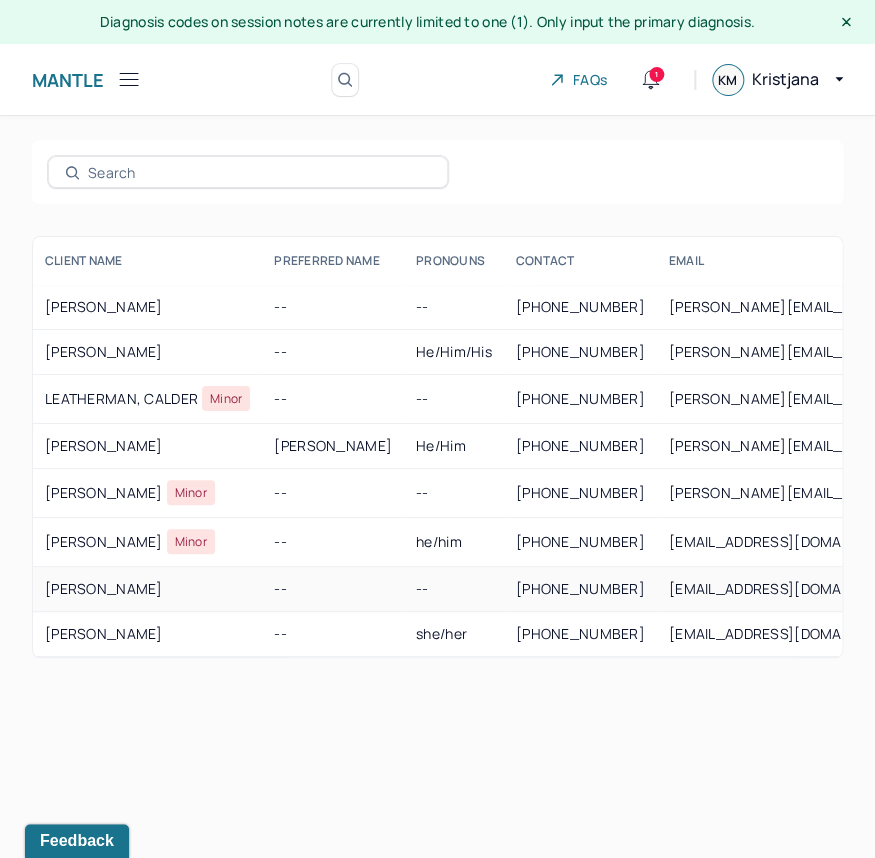 click on "ALMONTE, RONY" at bounding box center (147, 589) 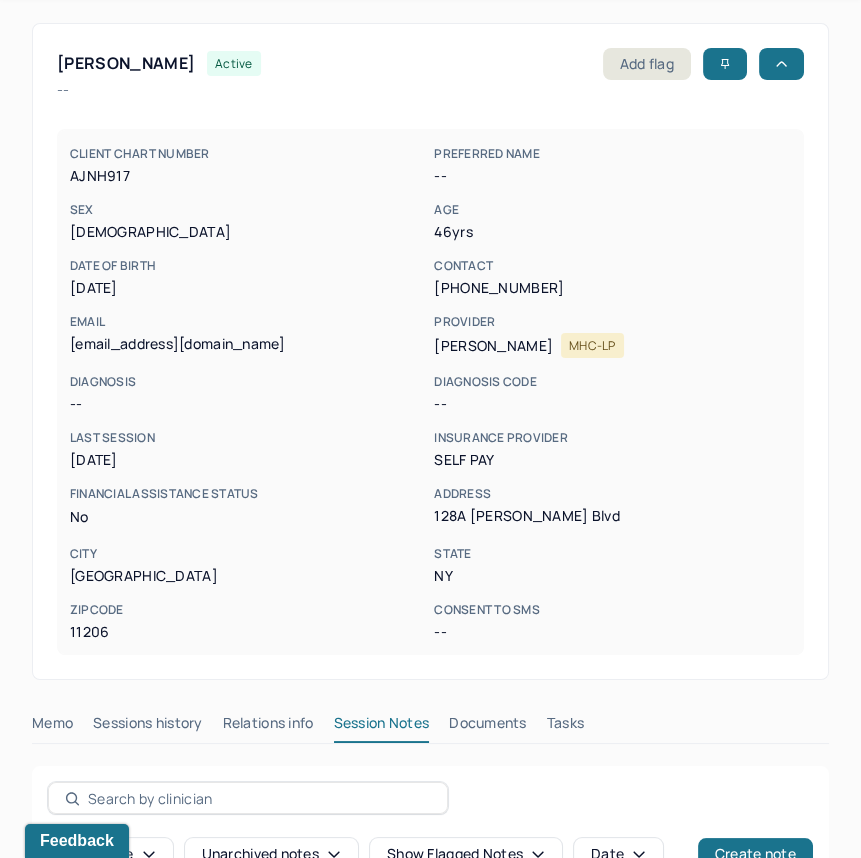 scroll, scrollTop: 0, scrollLeft: 0, axis: both 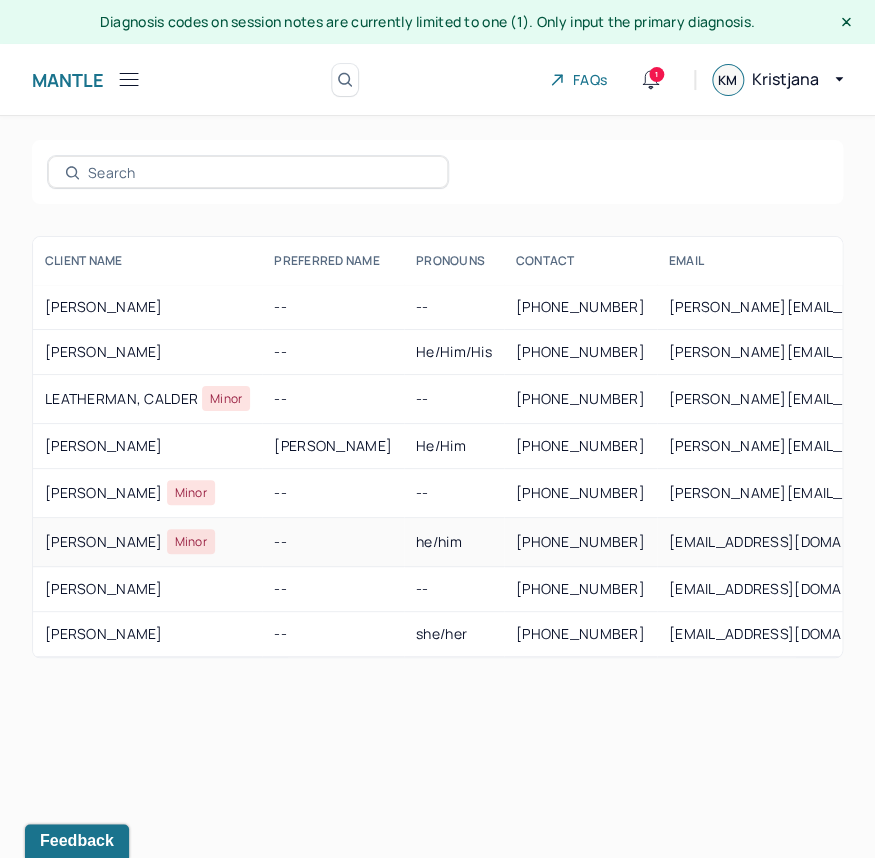 click on "SCHMITTROTH, XAVIER Minor" at bounding box center [147, 542] 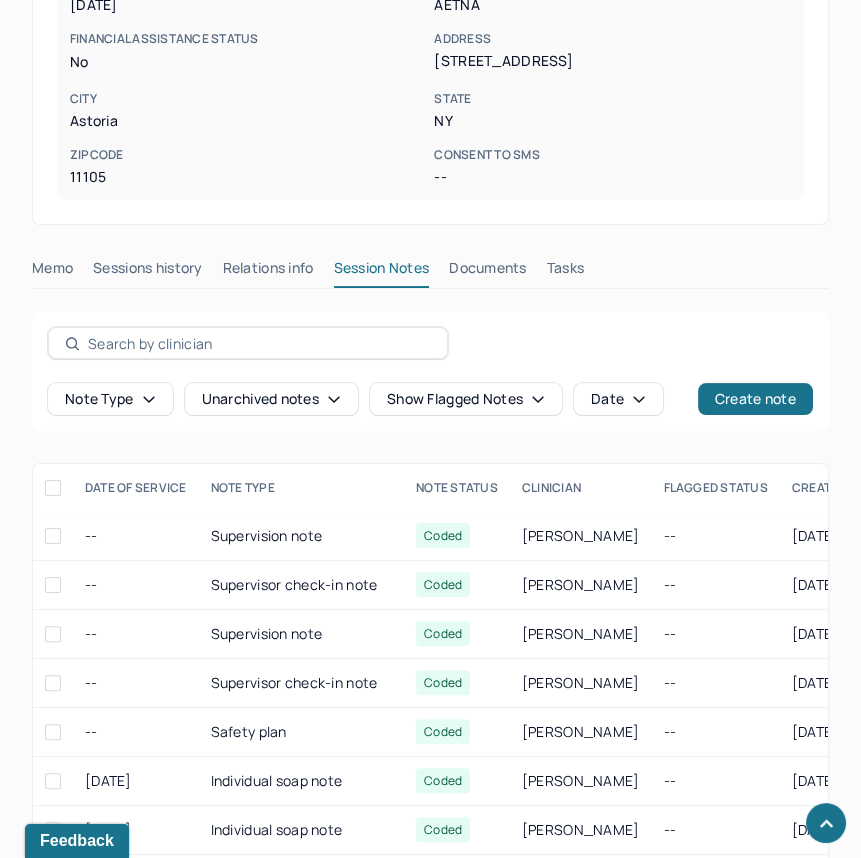 scroll, scrollTop: 669, scrollLeft: 0, axis: vertical 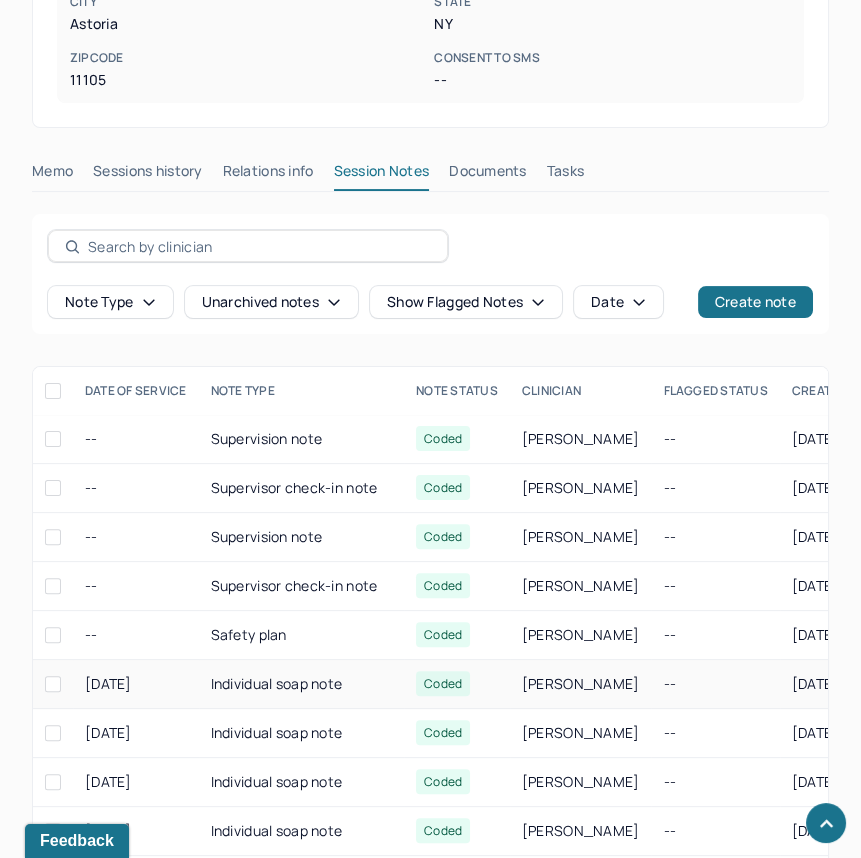 click on "Individual soap note" at bounding box center (302, 684) 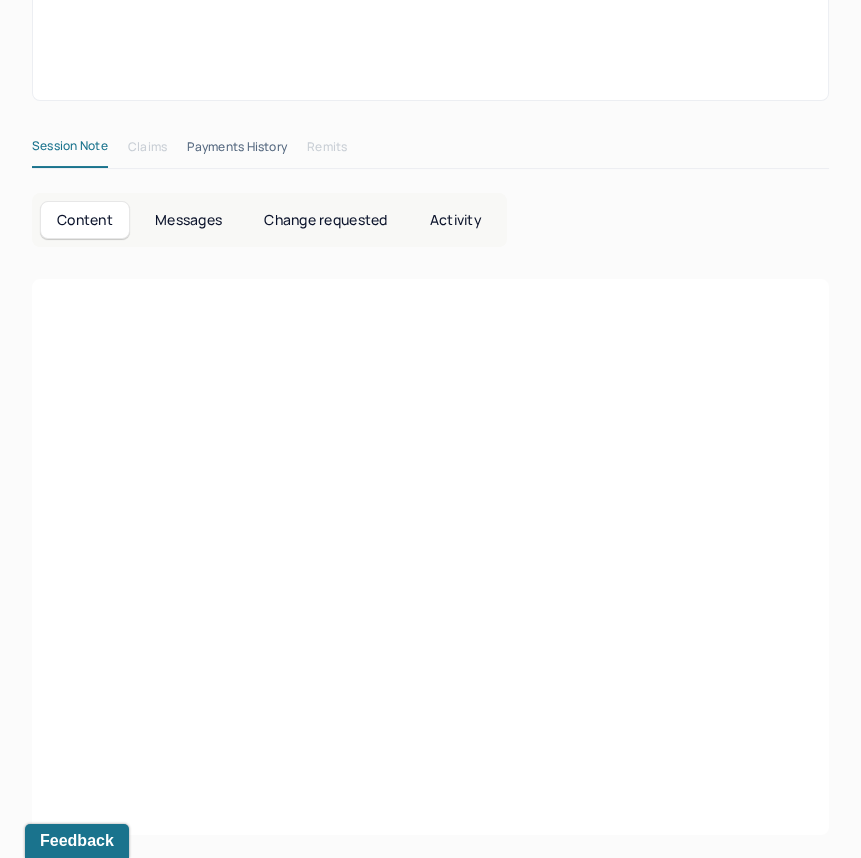 scroll, scrollTop: 669, scrollLeft: 0, axis: vertical 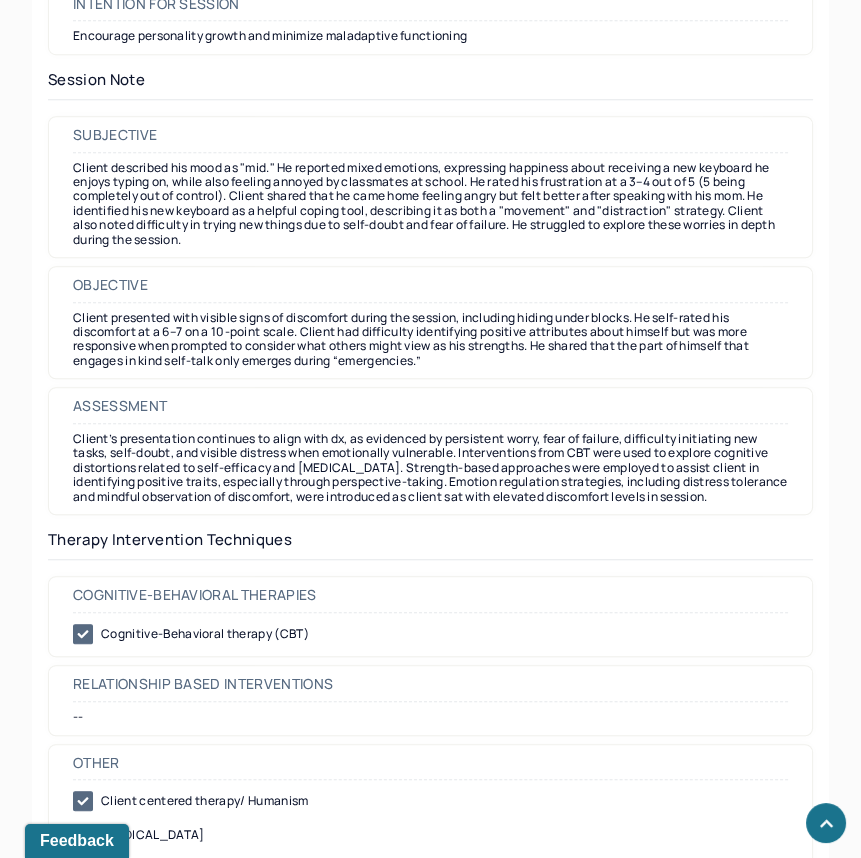 click on "XS Xavier's   Individual soap note -- Coded       Actions   PROVIDER BLAU, RACHEL CLIENT NAME SCHMITTROTH, XAVIER APPOINTMENT Child therapy   MANTLE CLAIM ID M0D9280D42D289 PAYER CLAIM ID EG37N6M990000 SUBMISSION 06/20/2025 17:55PM POS CODE 11 - Office DOB 02/03/2014  (11 Yrs) INSURANCE AET CHART NUMBER SFLL431 CPT CODE 90837 DATE OF SERVICE 06/17/2025   4:00 PM   -   5:00 PM ( 1hr ) SIGNATURE RB  (06/18/2025, 11:33 AM) MODIFIER -- DIAGNOSIS   Edit   Primary:   F41.1 GENERALIZED ANXIETY DISORDER ,  Secondary:   -- Tertiary:   --   Session Note     Claims     Payments History     Remits     Content     Messages     Change requested     Activity       Sections Session note Therapy intervention techniques Treatment plan/ progress   Sections   NOTE CONTENT Appointment location in person Client Teletherapy Location -- Provider Teletherapy Location -- Consent was received for the teletherapy session Consent was received for the teletherapy session The teletherapy session was conducted via video Primary diagnosis --" at bounding box center (430, 200) 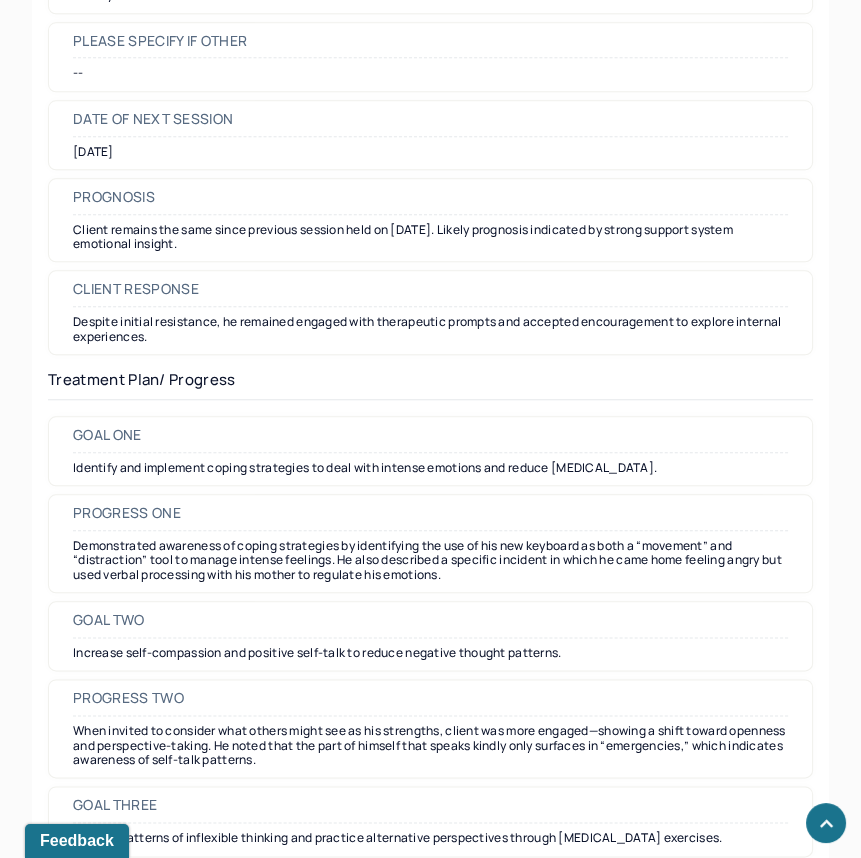 scroll, scrollTop: 2950, scrollLeft: 0, axis: vertical 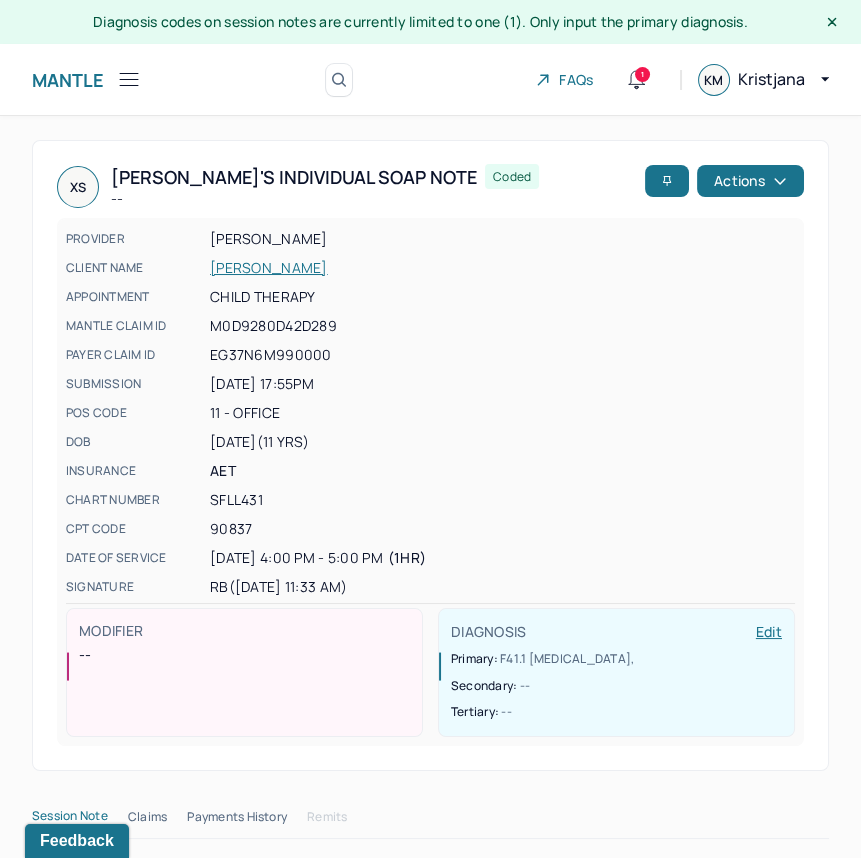 click 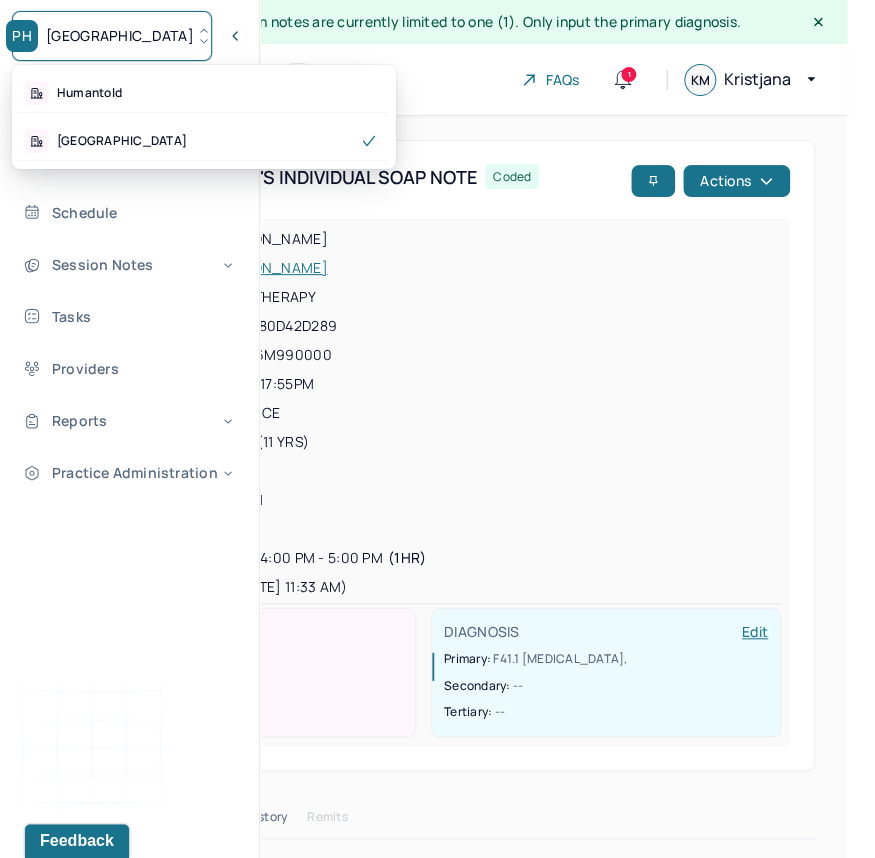 click on "PH Park Hill" at bounding box center [112, 36] 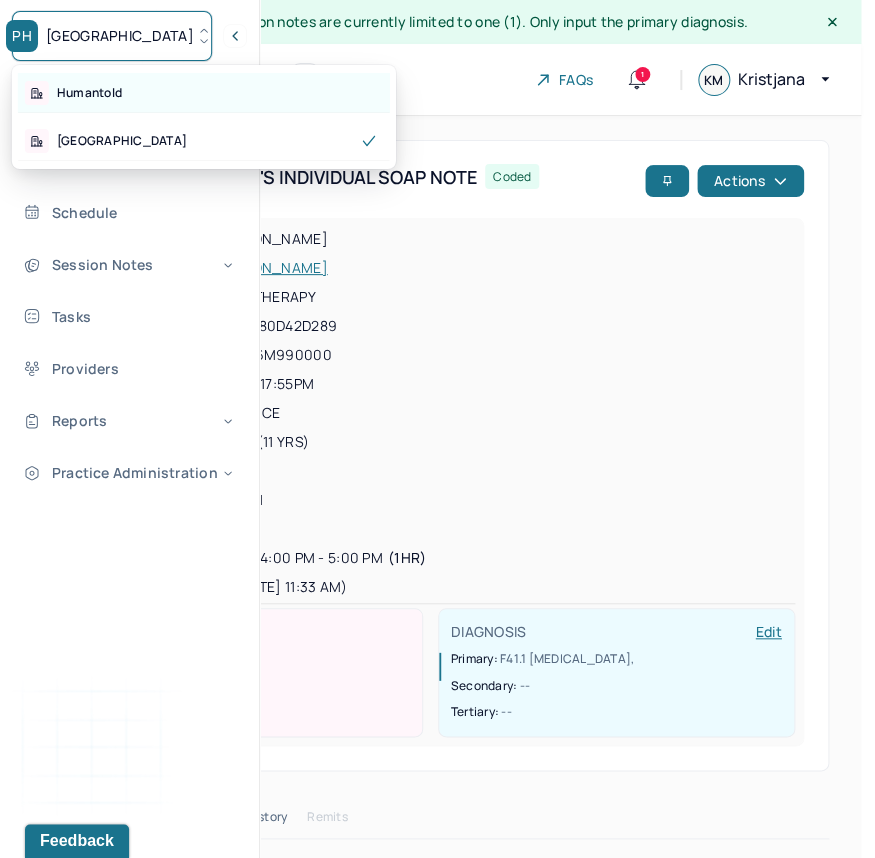 click on "Humantold" at bounding box center [204, 93] 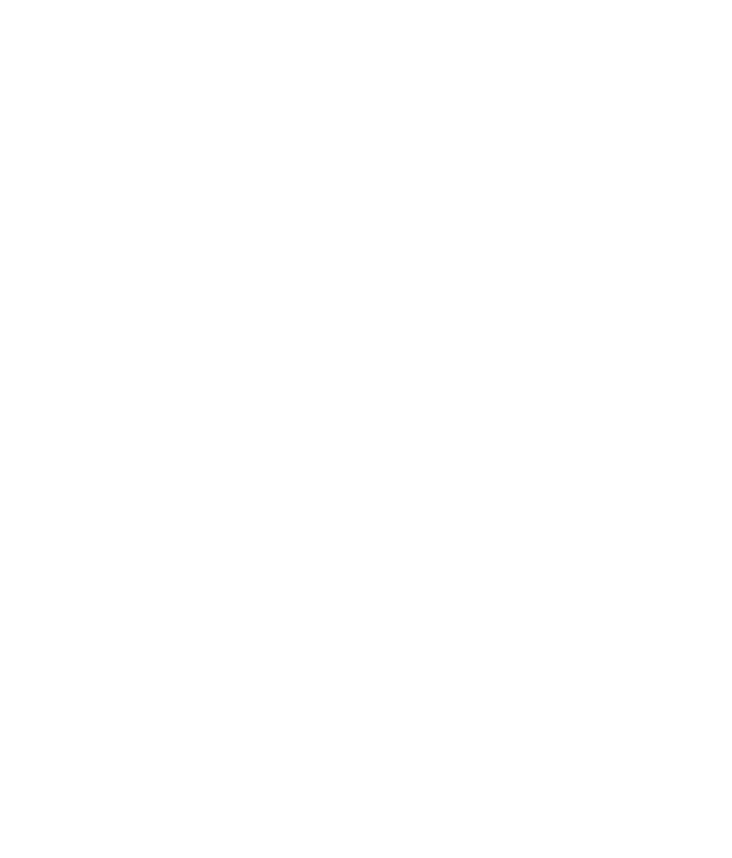 scroll, scrollTop: 0, scrollLeft: 0, axis: both 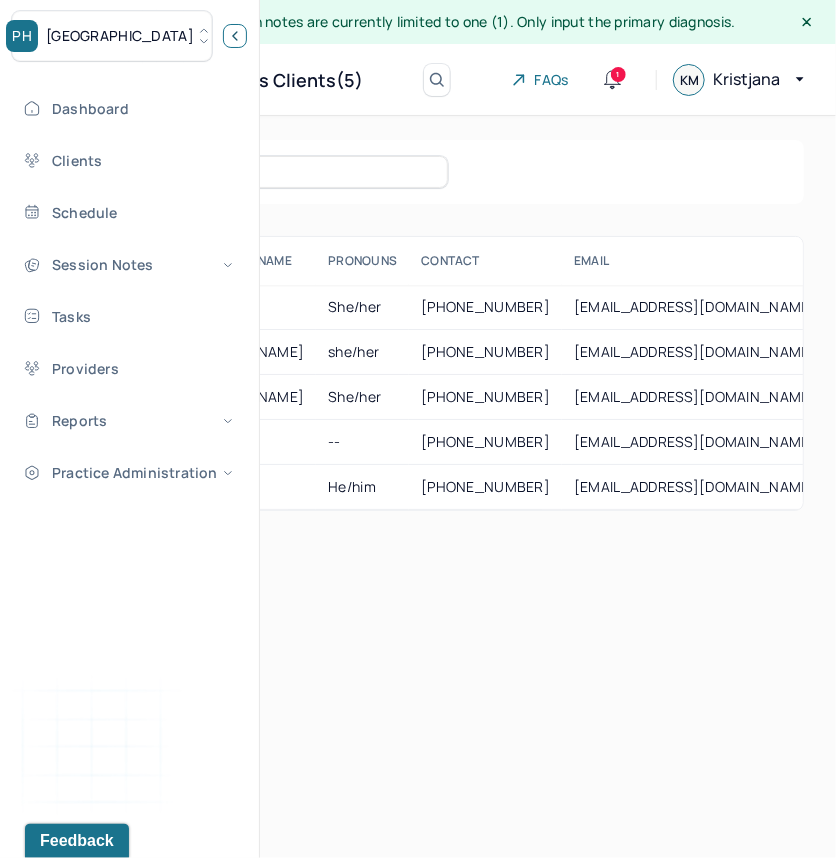 click at bounding box center (235, 36) 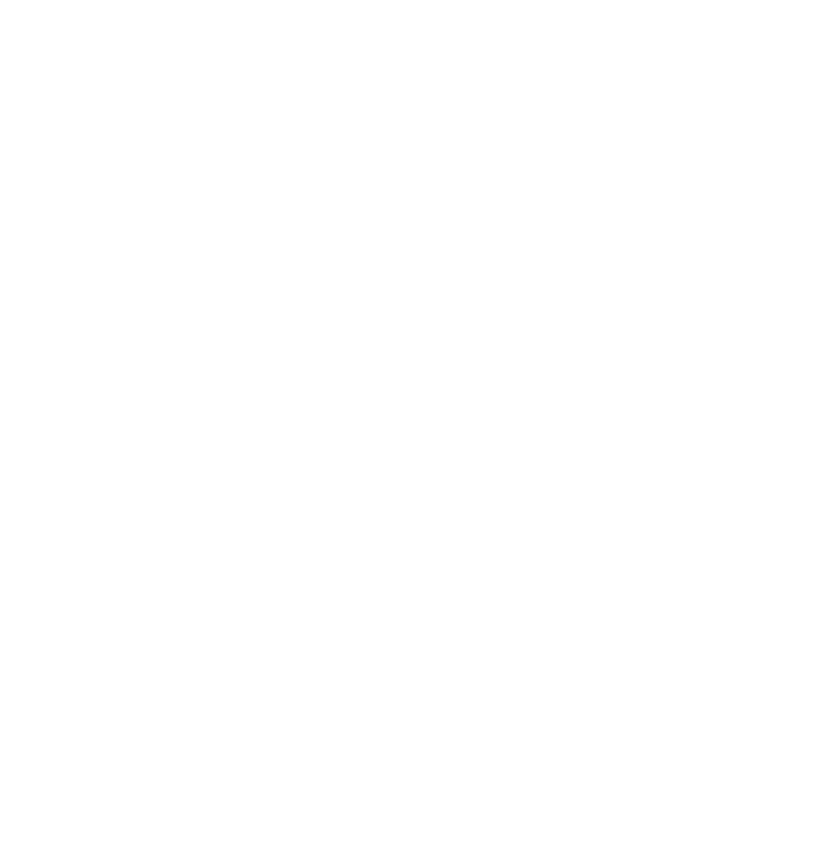 scroll, scrollTop: 0, scrollLeft: 0, axis: both 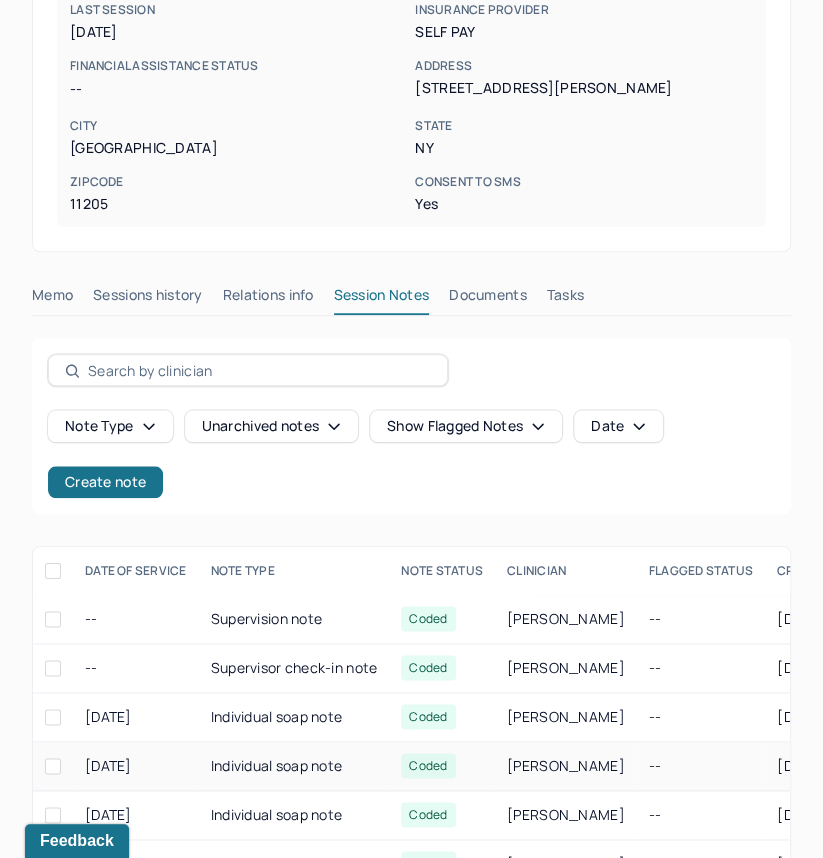 click on "Individual soap note" at bounding box center [294, 766] 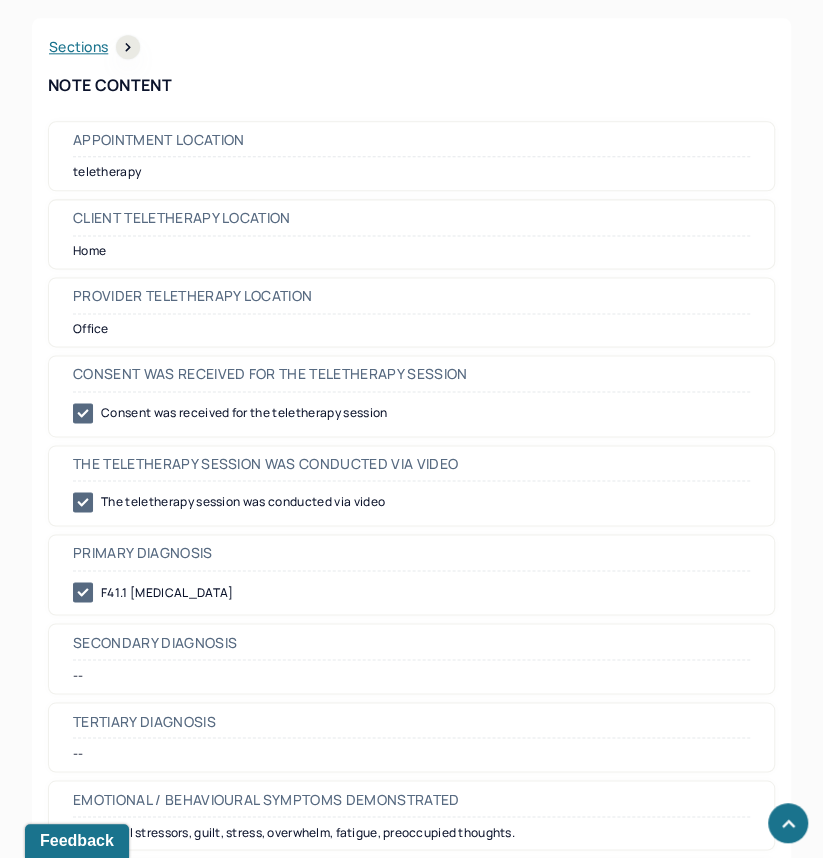 scroll, scrollTop: 936, scrollLeft: 0, axis: vertical 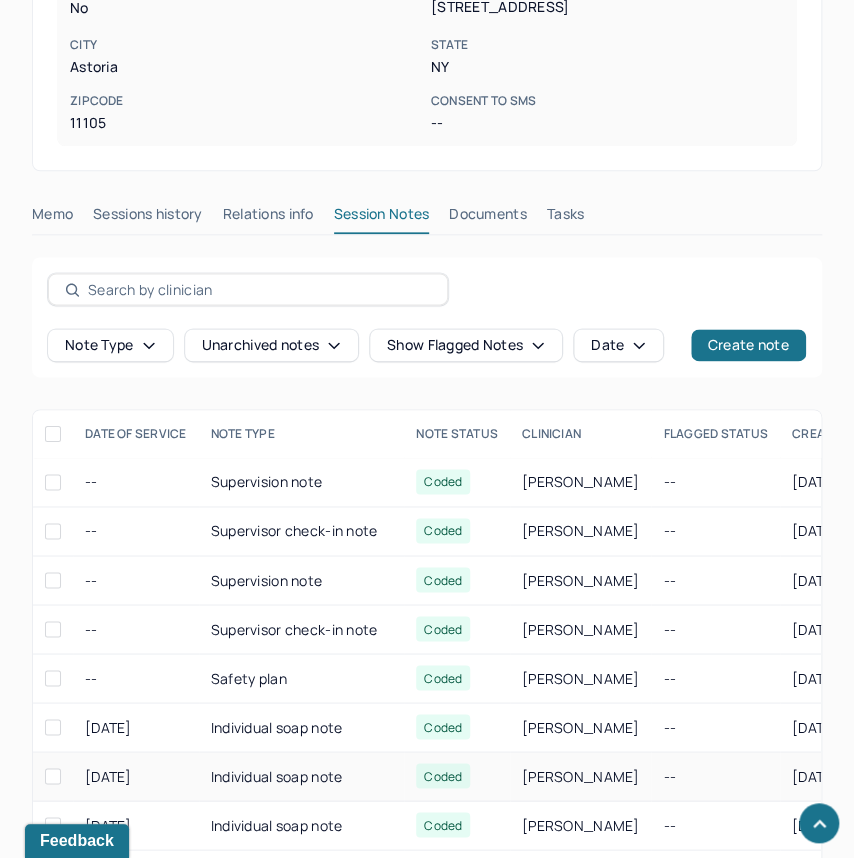 click on "Individual soap note" at bounding box center [302, 776] 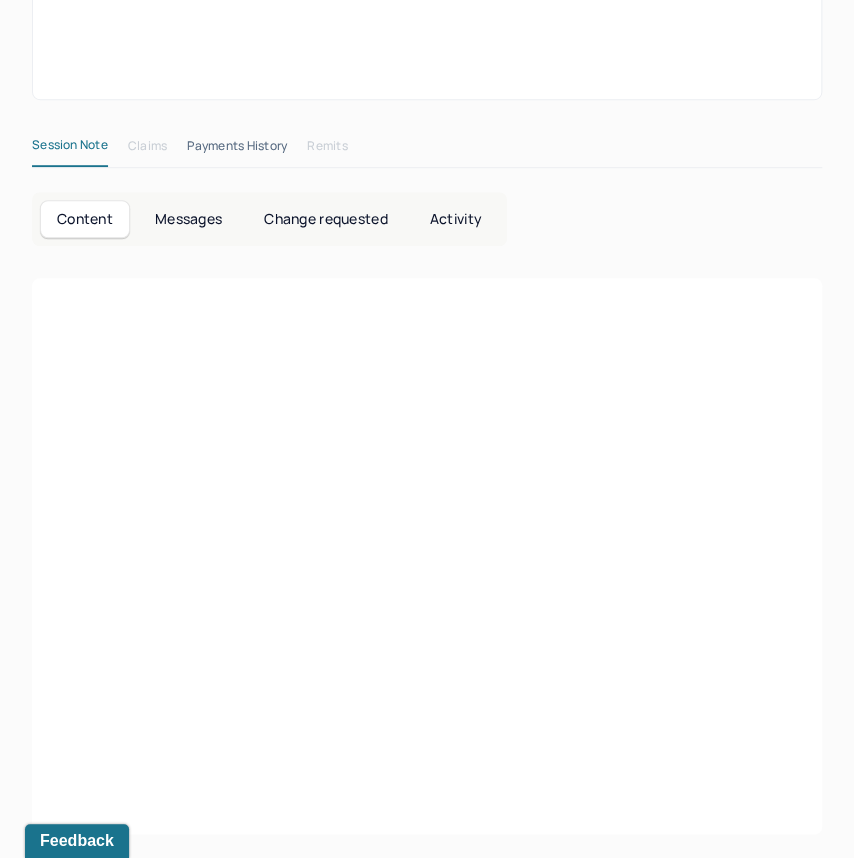 scroll, scrollTop: 0, scrollLeft: 0, axis: both 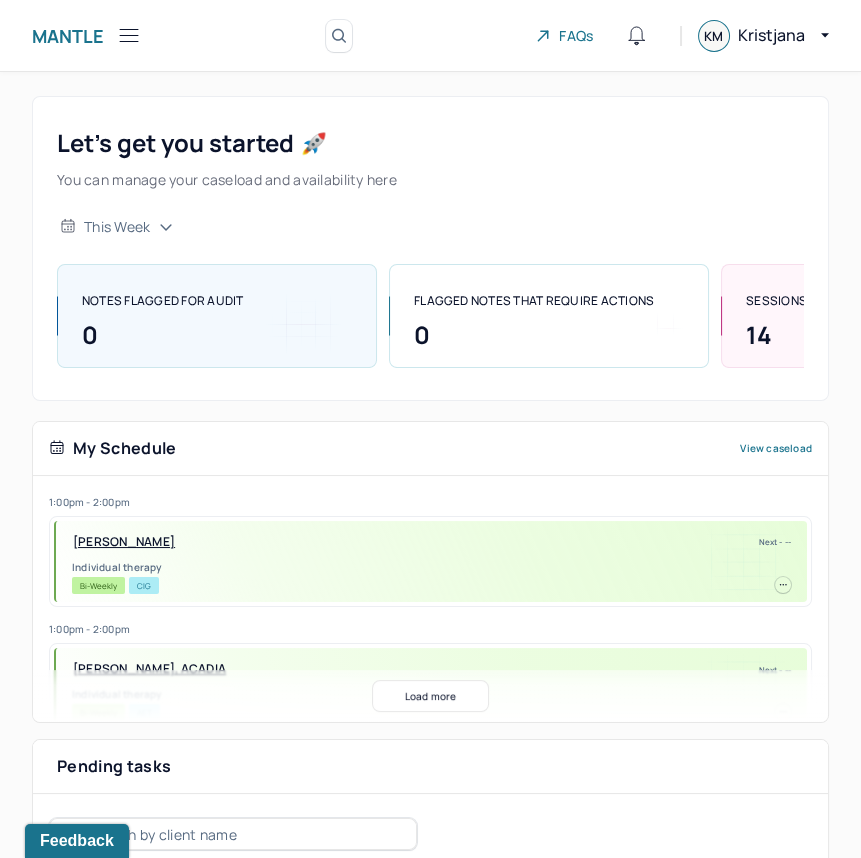click 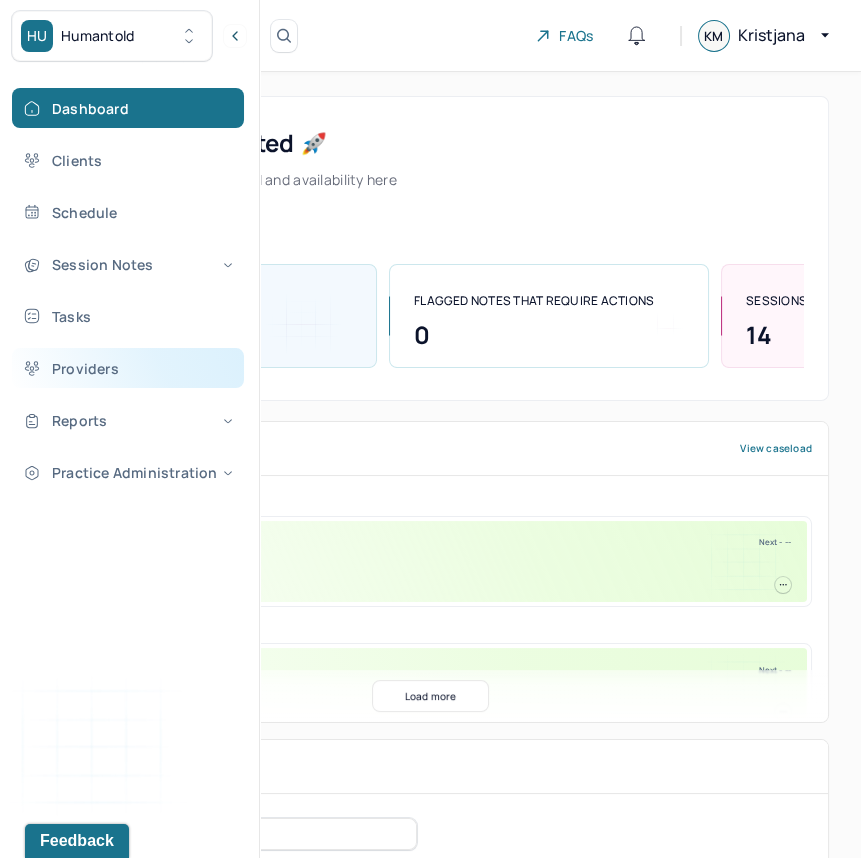 click on "Providers" at bounding box center [128, 368] 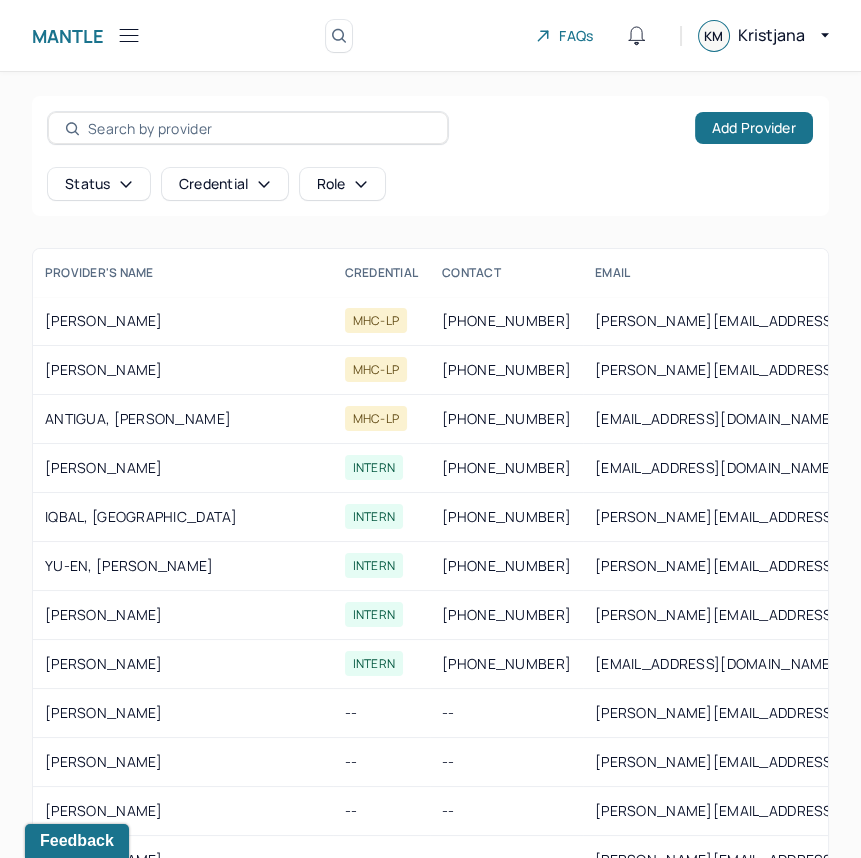 click on "Role" at bounding box center (342, 184) 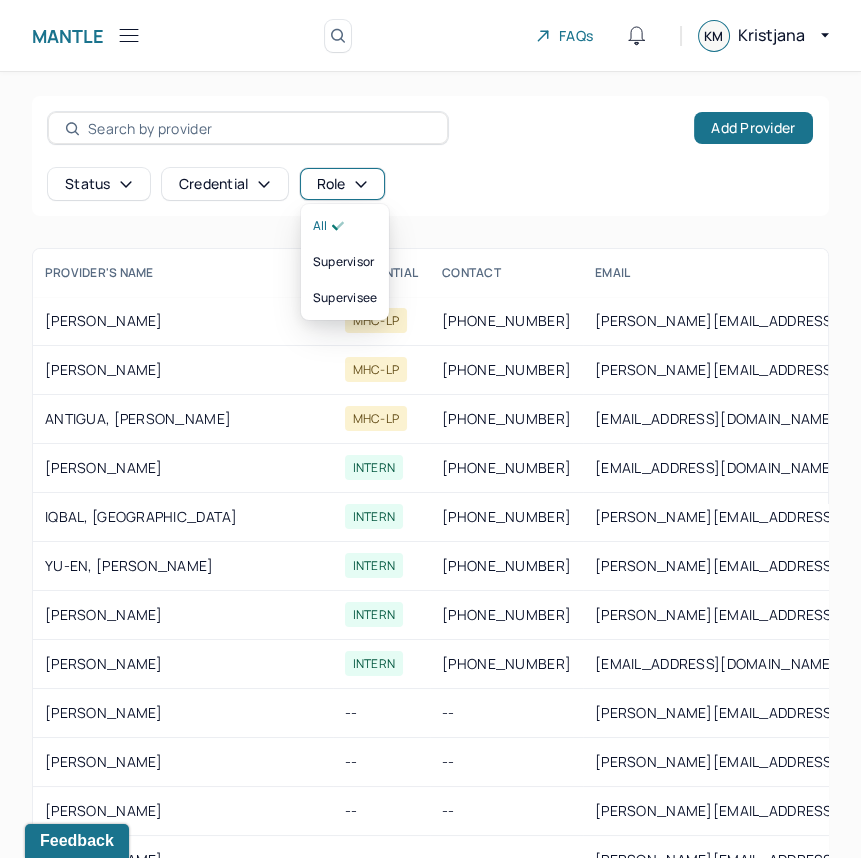 click 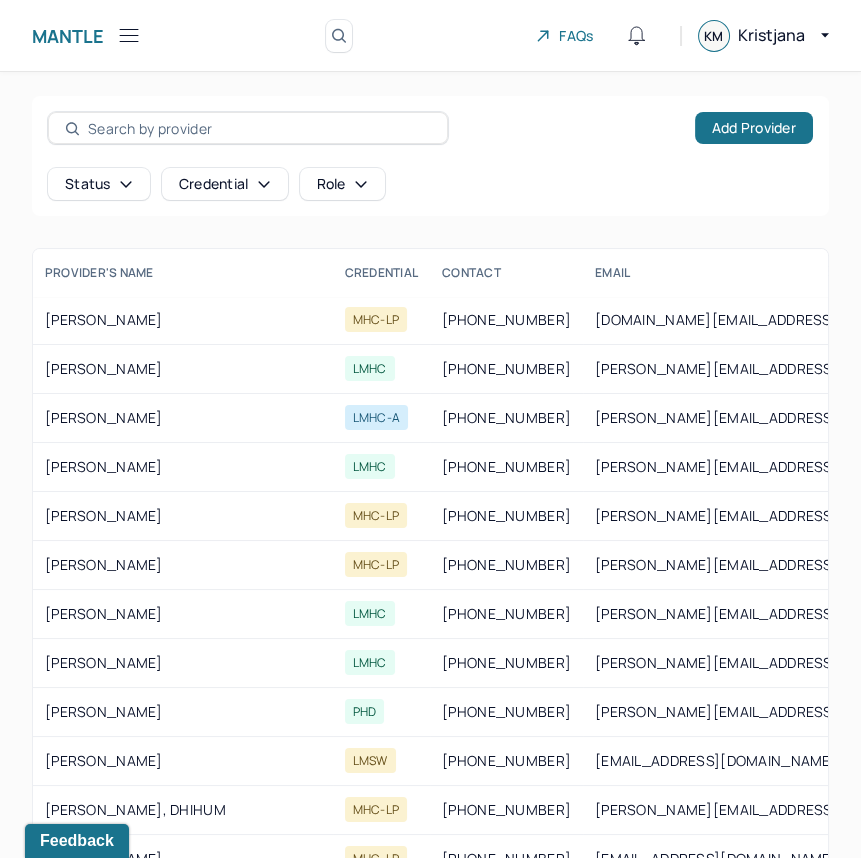 scroll, scrollTop: 3079, scrollLeft: 0, axis: vertical 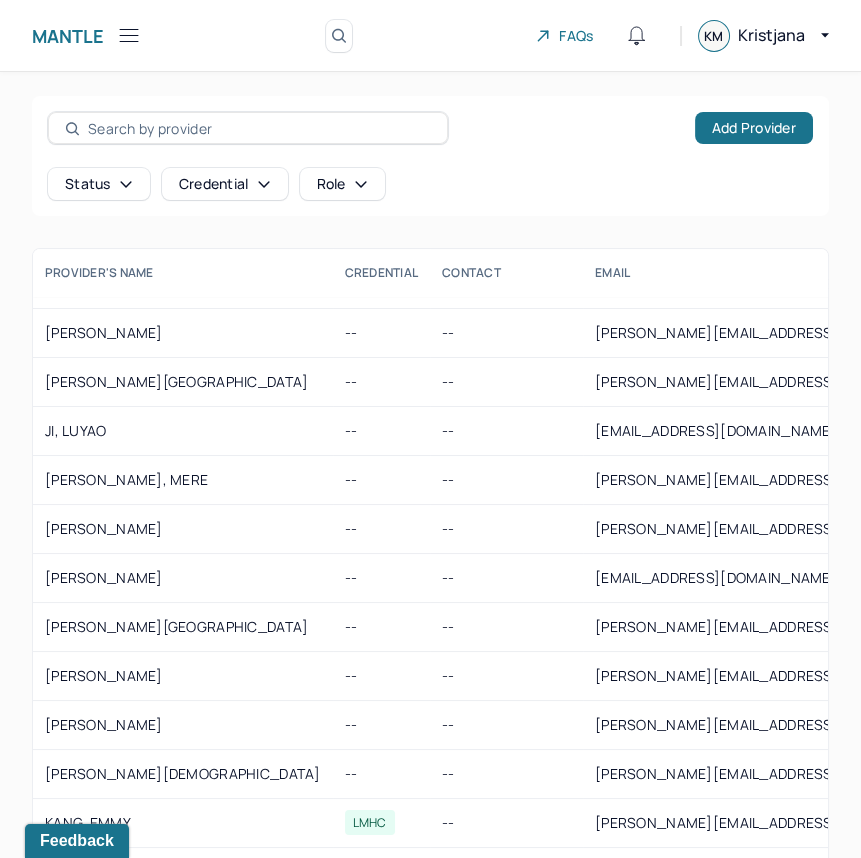 click at bounding box center (259, 128) 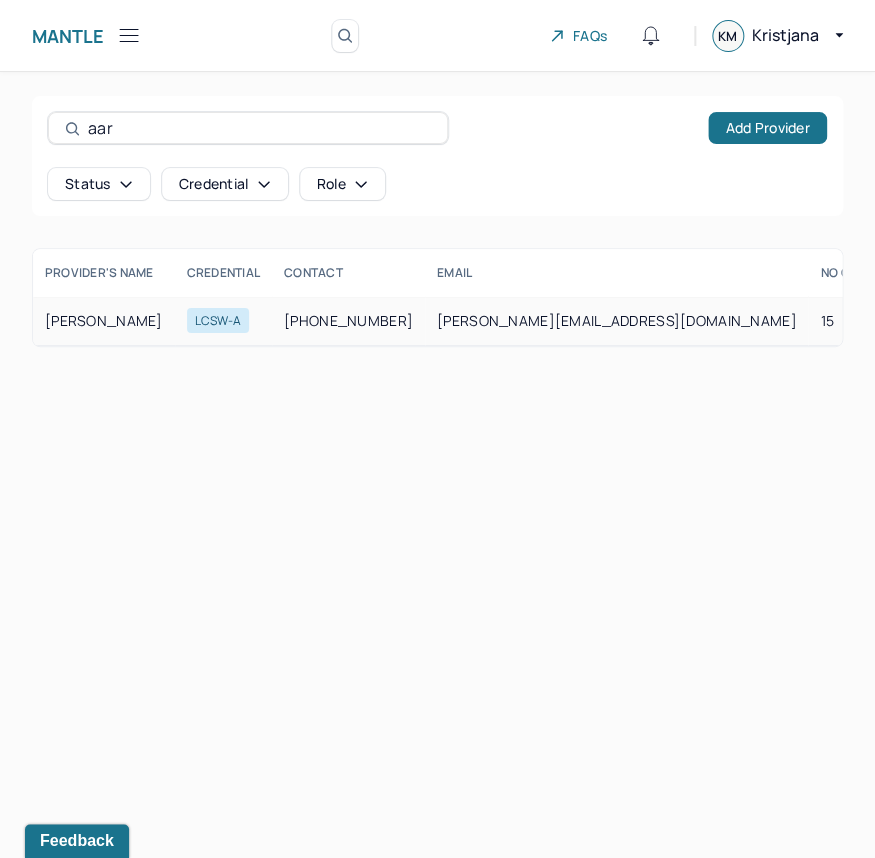 type on "aar" 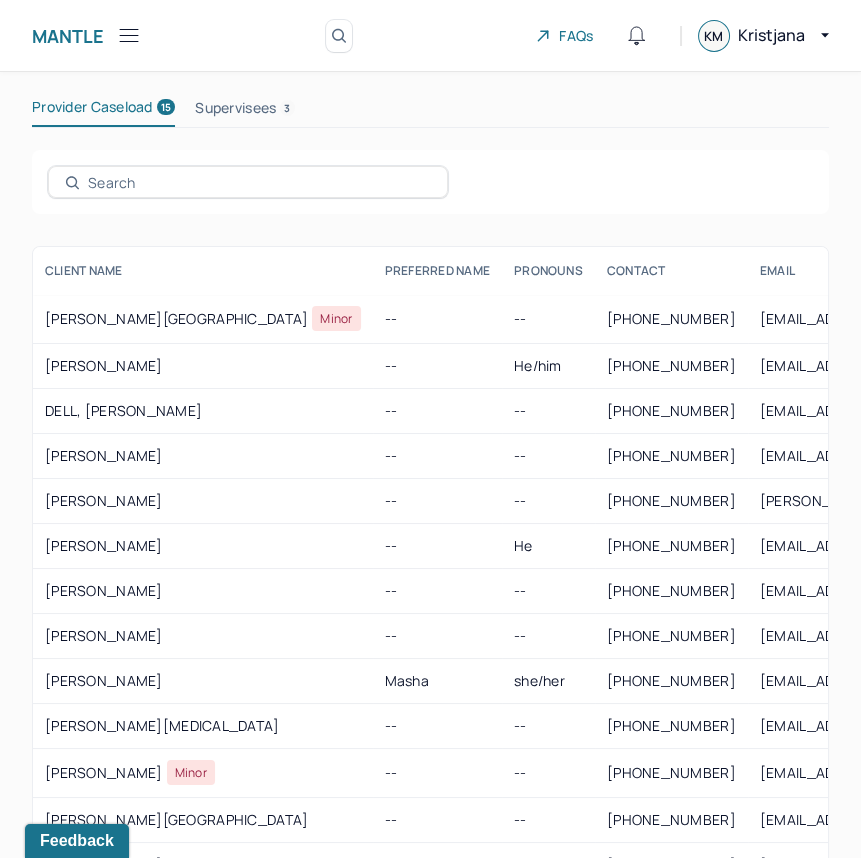 scroll, scrollTop: 58, scrollLeft: 0, axis: vertical 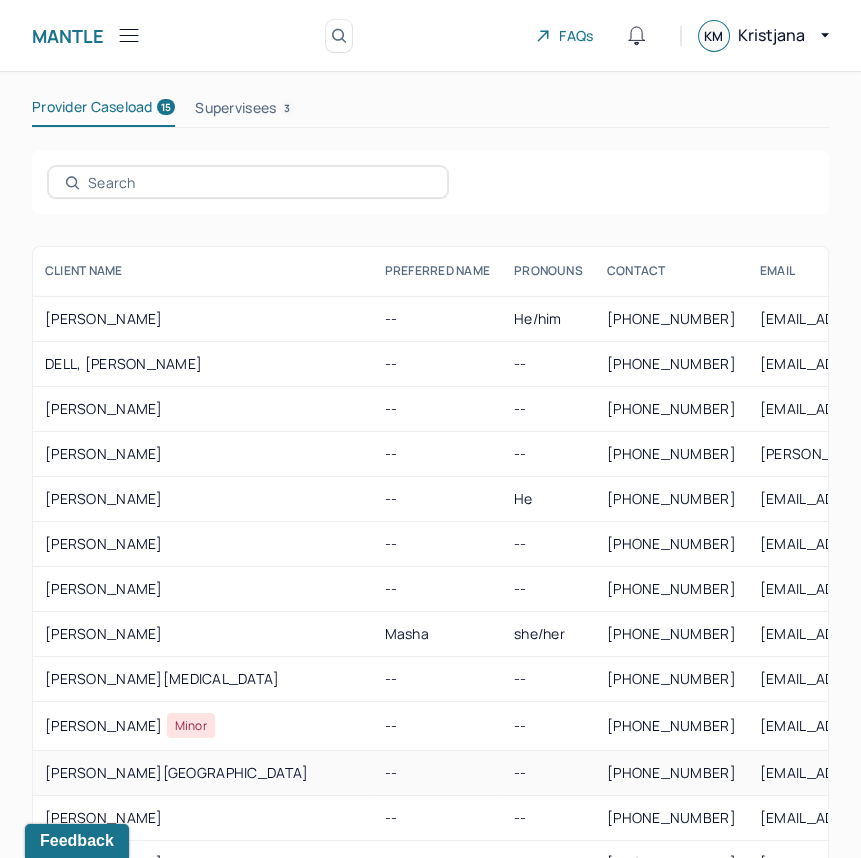 click on "--" at bounding box center (437, 773) 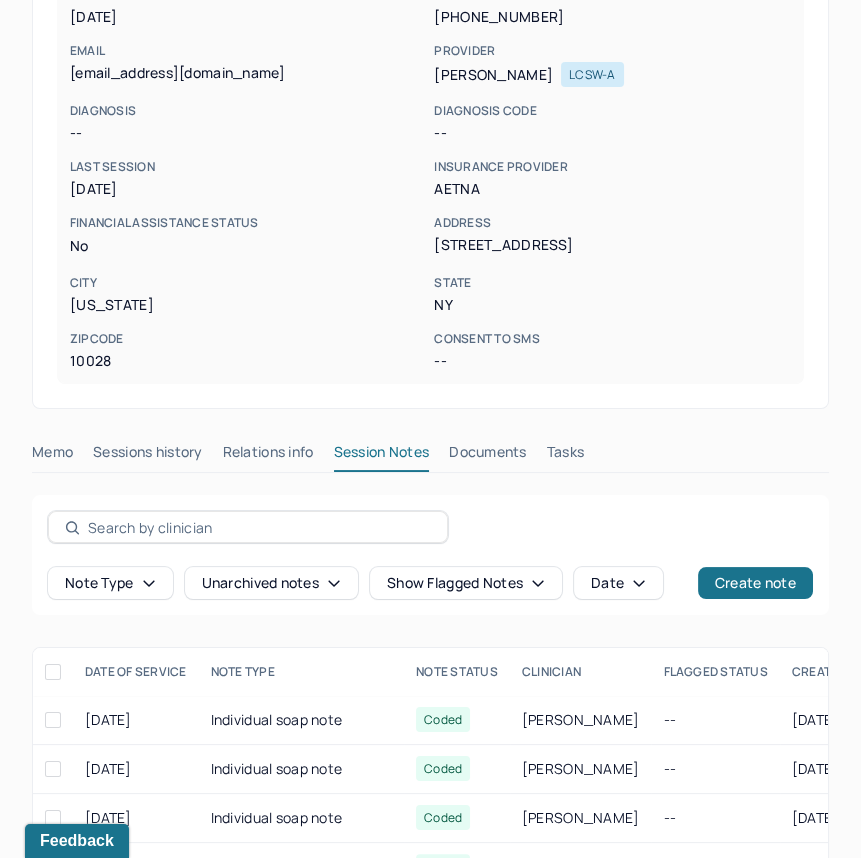 scroll, scrollTop: 473, scrollLeft: 0, axis: vertical 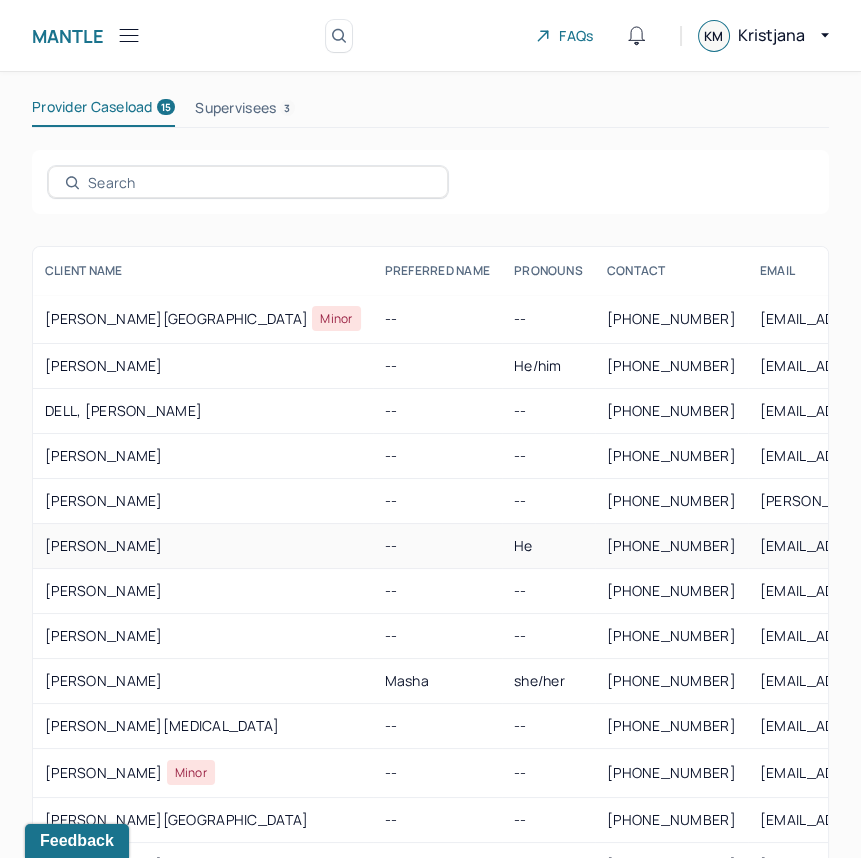 click on "--" at bounding box center (437, 546) 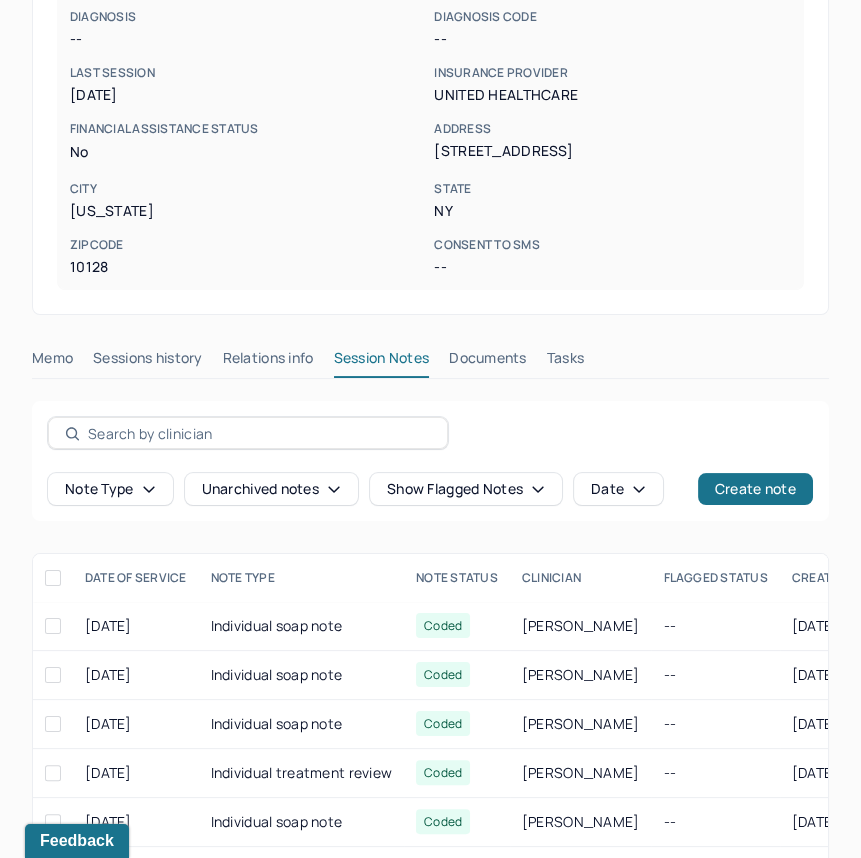 scroll, scrollTop: 468, scrollLeft: 0, axis: vertical 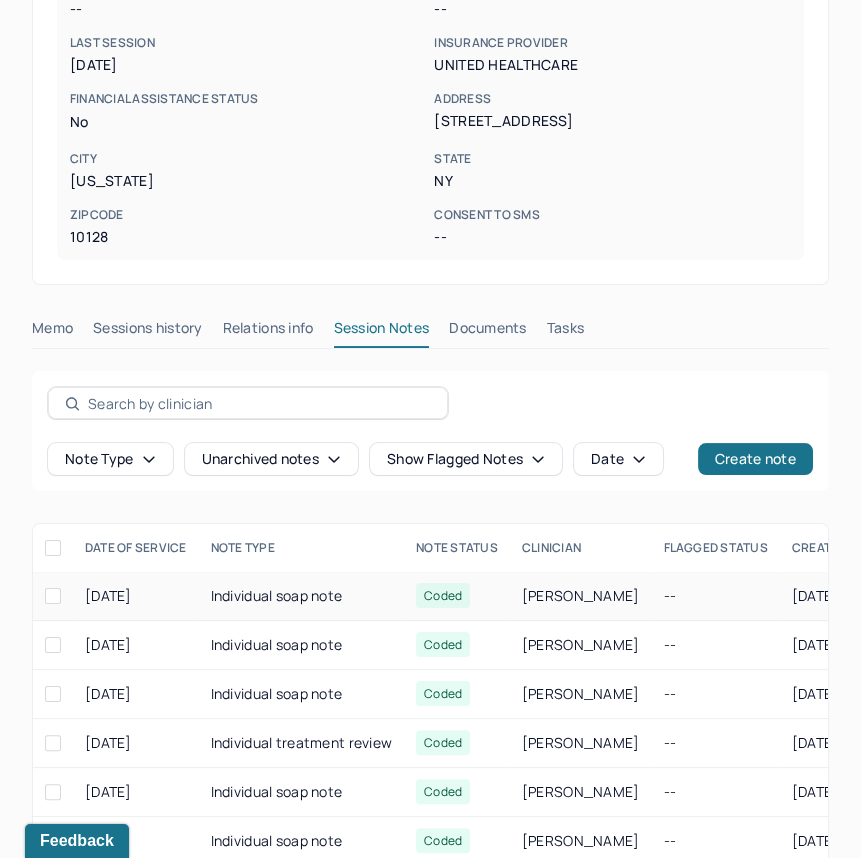 click on "Individual soap note" at bounding box center (302, 596) 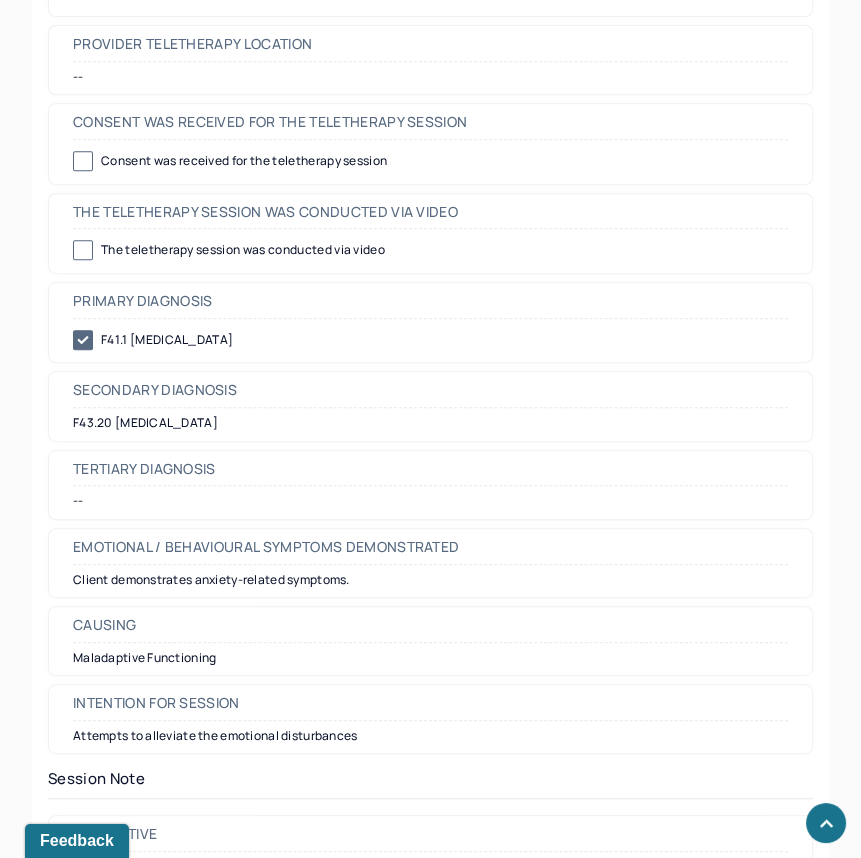 scroll, scrollTop: 1143, scrollLeft: 0, axis: vertical 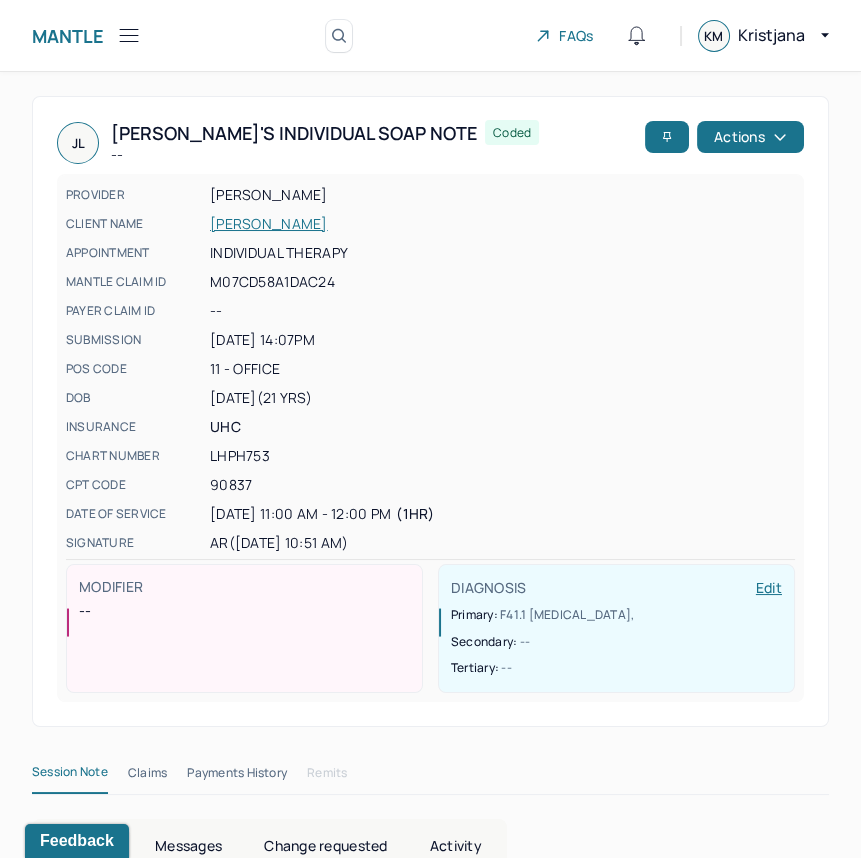 drag, startPoint x: 195, startPoint y: 219, endPoint x: 330, endPoint y: 219, distance: 135 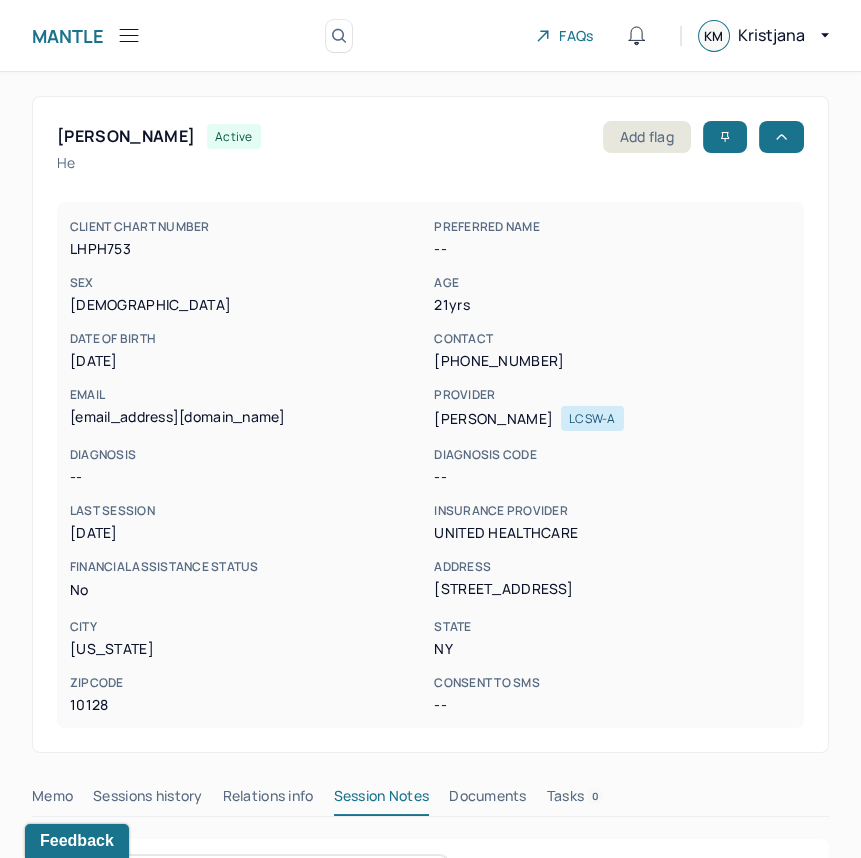 scroll, scrollTop: 444, scrollLeft: 0, axis: vertical 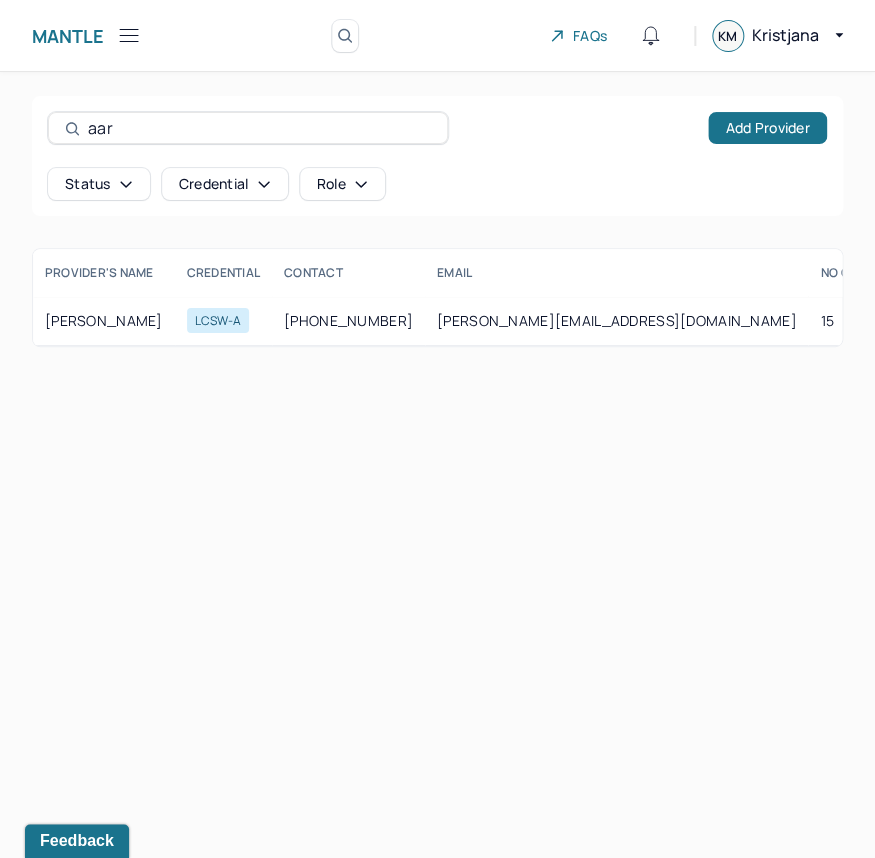 click on "aar" at bounding box center [259, 128] 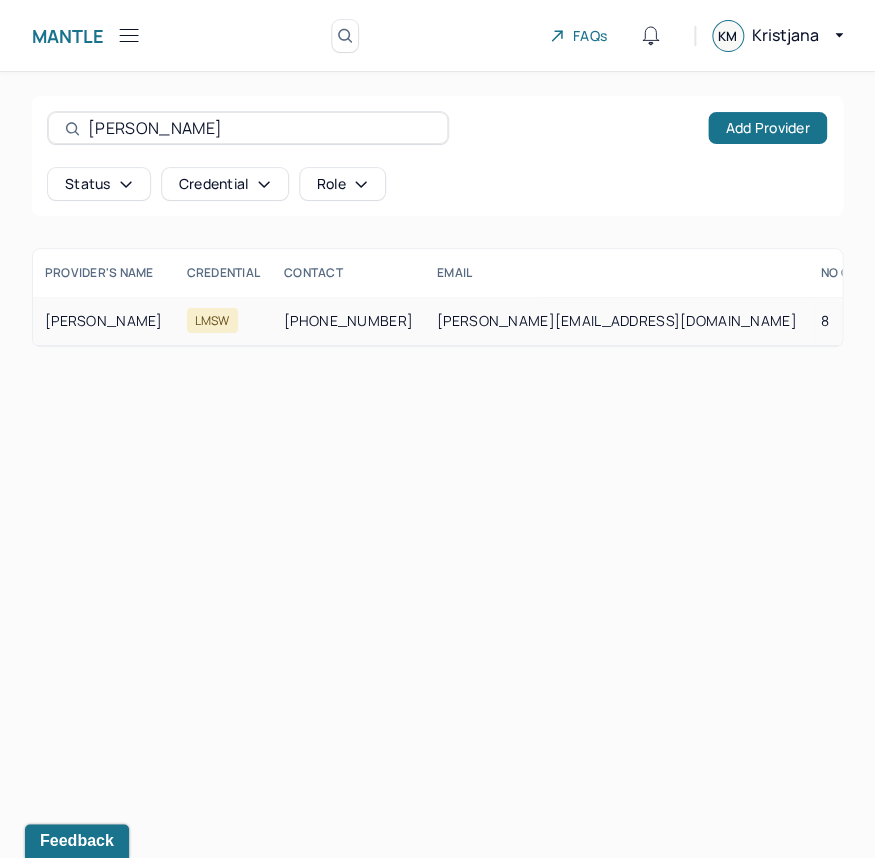 type on "adrien" 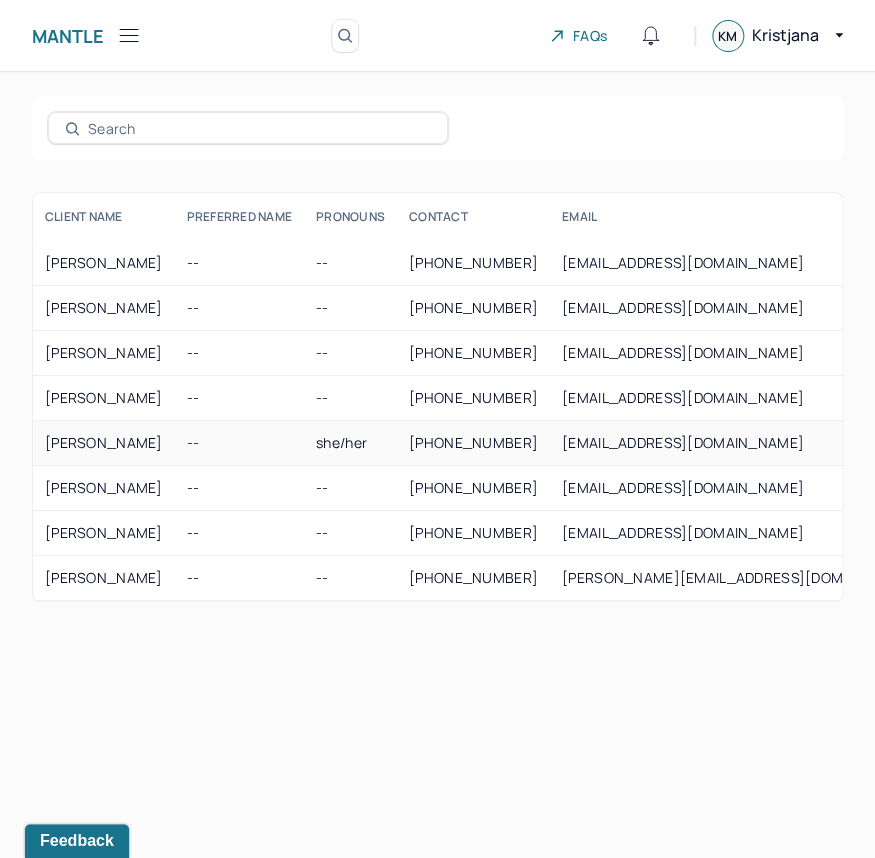 click on "COOPER, TALYA" at bounding box center (104, 443) 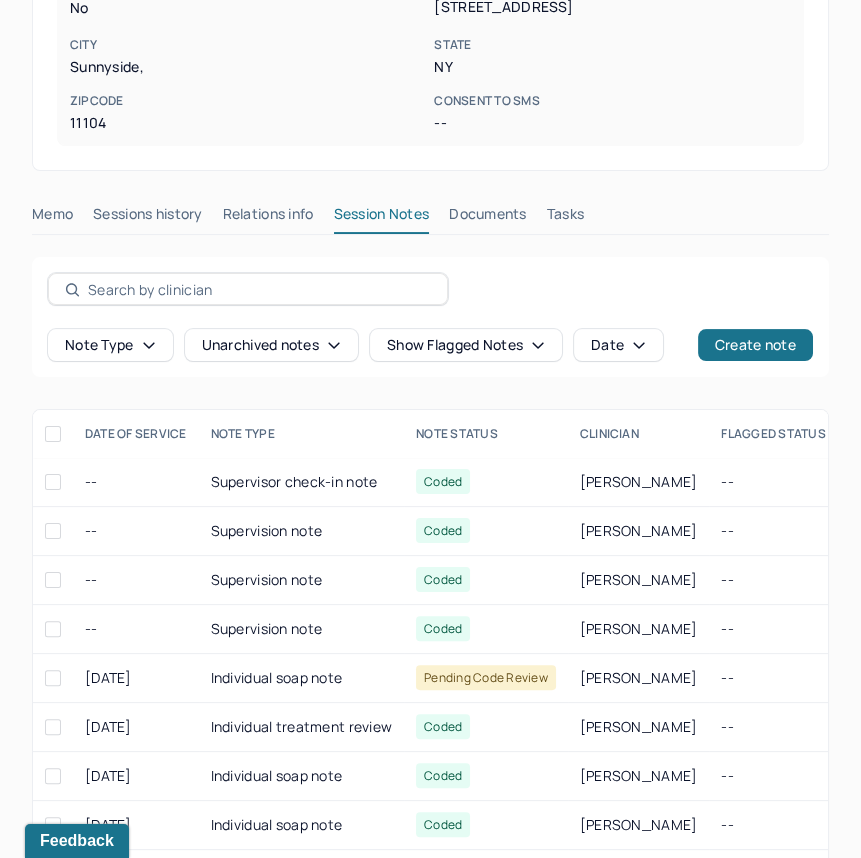 scroll, scrollTop: 584, scrollLeft: 0, axis: vertical 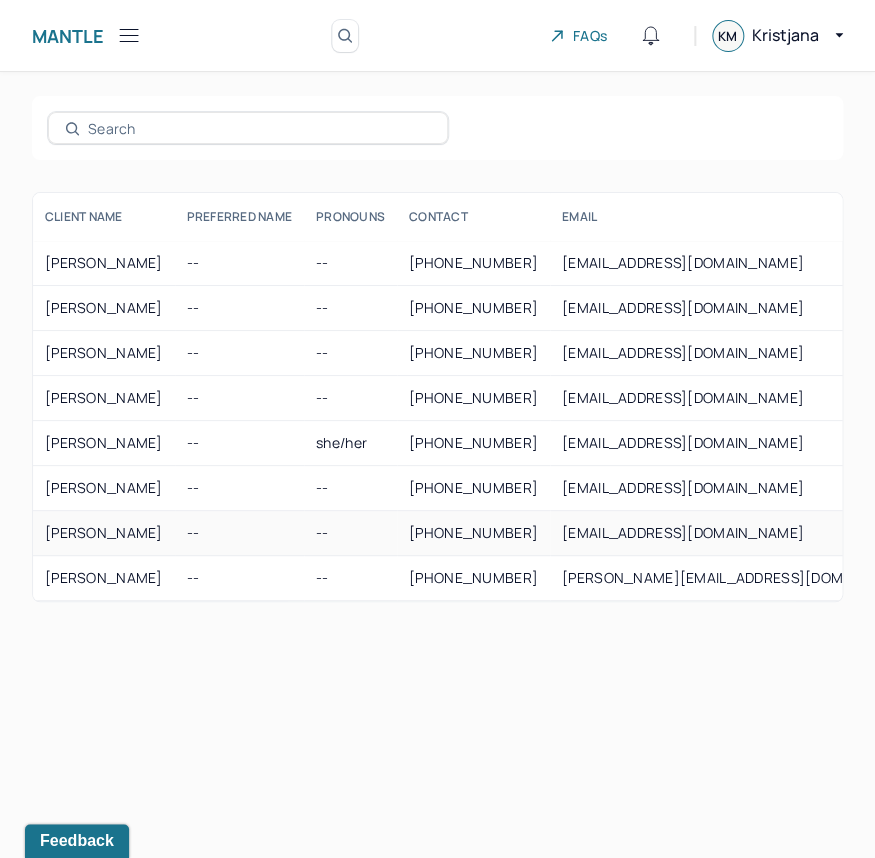click on "TORRES, SELENA" at bounding box center [104, 533] 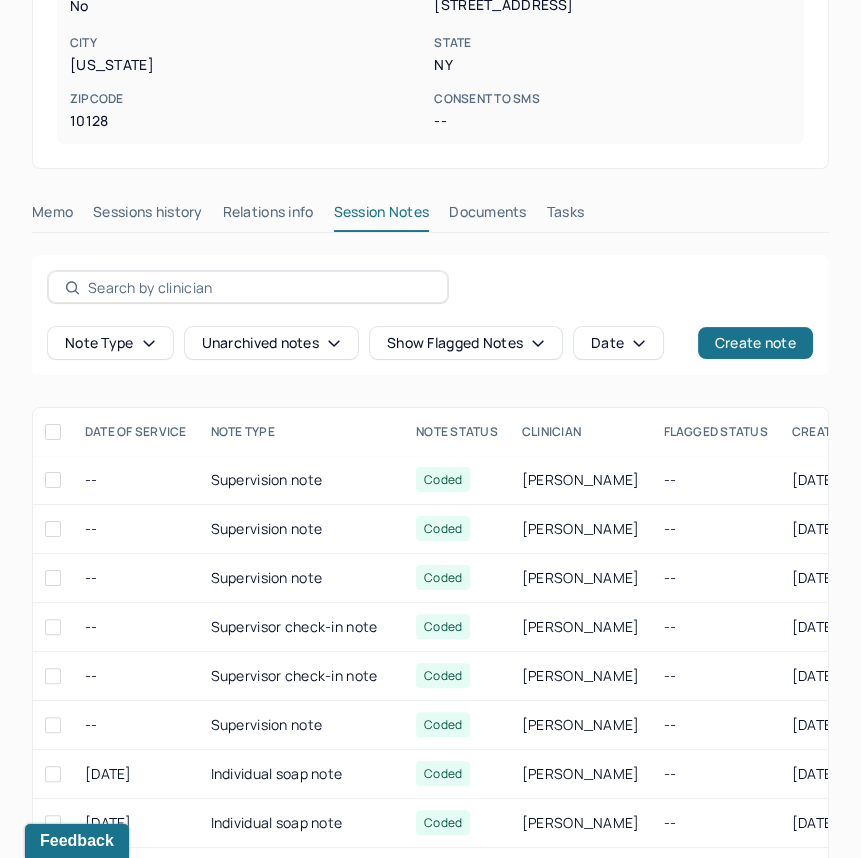 scroll, scrollTop: 600, scrollLeft: 0, axis: vertical 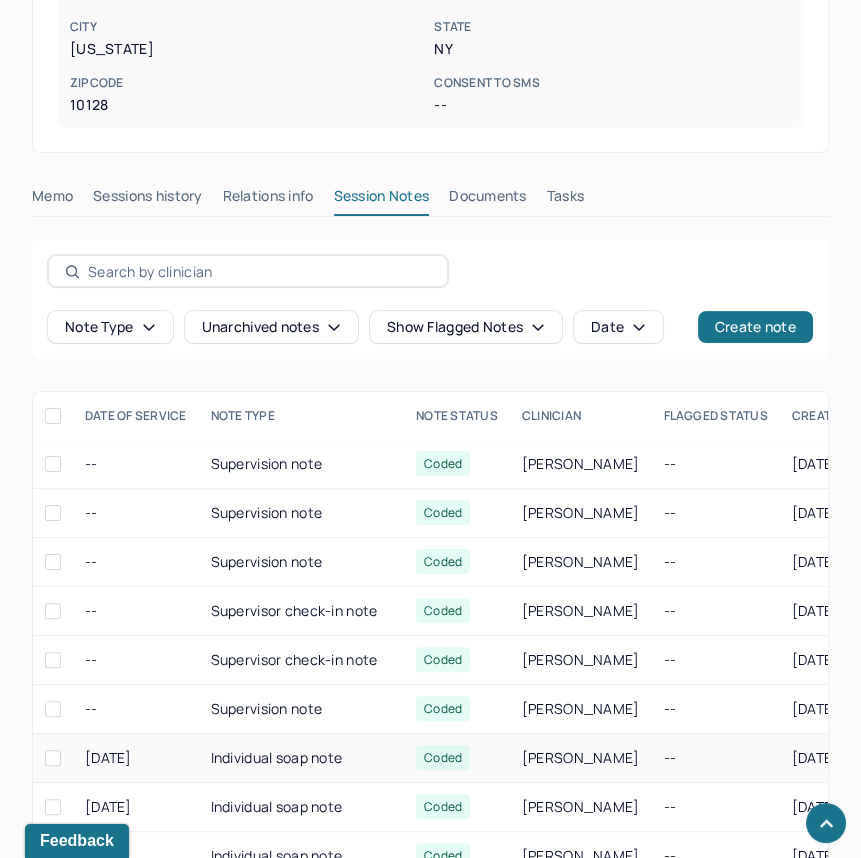 click on "Individual soap note" at bounding box center [302, 758] 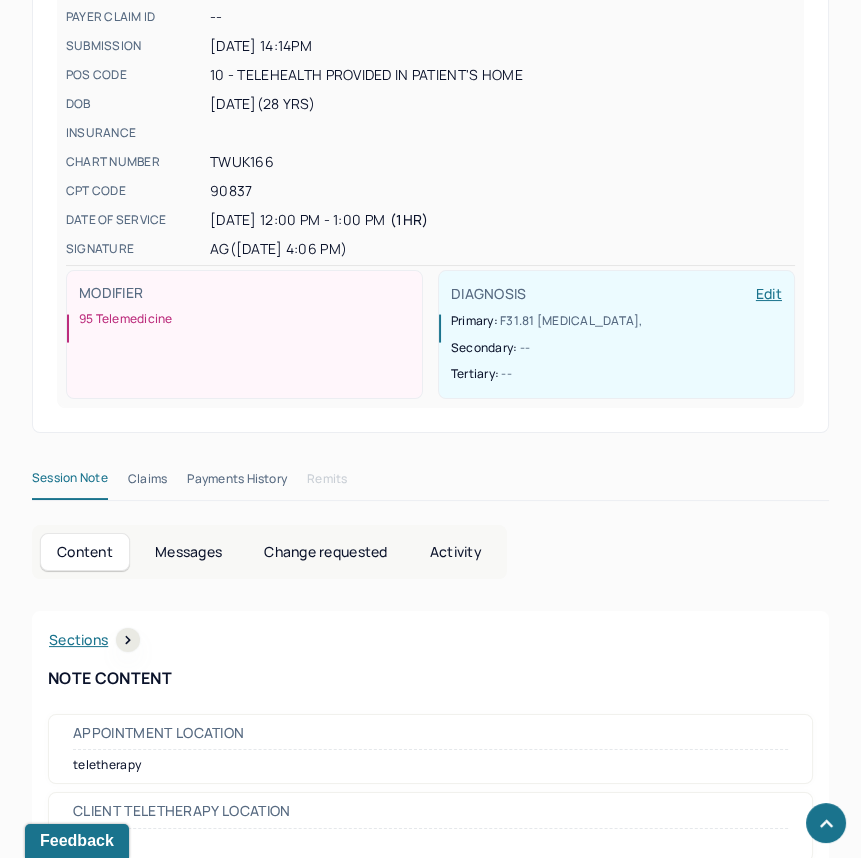 scroll, scrollTop: 600, scrollLeft: 0, axis: vertical 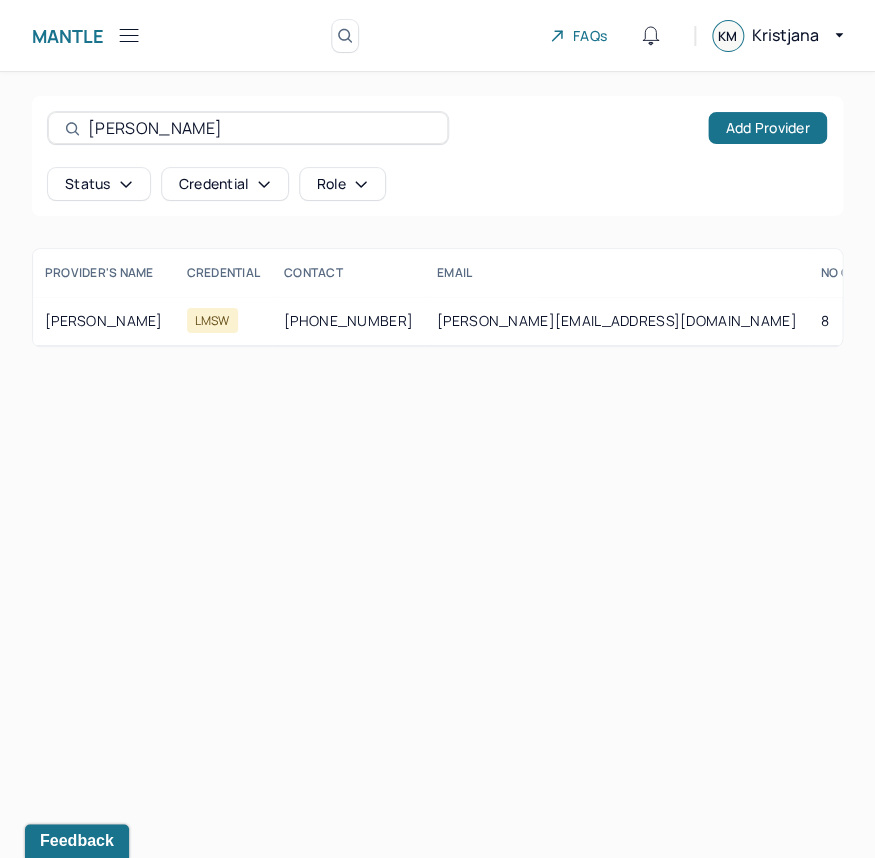 drag, startPoint x: 172, startPoint y: 134, endPoint x: 46, endPoint y: 134, distance: 126 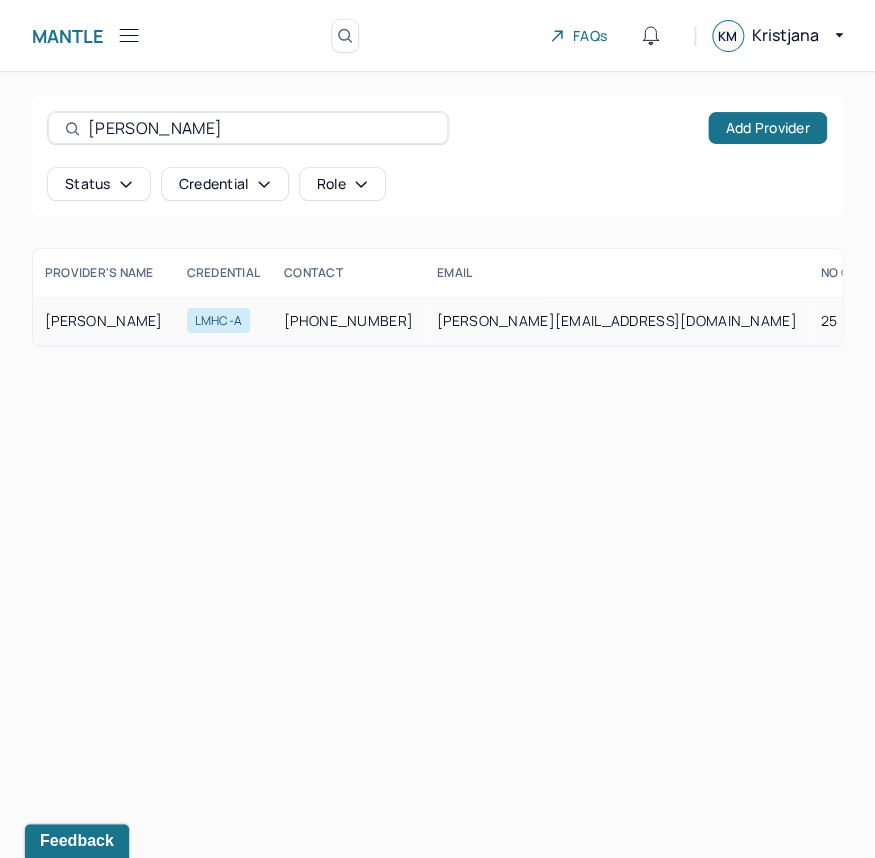 type on "kadish" 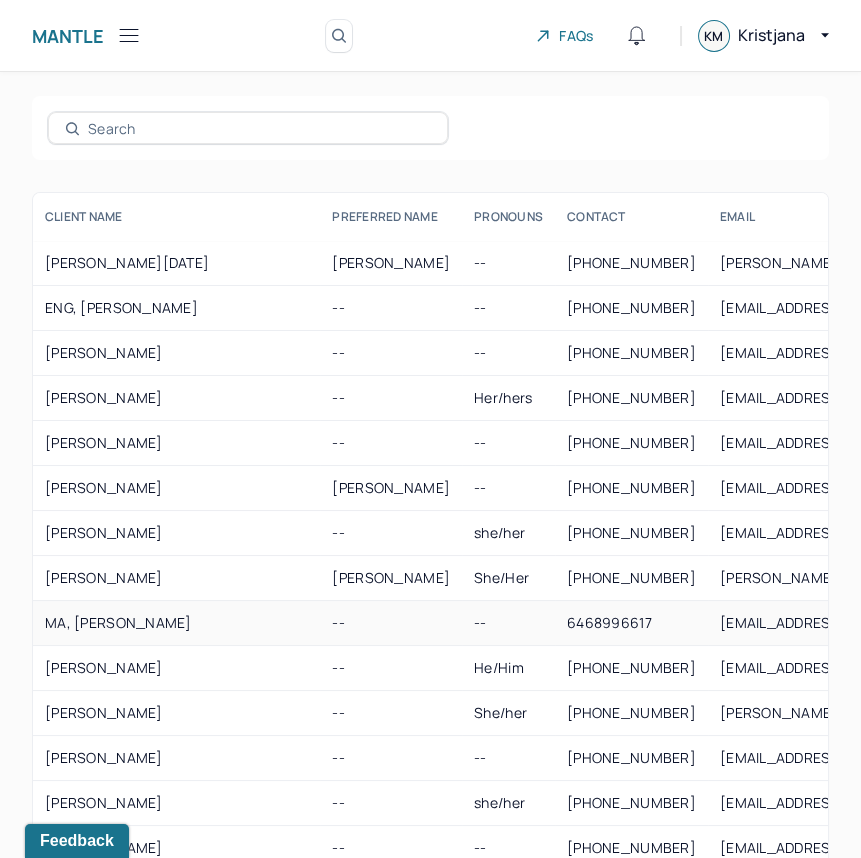 click on "MA, SHIRLEY" at bounding box center (176, 623) 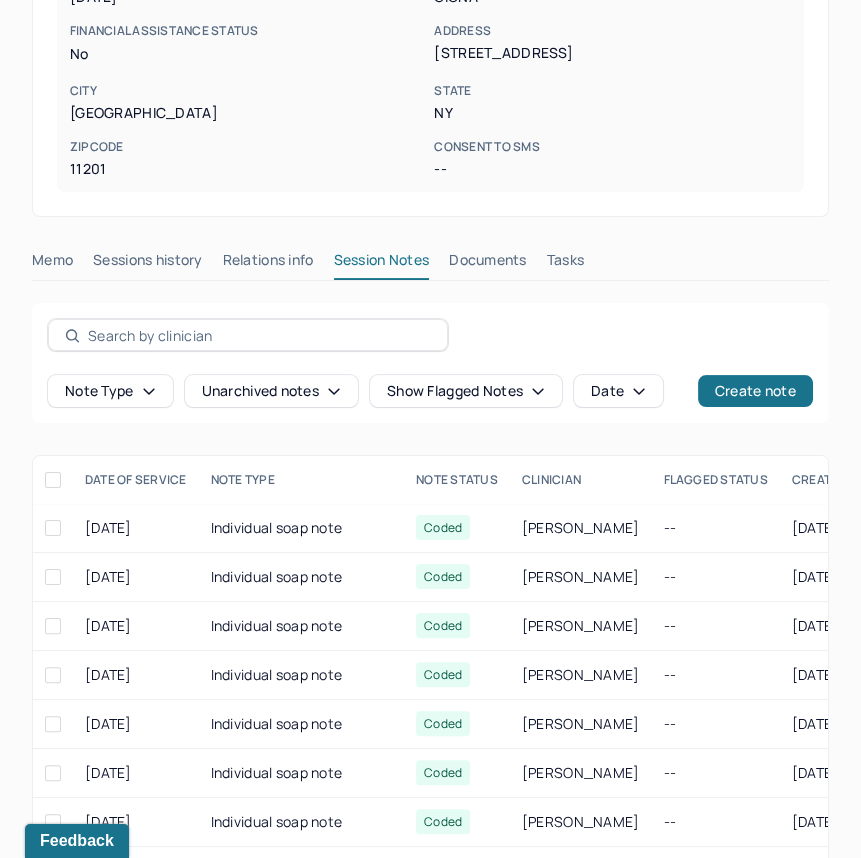 scroll, scrollTop: 602, scrollLeft: 0, axis: vertical 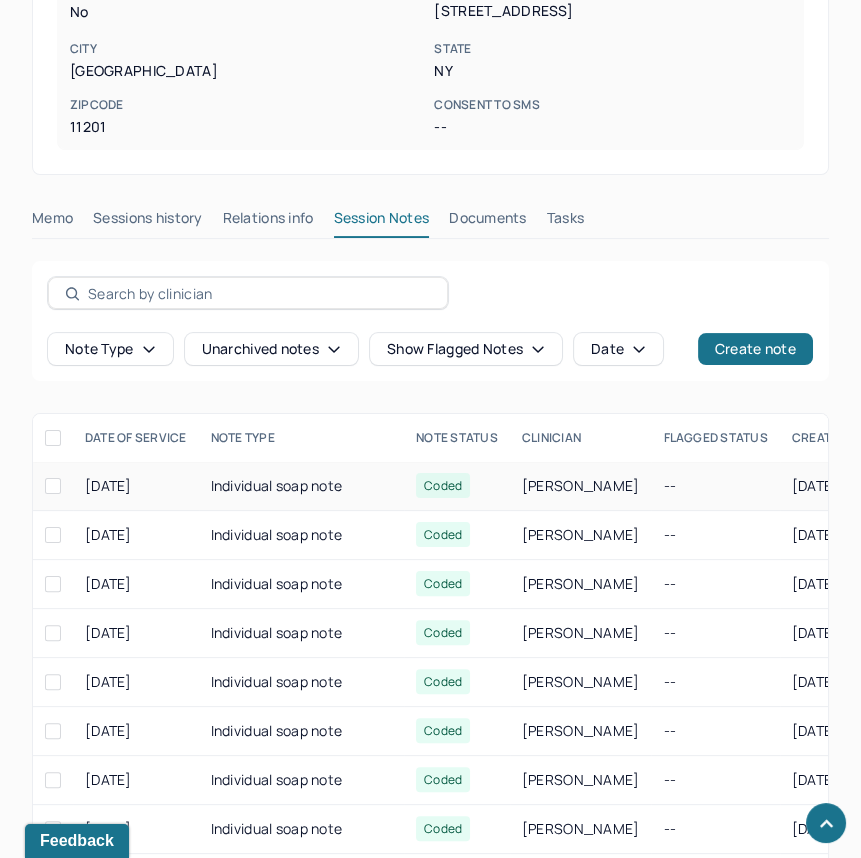 click on "Individual soap note" at bounding box center (302, 486) 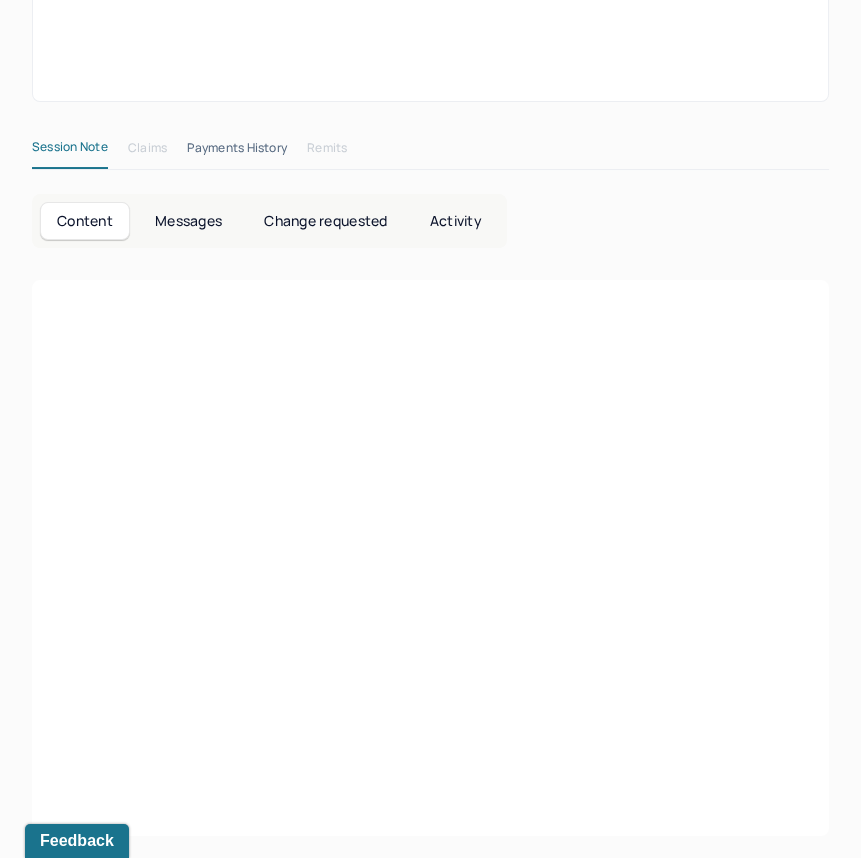 scroll, scrollTop: 602, scrollLeft: 0, axis: vertical 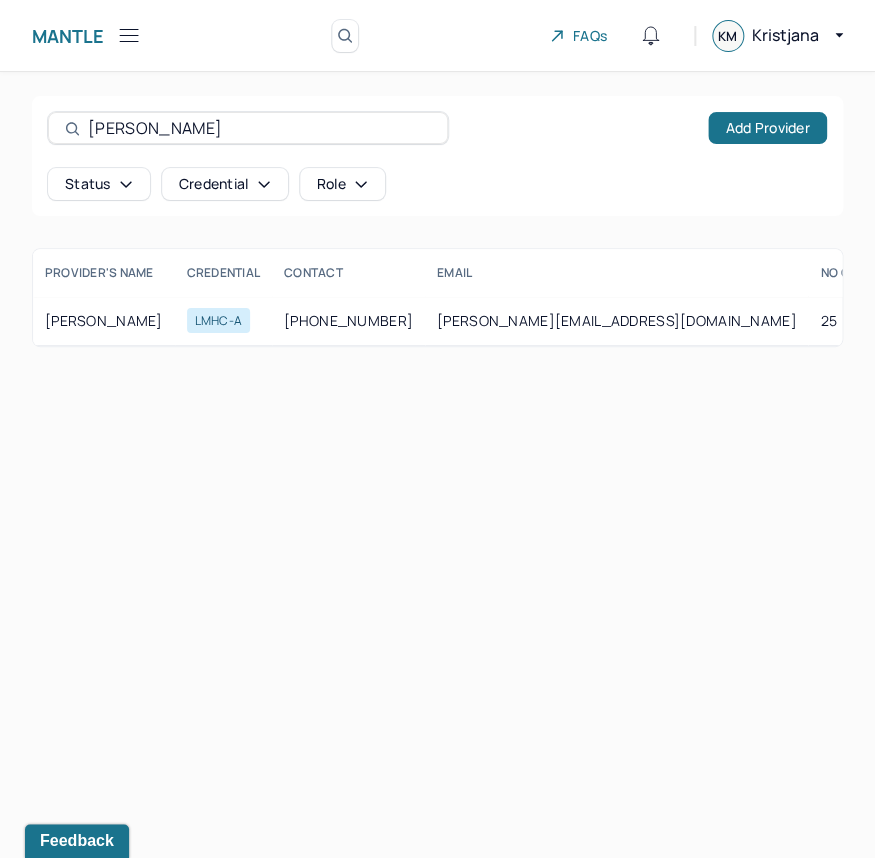 drag, startPoint x: 209, startPoint y: 127, endPoint x: 48, endPoint y: 127, distance: 161 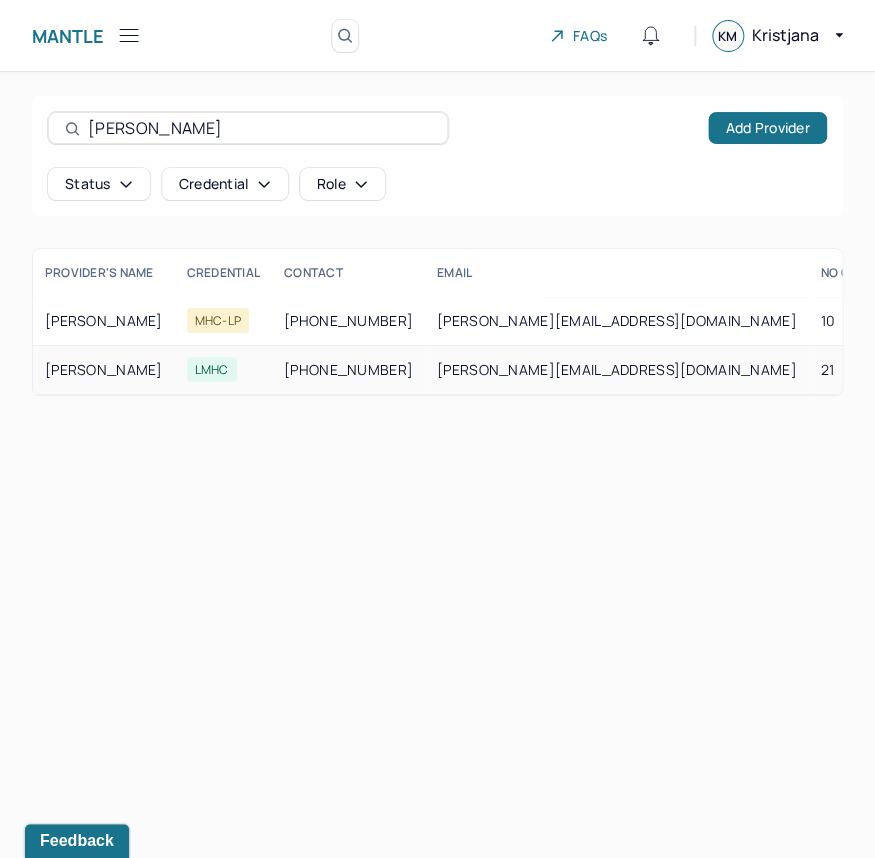 type on "alexis" 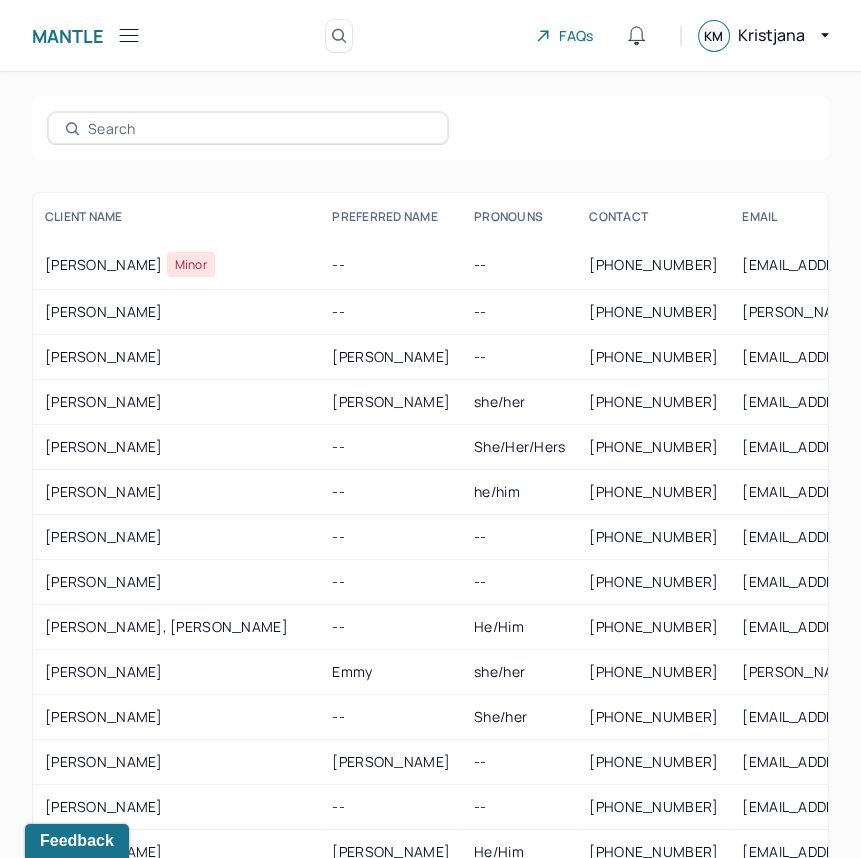scroll, scrollTop: 323, scrollLeft: 0, axis: vertical 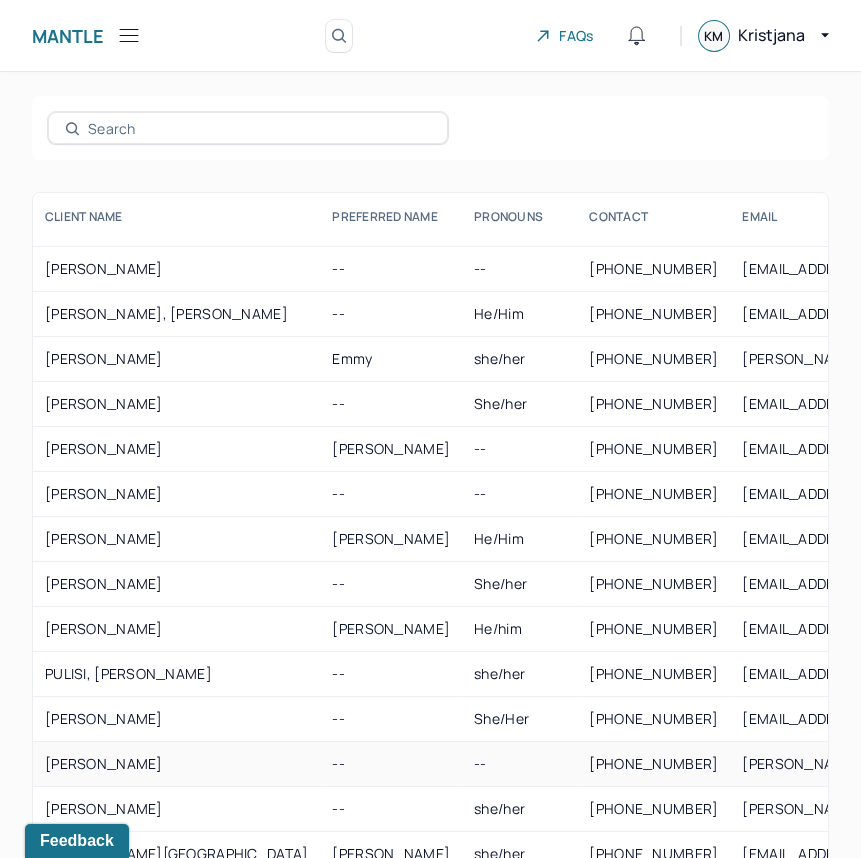 click on "SAVARESE, STEVEN" at bounding box center [176, 764] 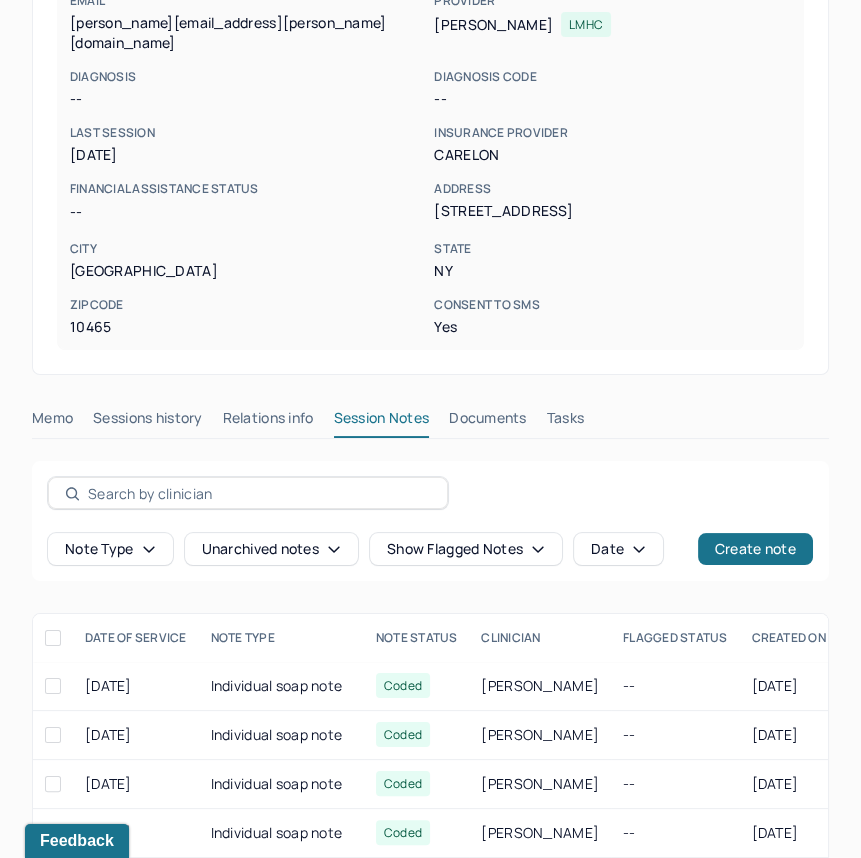 scroll, scrollTop: 424, scrollLeft: 0, axis: vertical 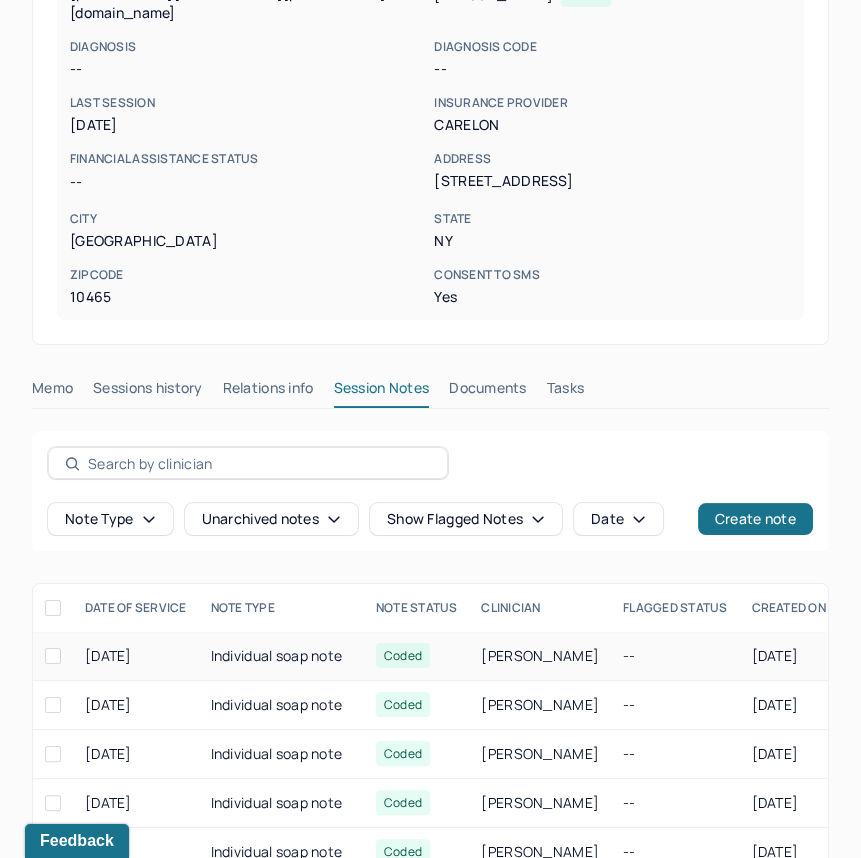 click on "06/25/2025" at bounding box center (136, 656) 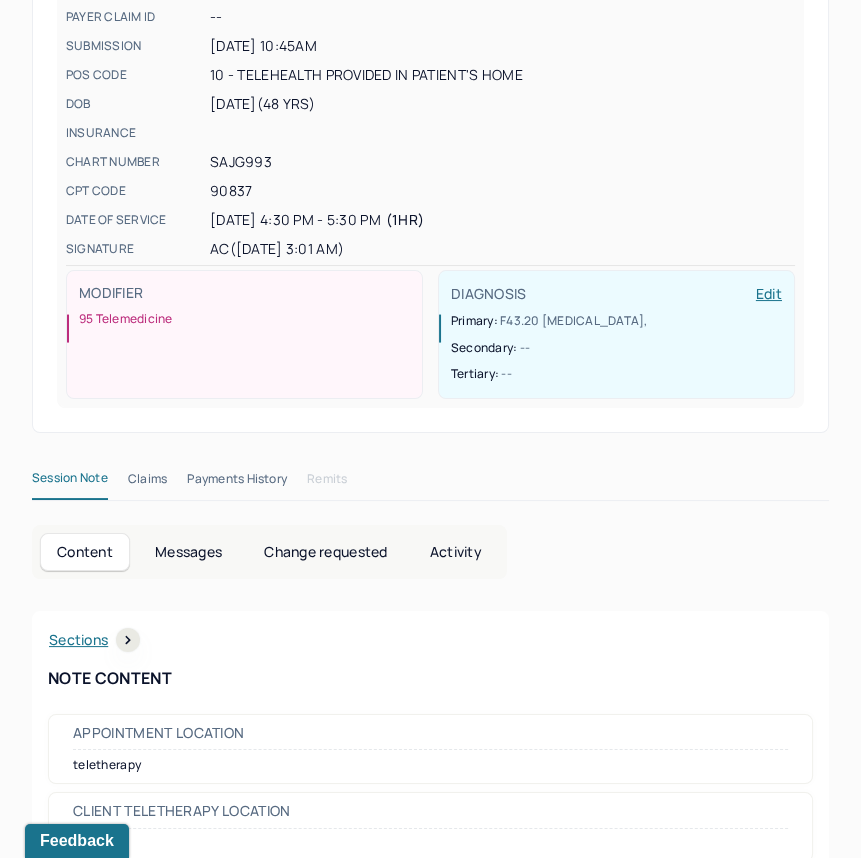 scroll, scrollTop: 424, scrollLeft: 0, axis: vertical 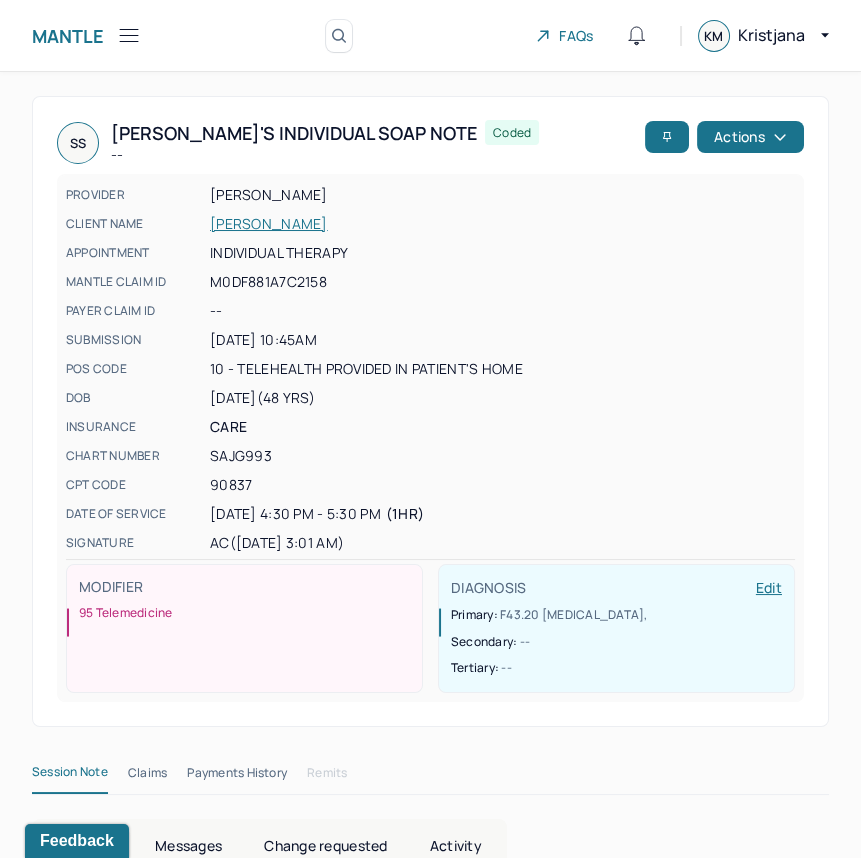 click 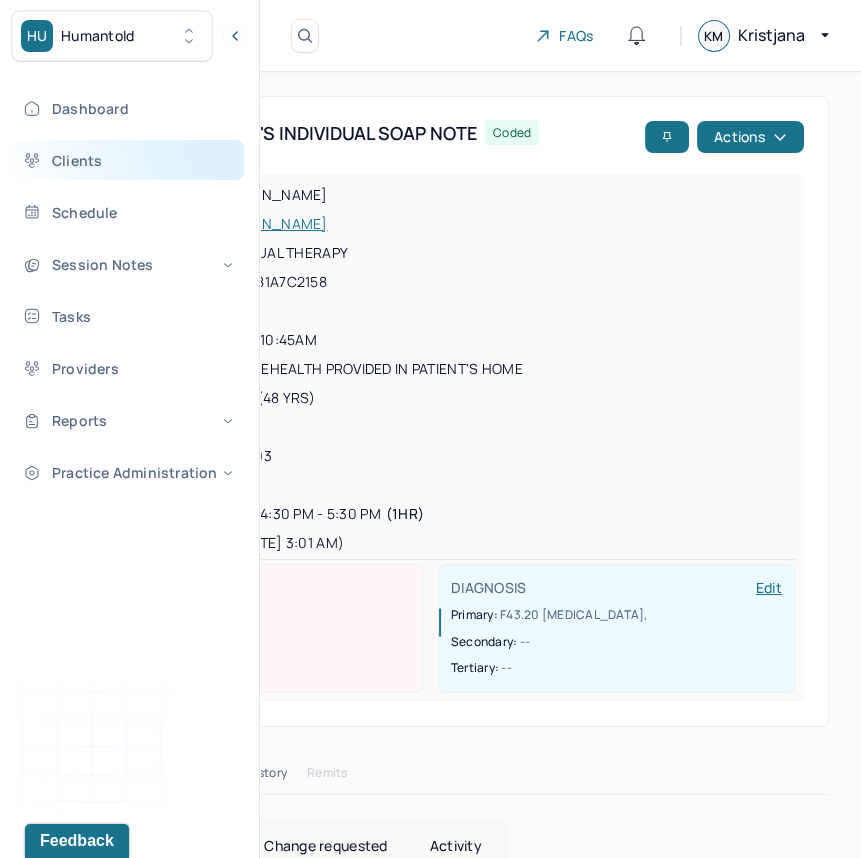 click on "Clients" at bounding box center [128, 160] 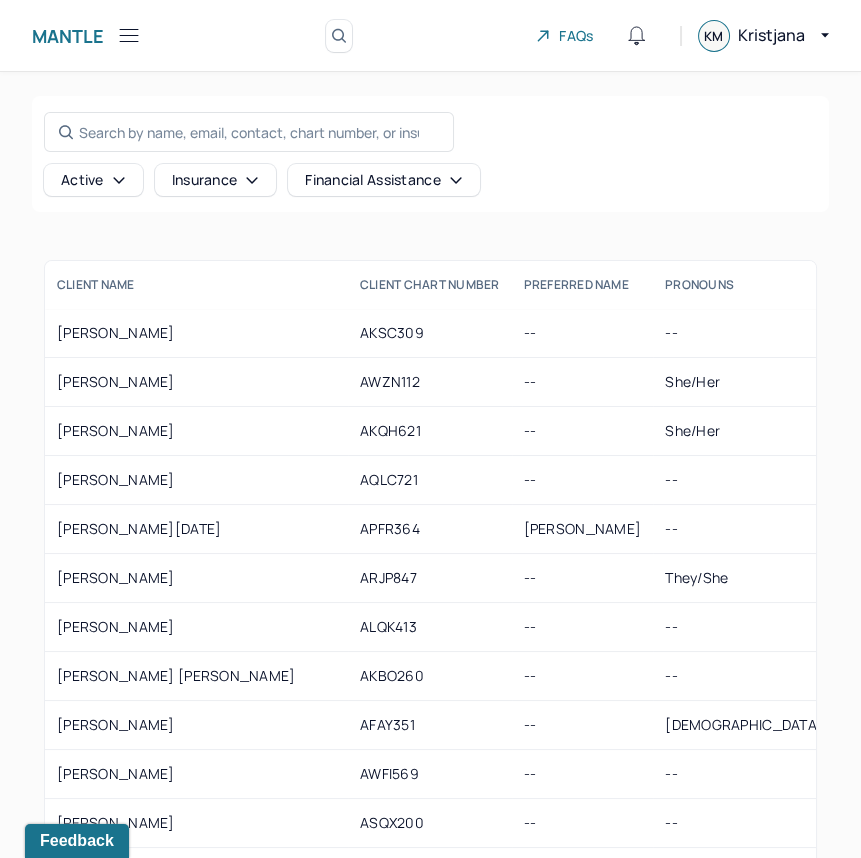 click 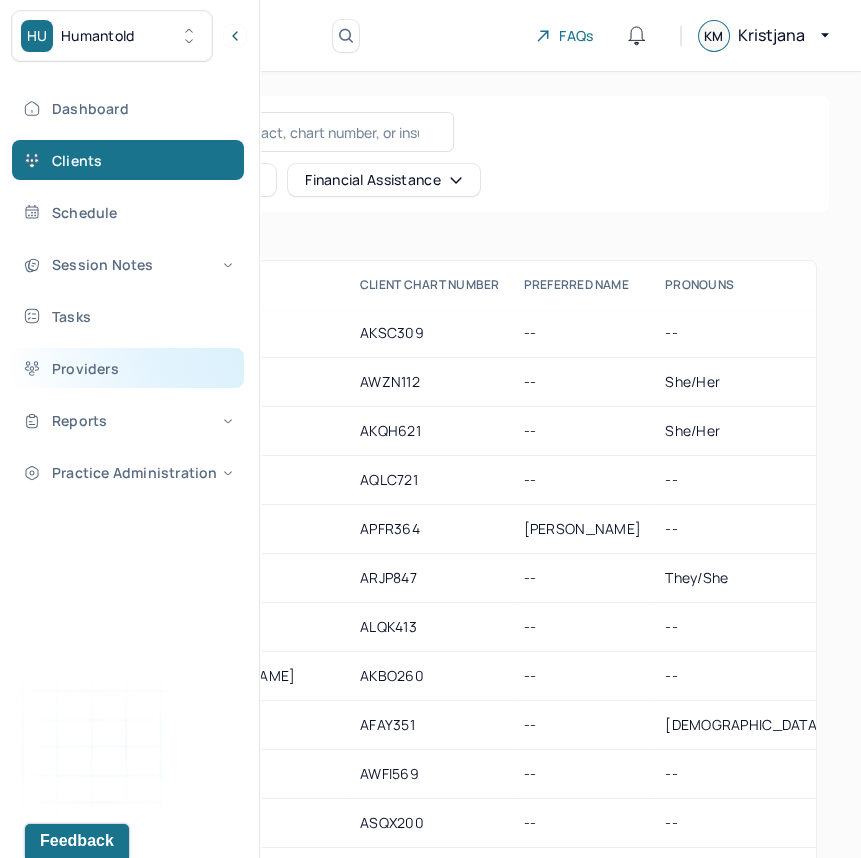 click on "Providers" at bounding box center [128, 368] 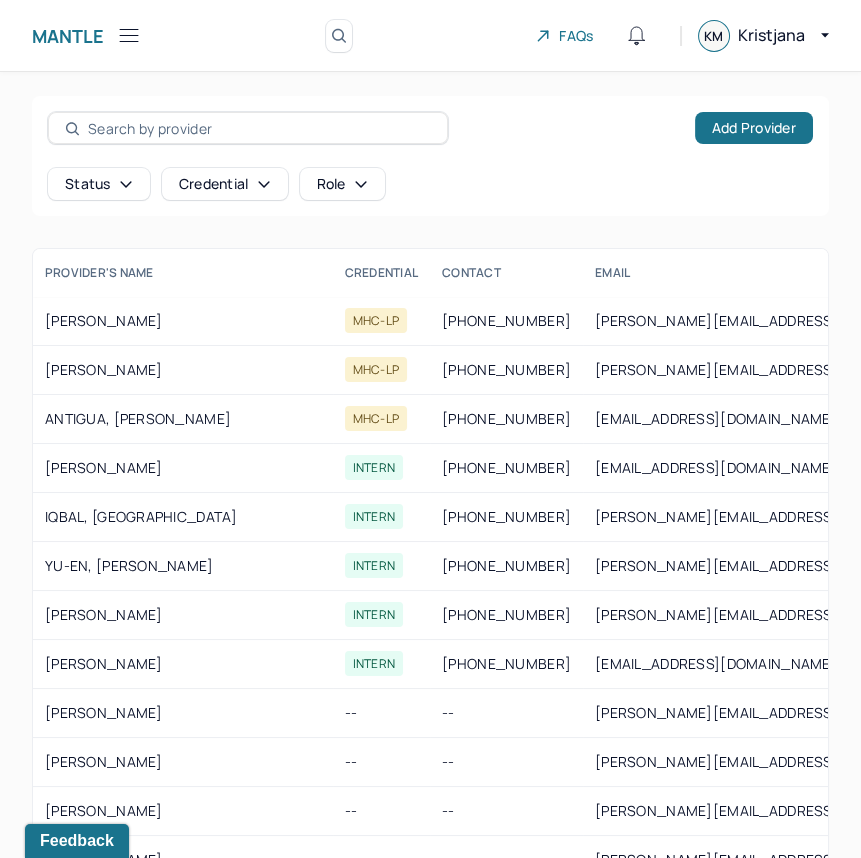 click at bounding box center [259, 128] 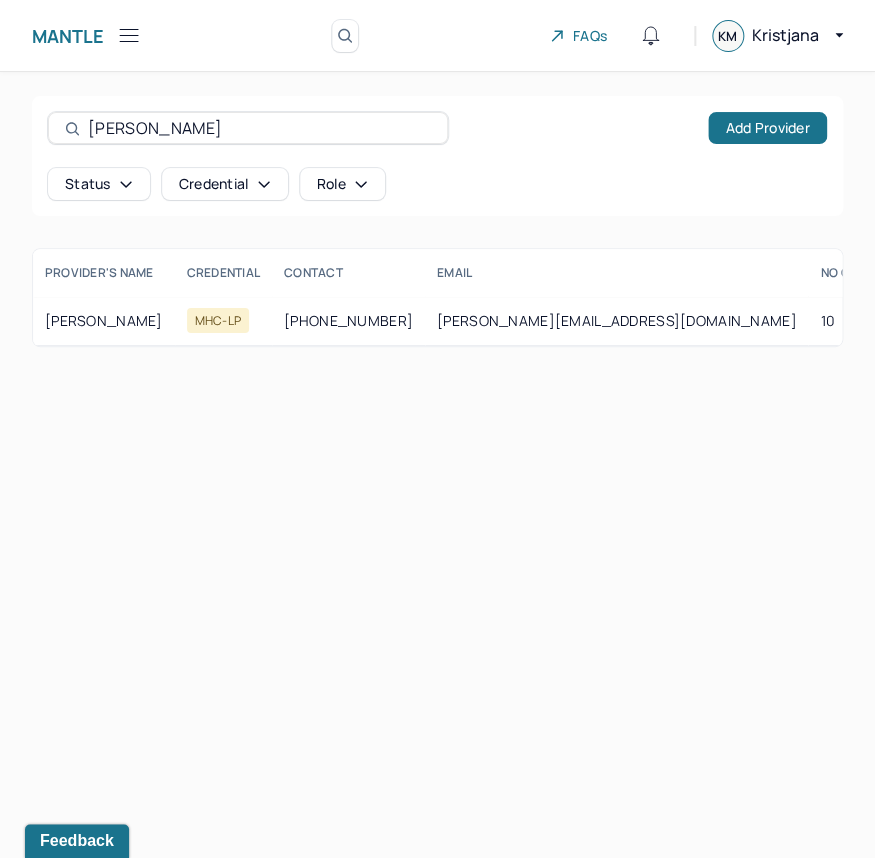 drag, startPoint x: 156, startPoint y: 134, endPoint x: 76, endPoint y: 135, distance: 80.00625 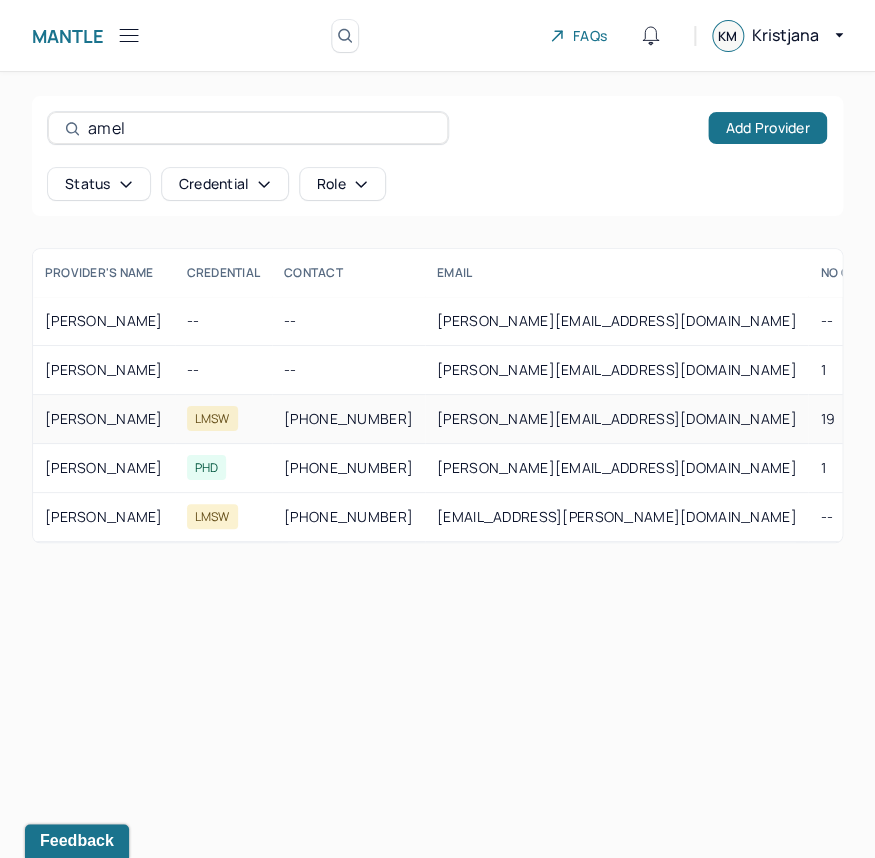 type on "amel" 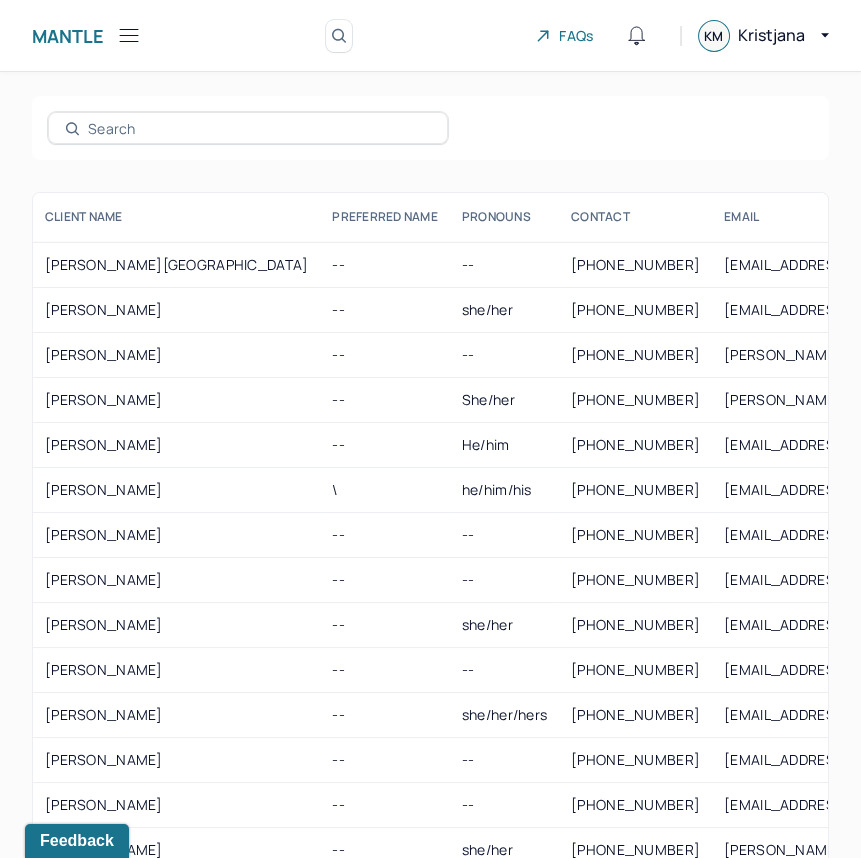 scroll, scrollTop: 140, scrollLeft: 0, axis: vertical 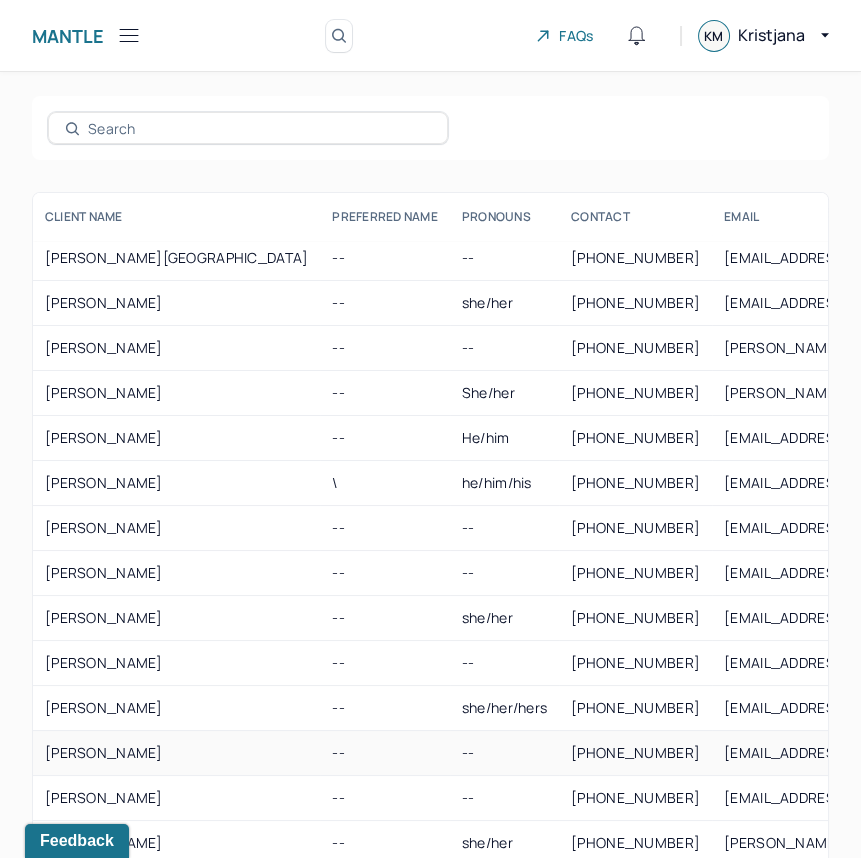 click on "CHAMBERS, RACQUEL" at bounding box center [176, 753] 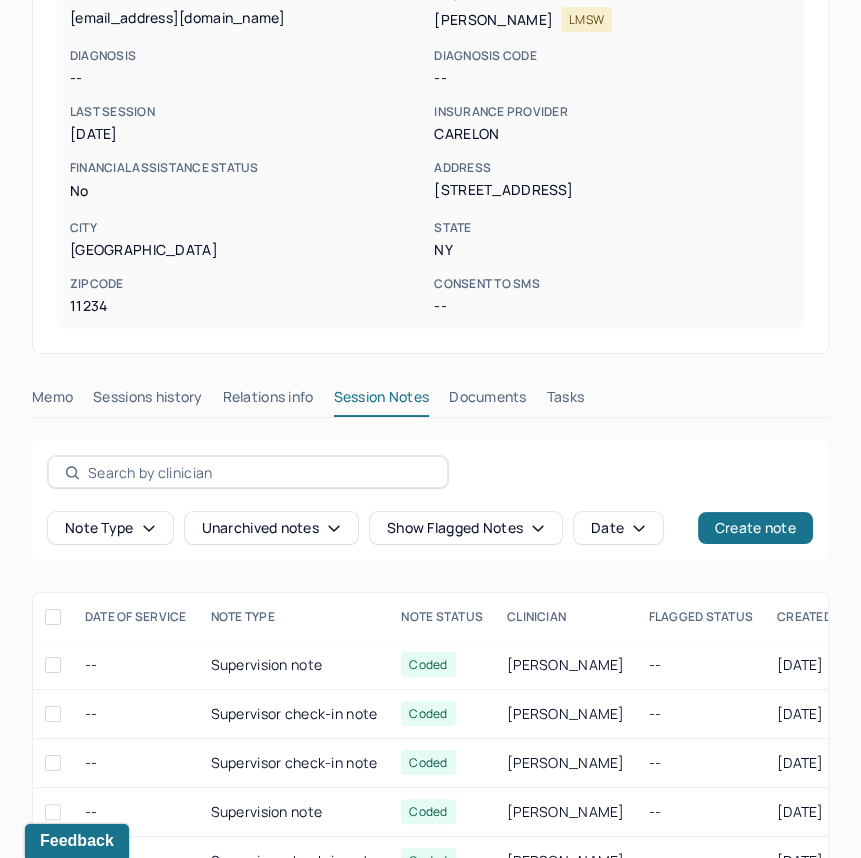 scroll, scrollTop: 662, scrollLeft: 0, axis: vertical 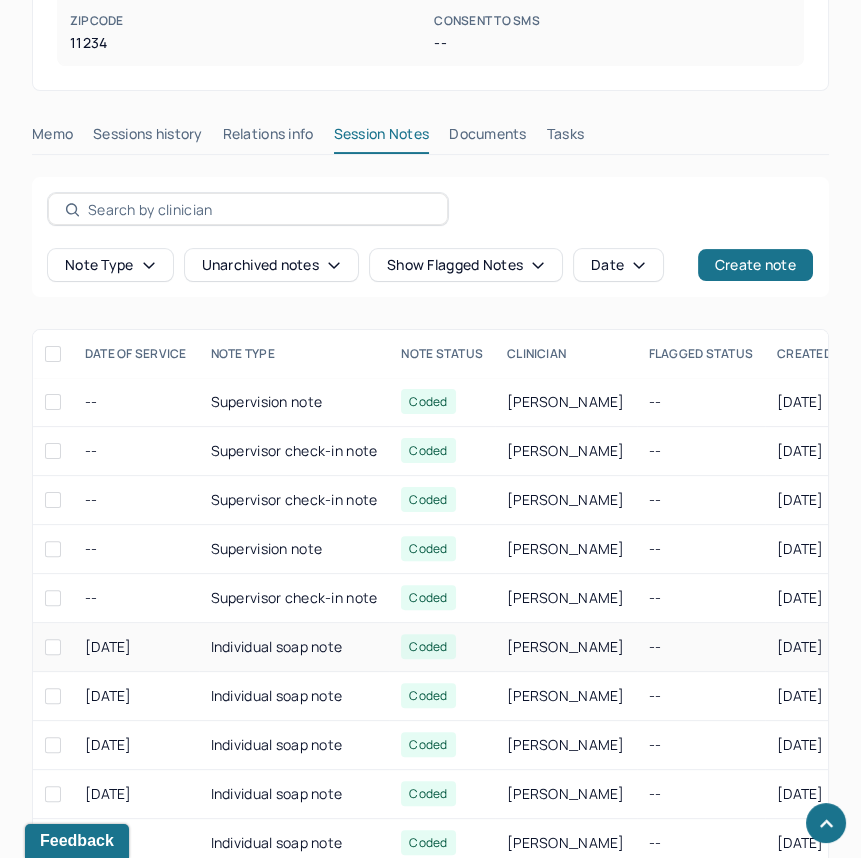 click on "Individual soap note" at bounding box center (294, 647) 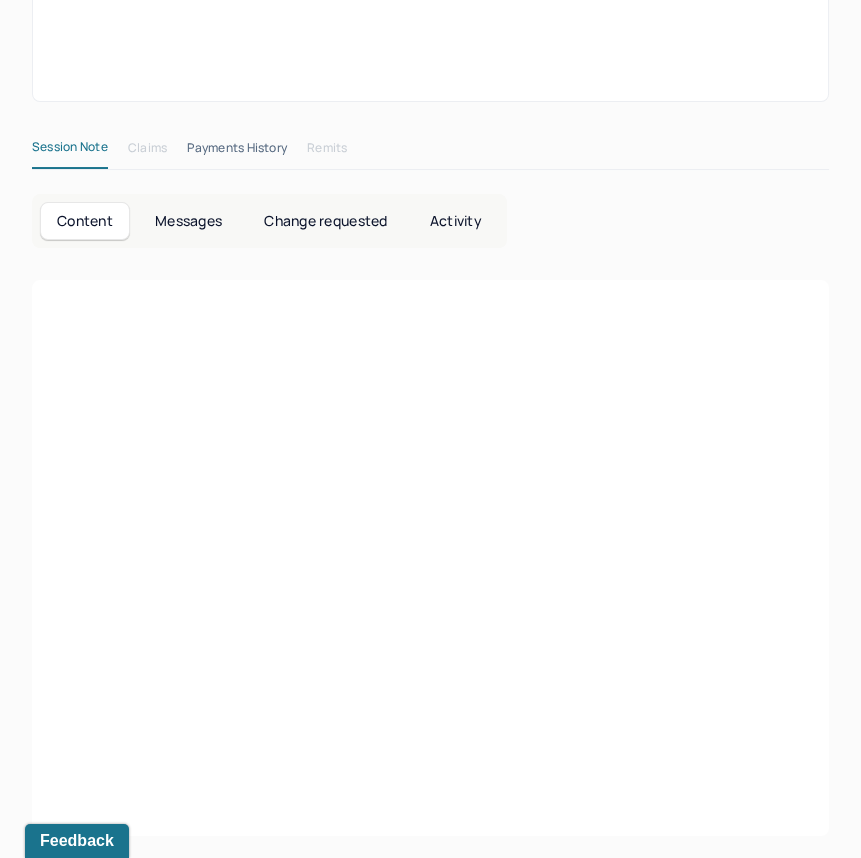 scroll, scrollTop: 662, scrollLeft: 0, axis: vertical 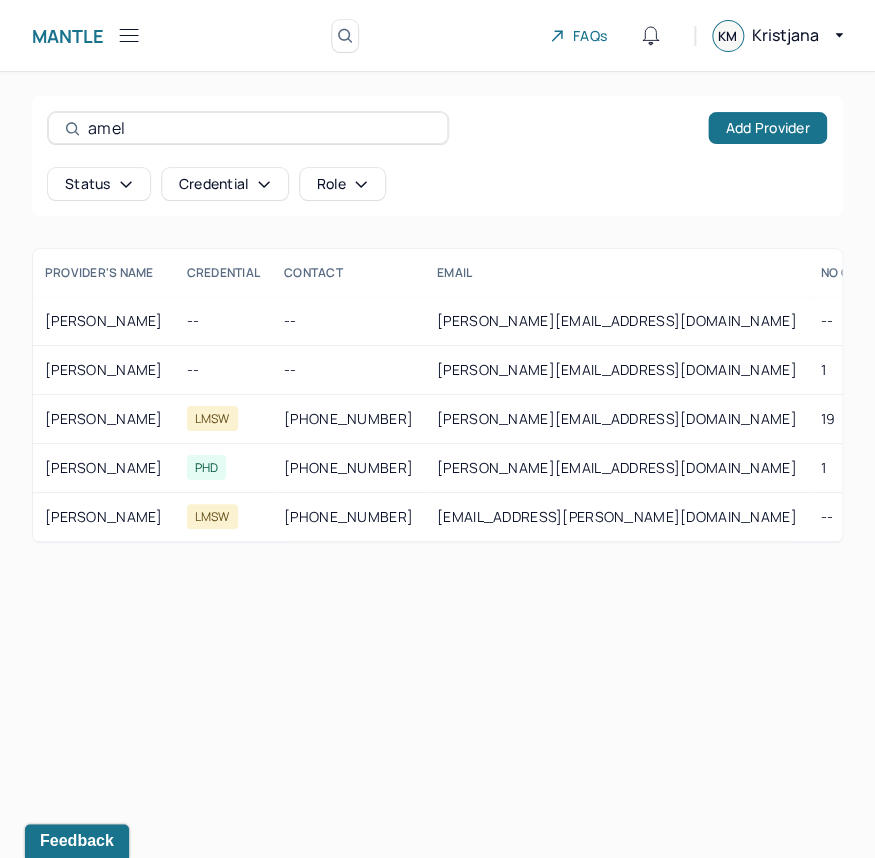 click on "amel" at bounding box center [259, 128] 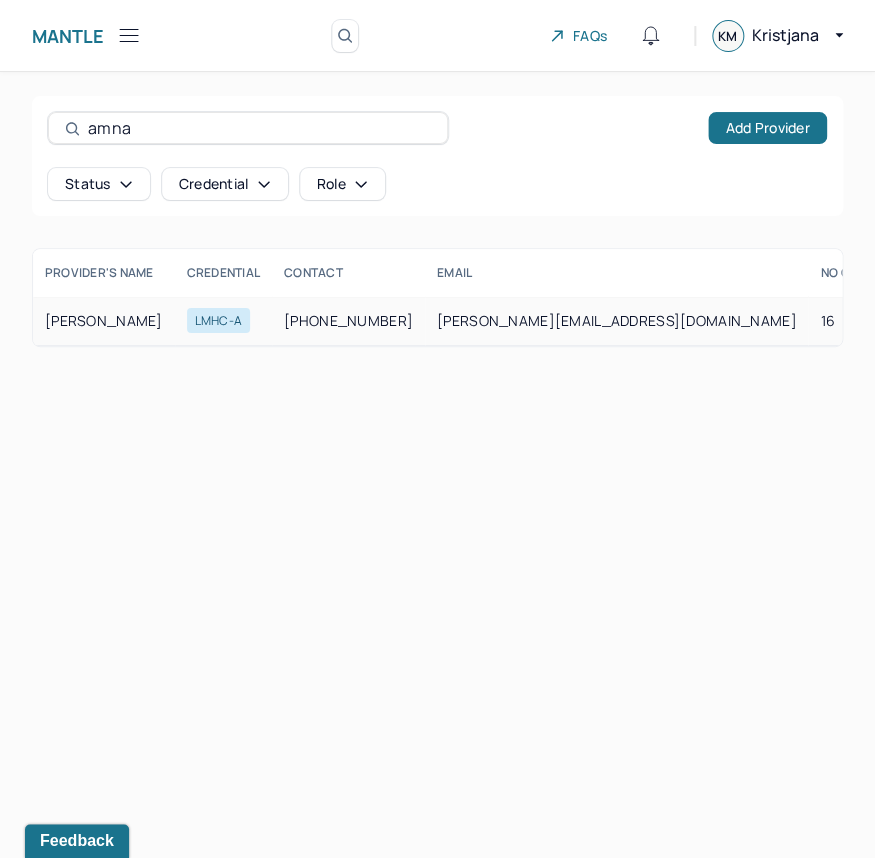 type on "amna" 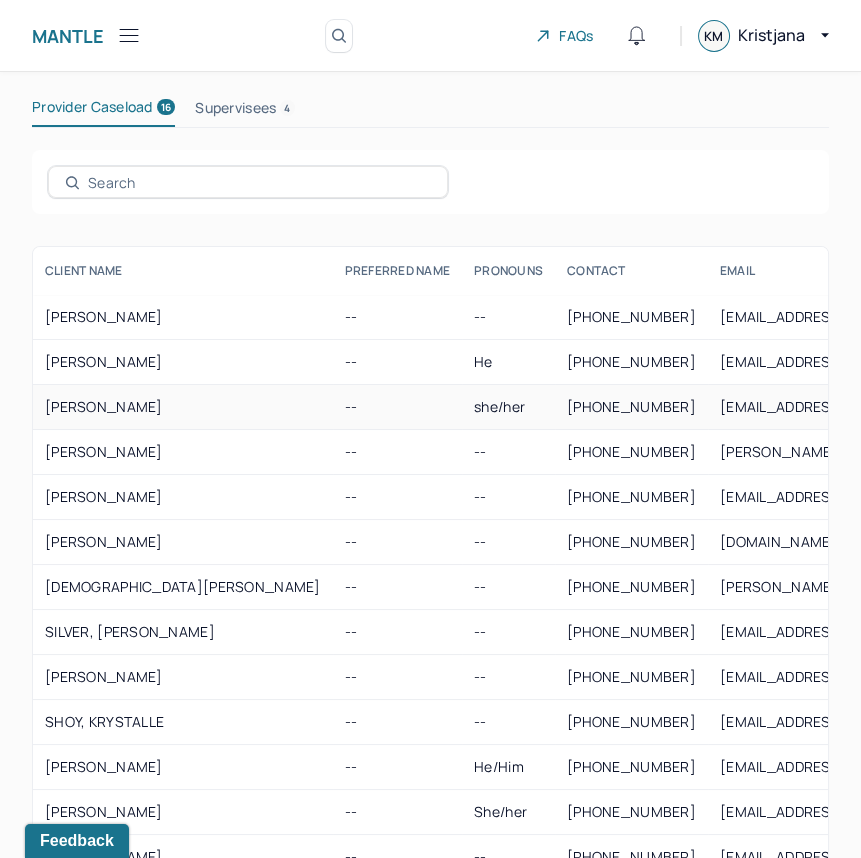 click on "TAYLOR, CAITLYN" at bounding box center [183, 407] 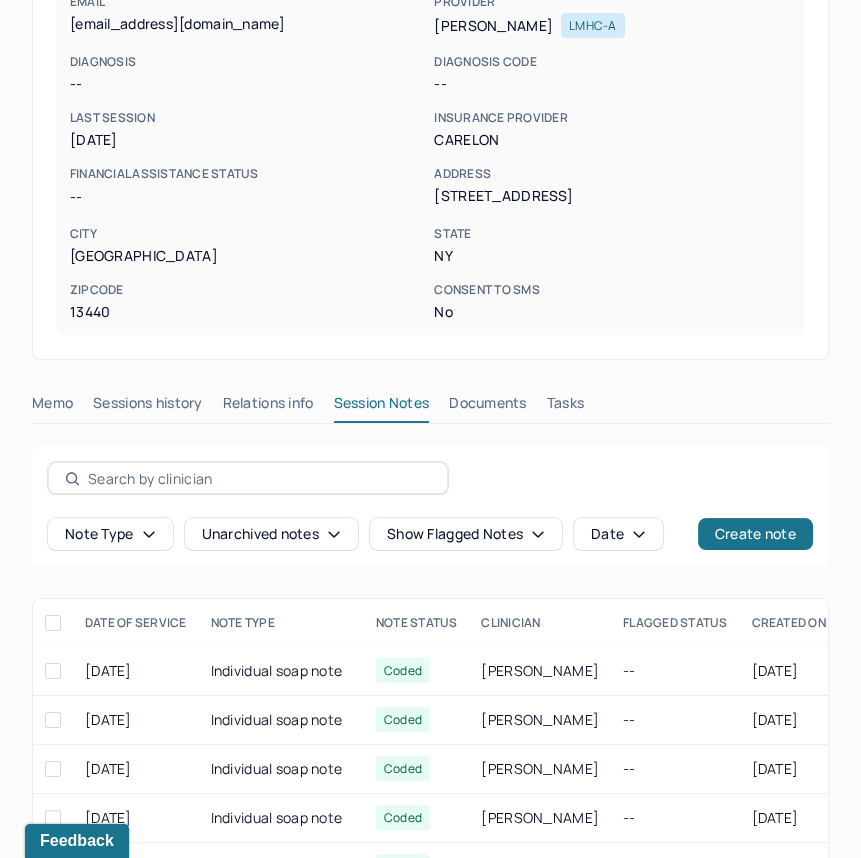 scroll, scrollTop: 417, scrollLeft: 0, axis: vertical 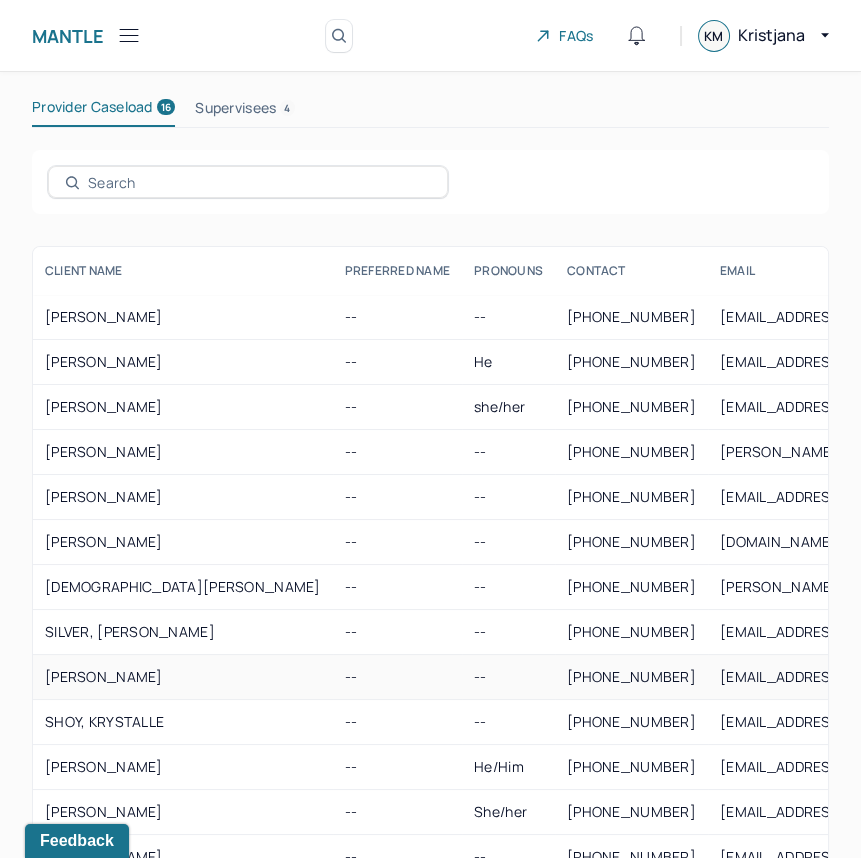click on "MALIK, IRAM" at bounding box center (183, 677) 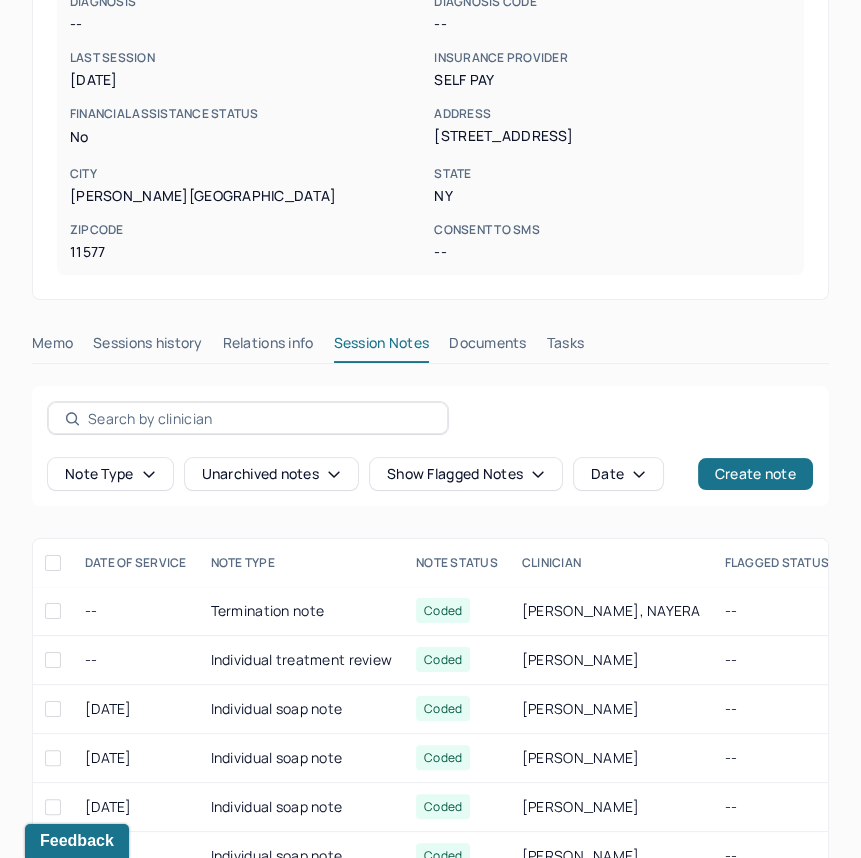 scroll, scrollTop: 500, scrollLeft: 0, axis: vertical 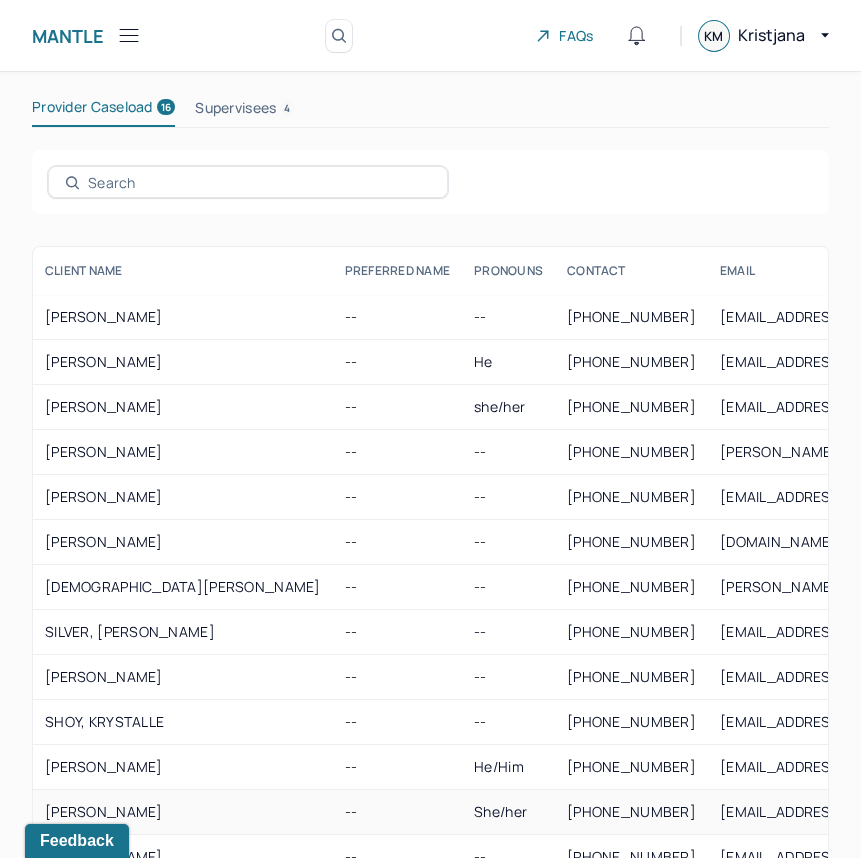 click on "--" at bounding box center [397, 812] 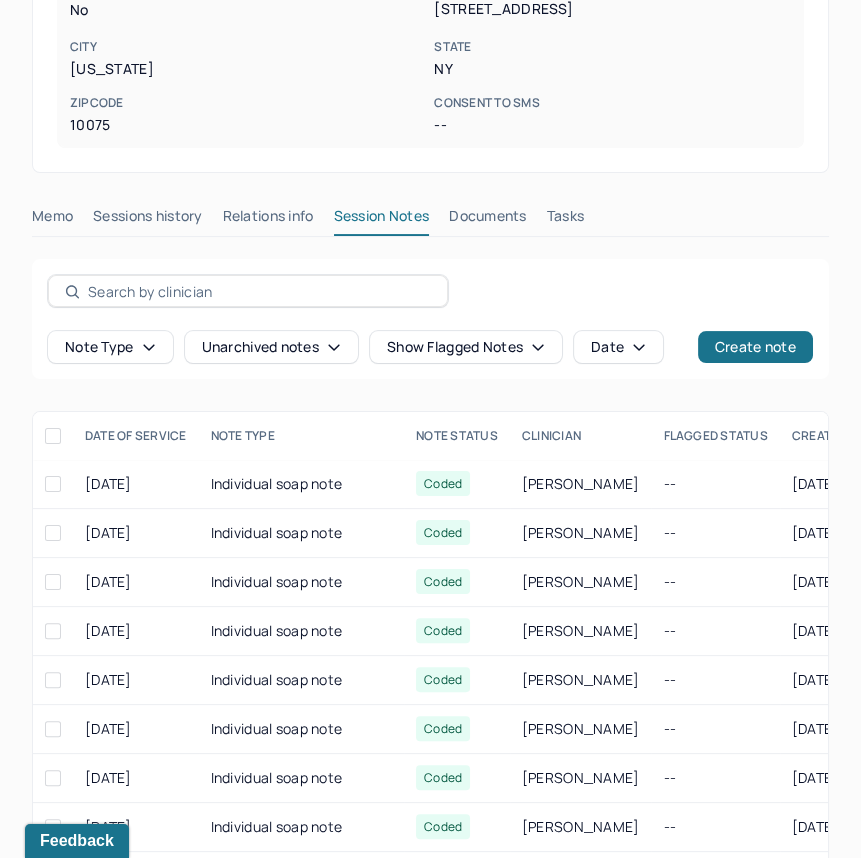 scroll, scrollTop: 620, scrollLeft: 0, axis: vertical 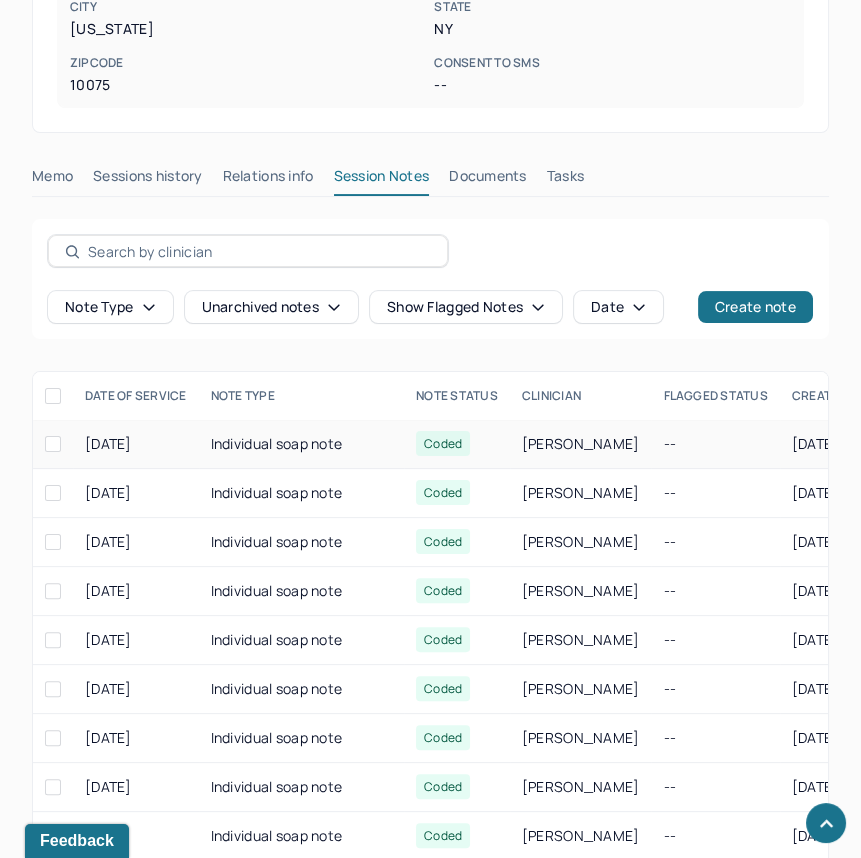 click on "[DATE]" at bounding box center [136, 444] 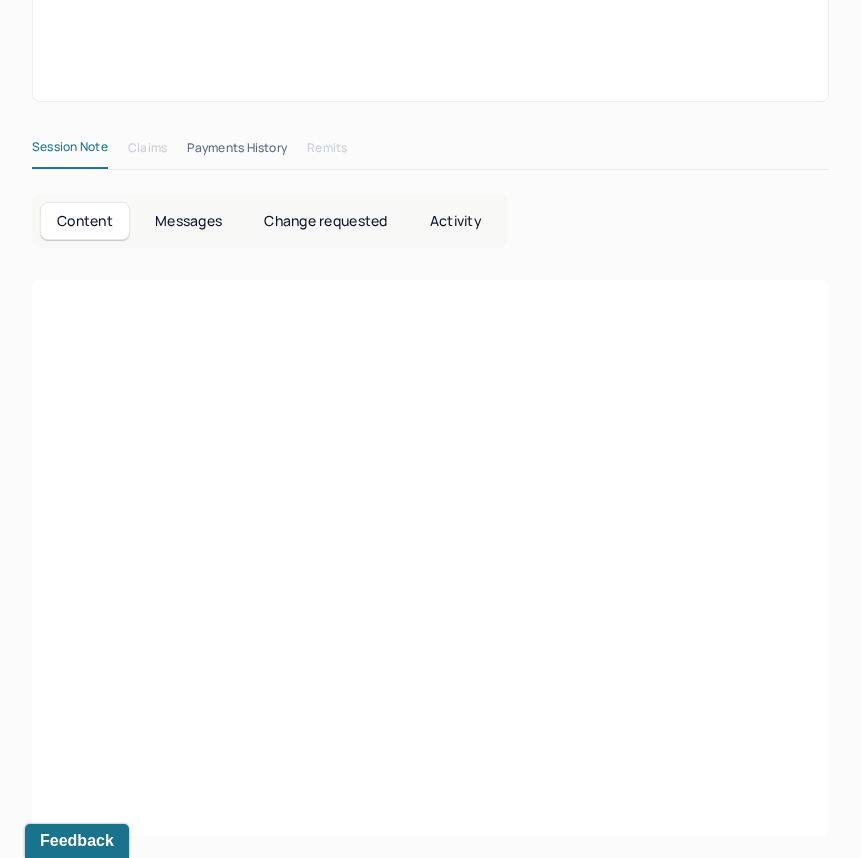 scroll, scrollTop: 620, scrollLeft: 0, axis: vertical 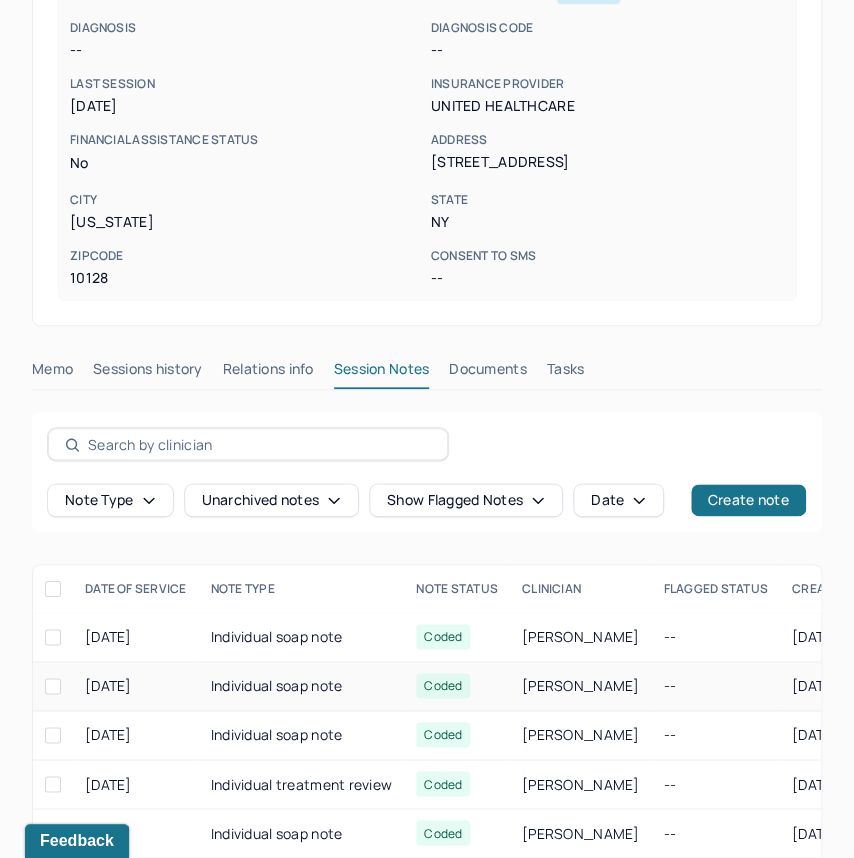 click on "Individual soap note" at bounding box center (302, 686) 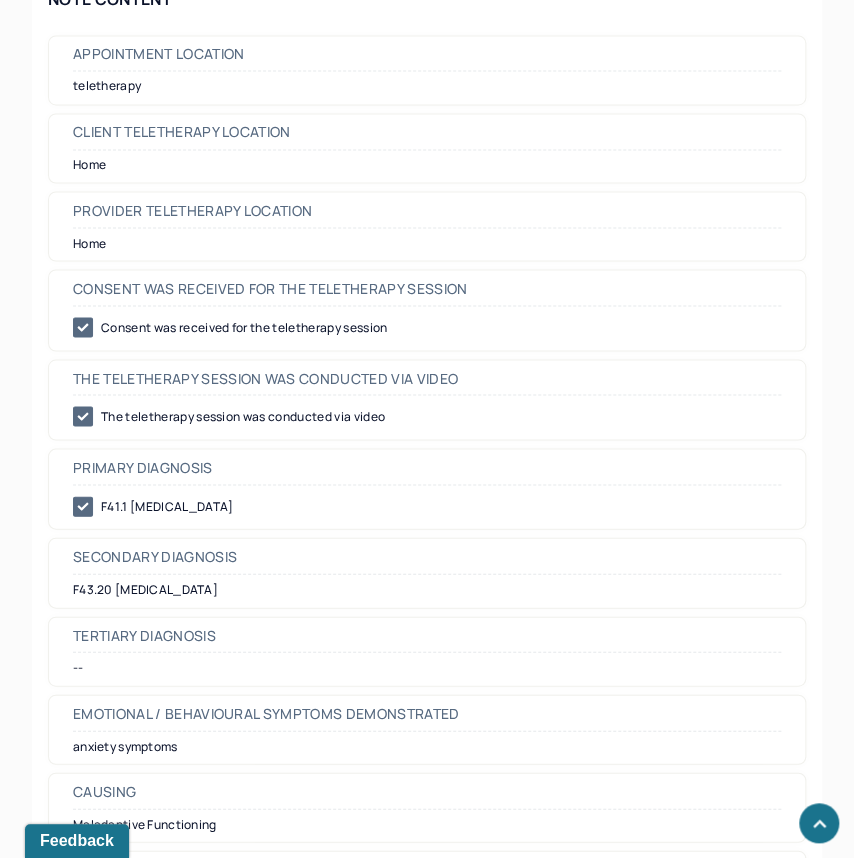 scroll, scrollTop: 981, scrollLeft: 0, axis: vertical 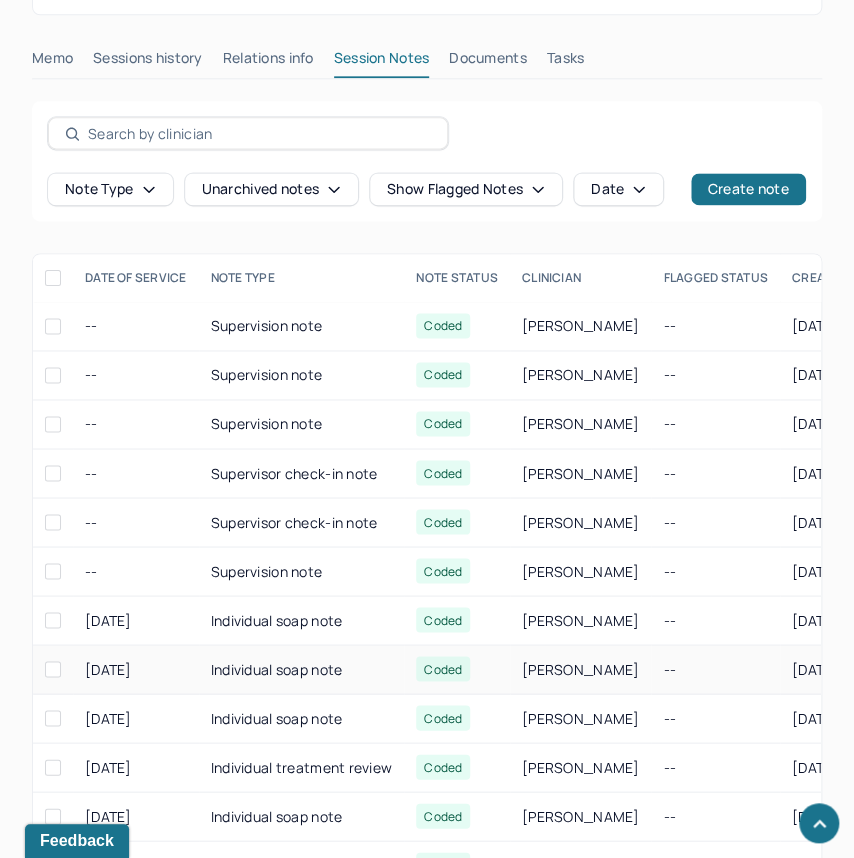 click on "Individual soap note" at bounding box center [302, 669] 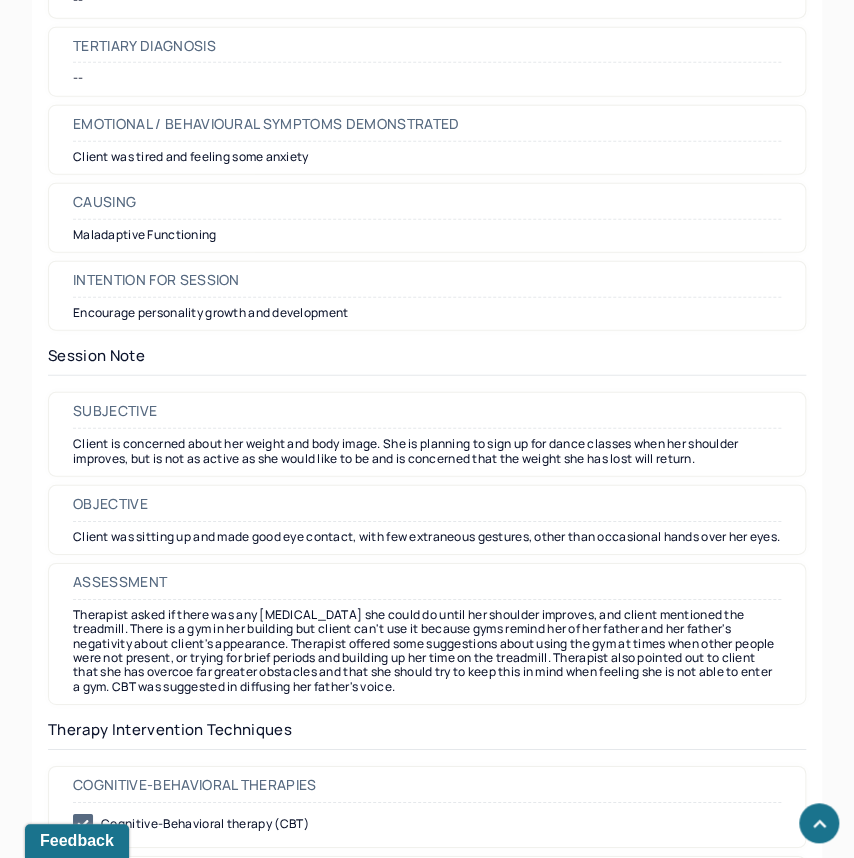 scroll, scrollTop: 1626, scrollLeft: 0, axis: vertical 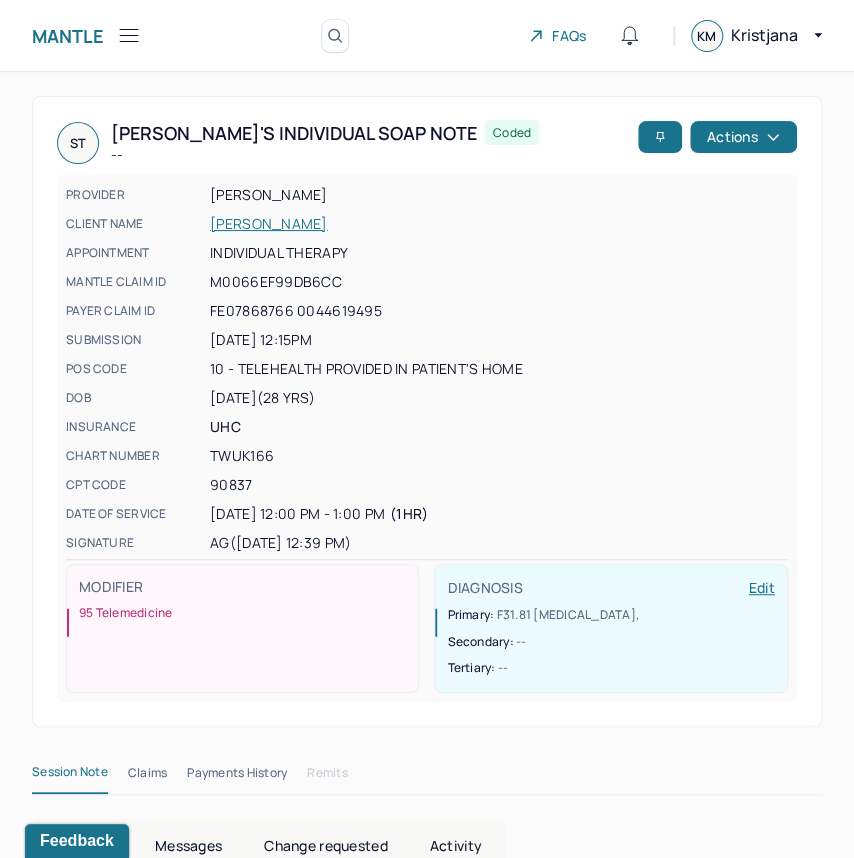 drag, startPoint x: 190, startPoint y: 220, endPoint x: 325, endPoint y: 220, distance: 135 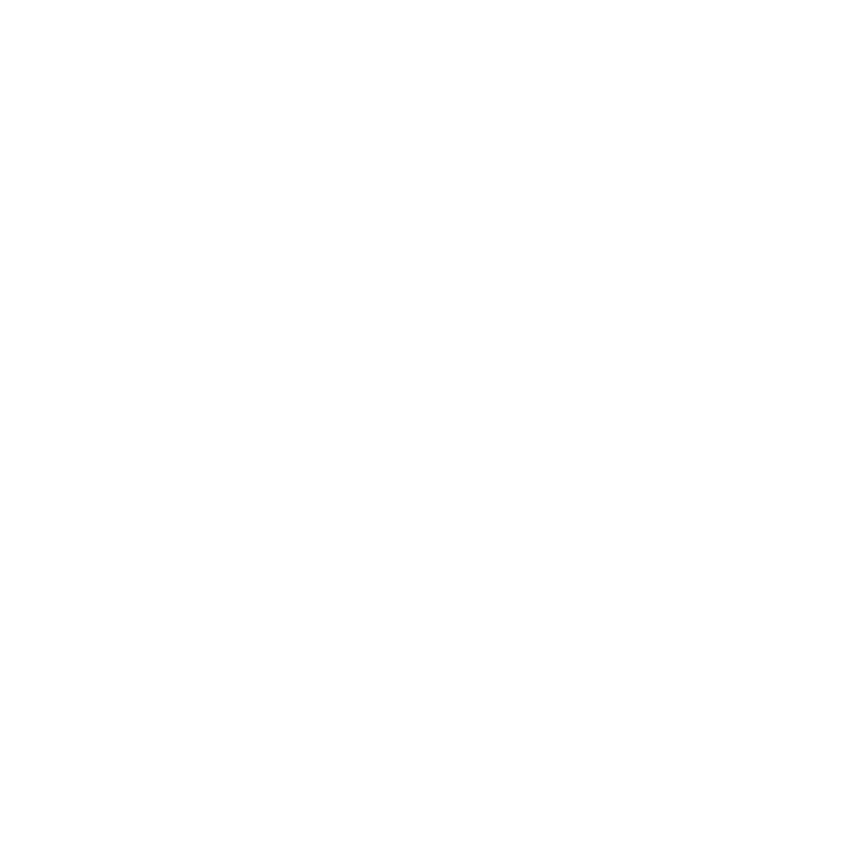 scroll, scrollTop: 0, scrollLeft: 0, axis: both 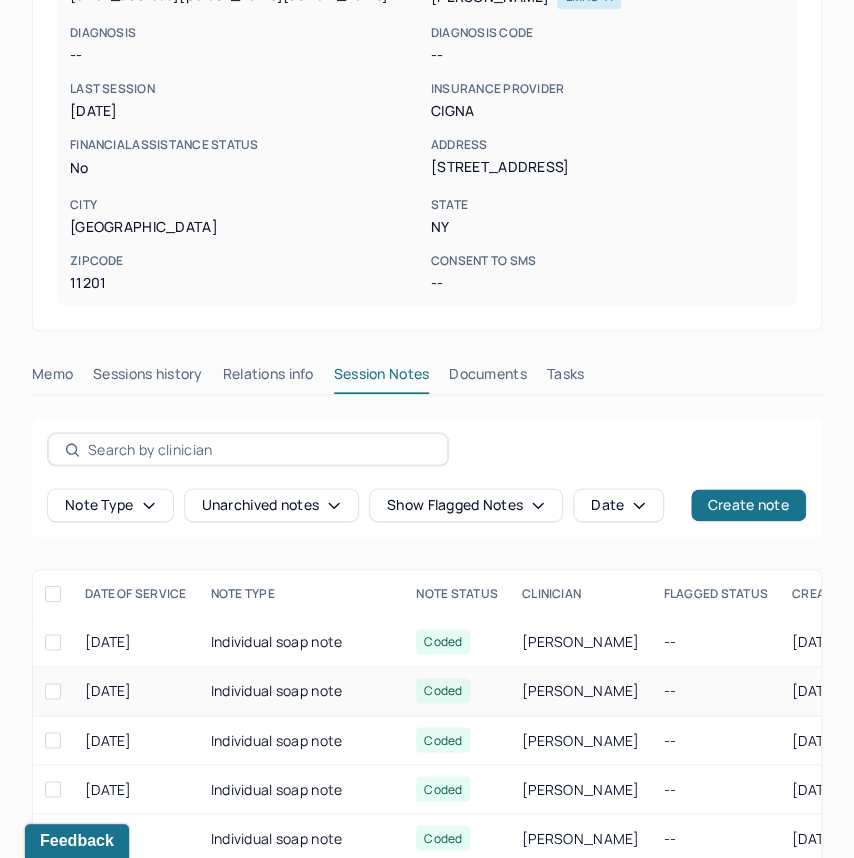 click on "Individual soap note" at bounding box center (302, 691) 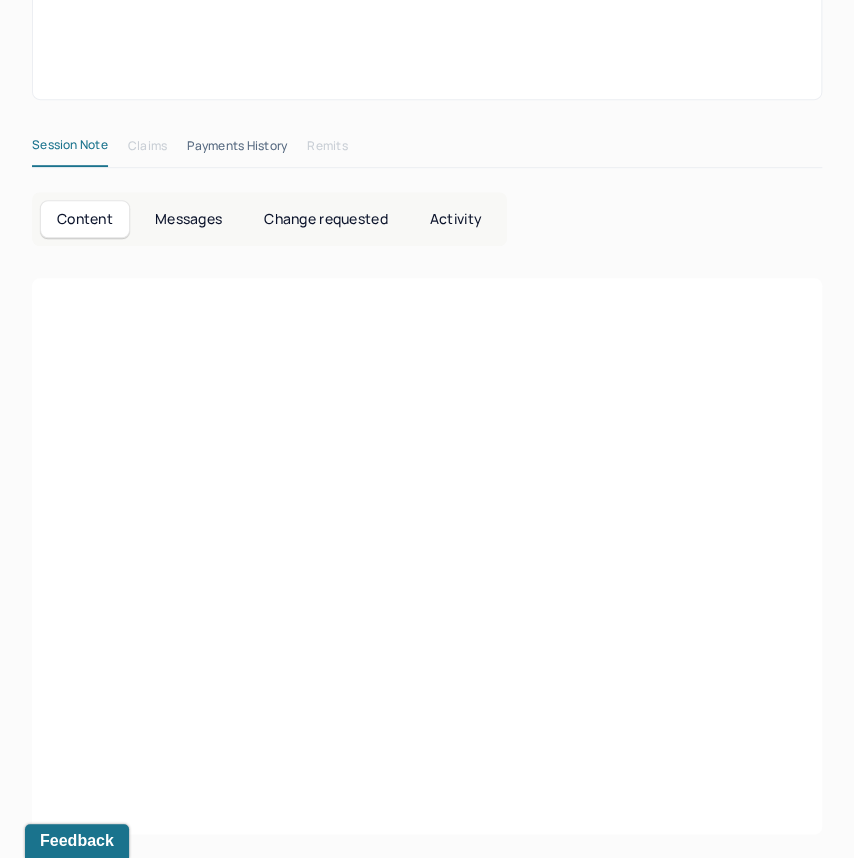 scroll, scrollTop: 0, scrollLeft: 0, axis: both 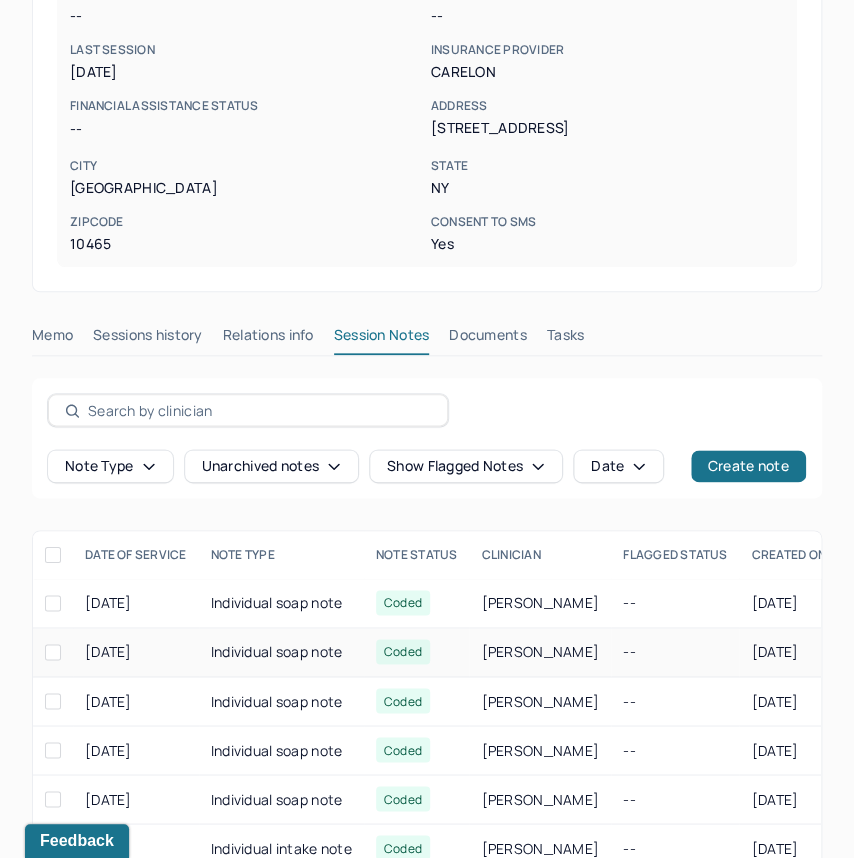 click on "Individual soap note" at bounding box center (281, 652) 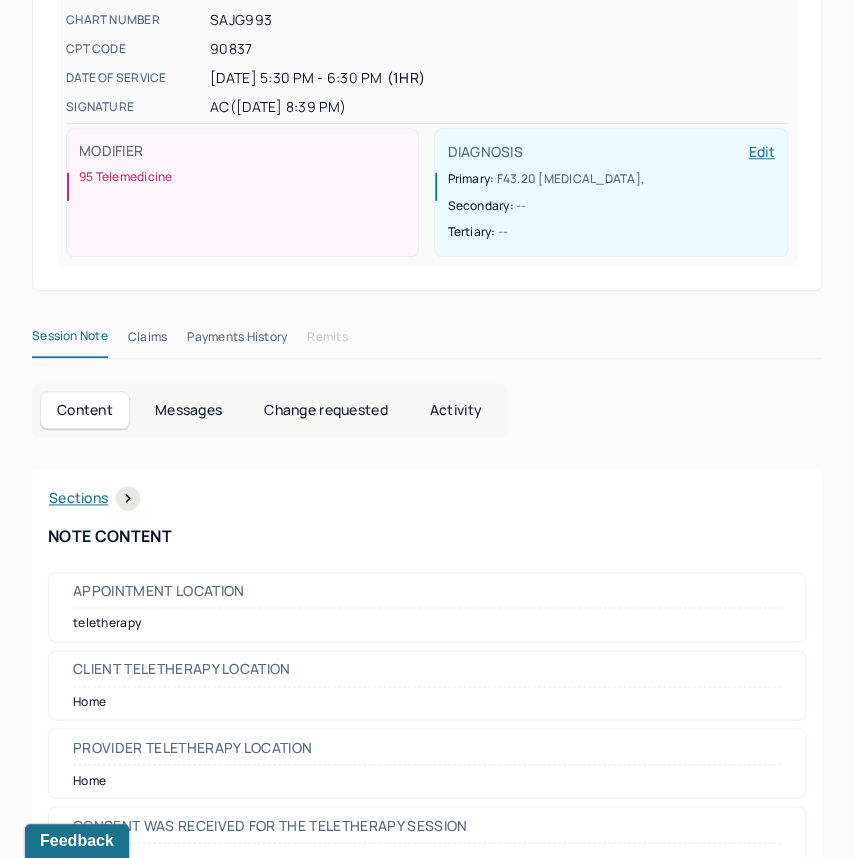 scroll, scrollTop: 440, scrollLeft: 0, axis: vertical 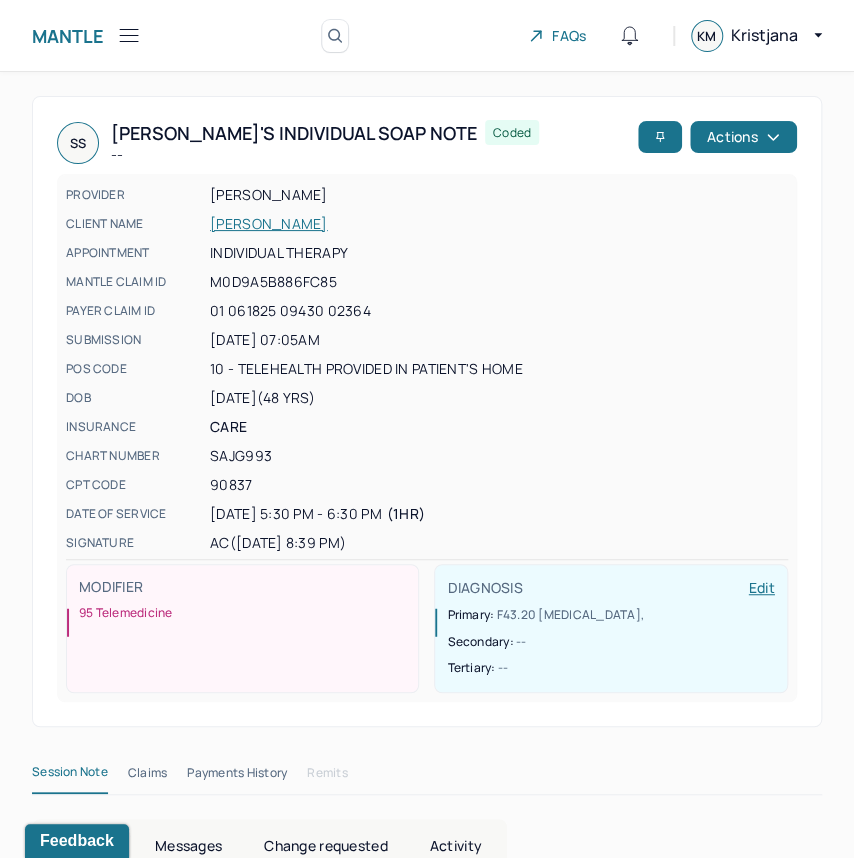 drag, startPoint x: 203, startPoint y: 228, endPoint x: 377, endPoint y: 232, distance: 174.04597 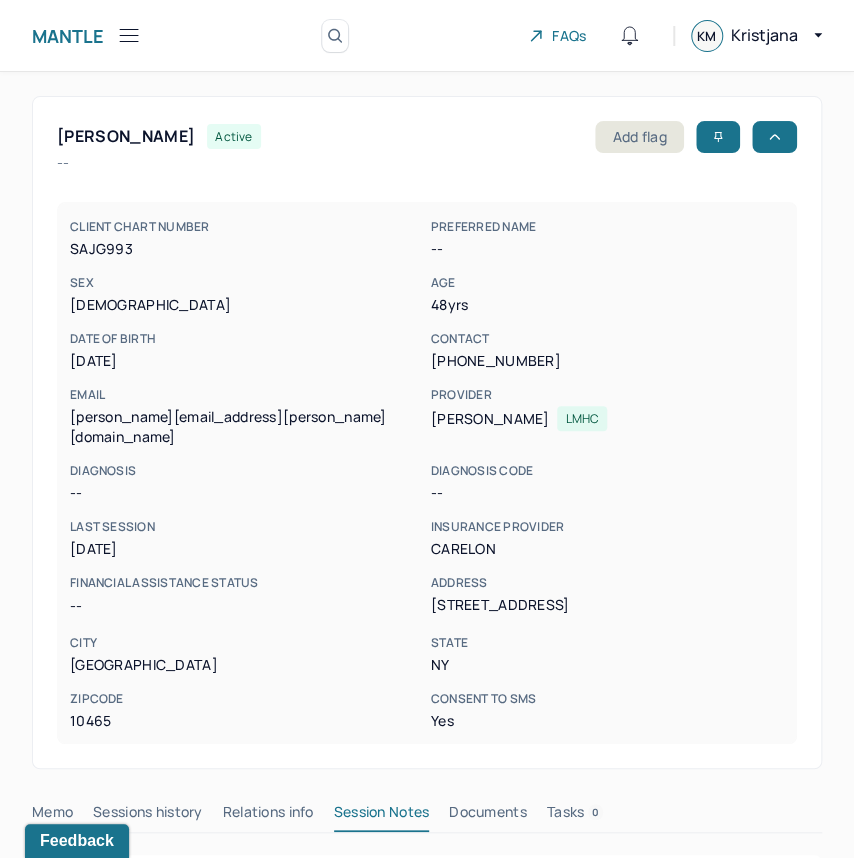 scroll, scrollTop: 444, scrollLeft: 0, axis: vertical 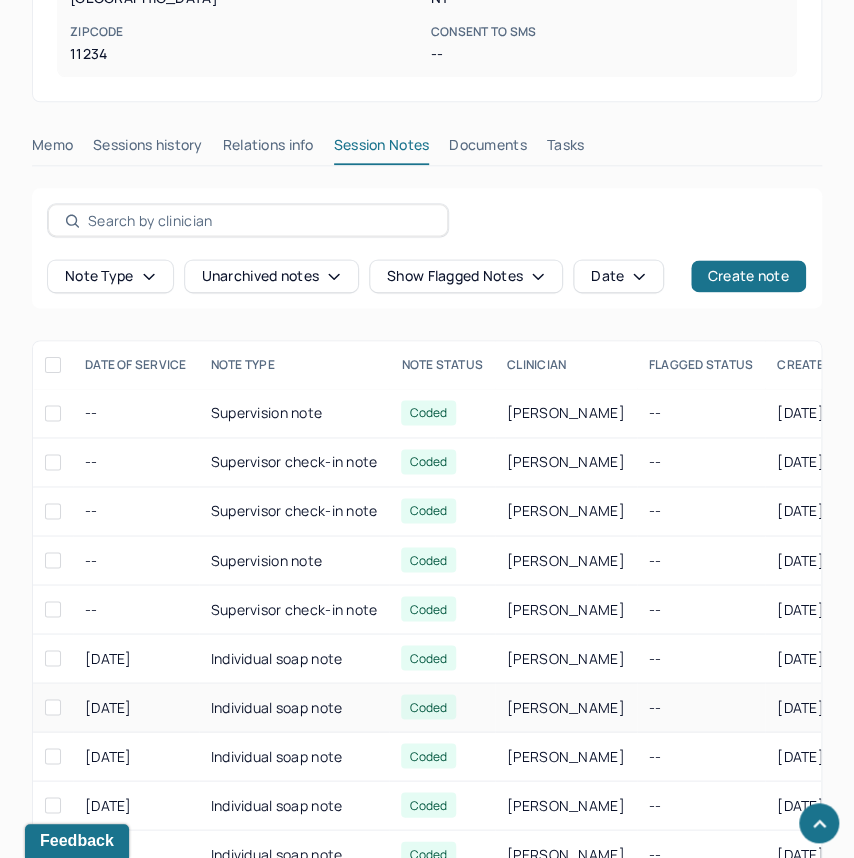 click on "Individual soap note" at bounding box center (294, 707) 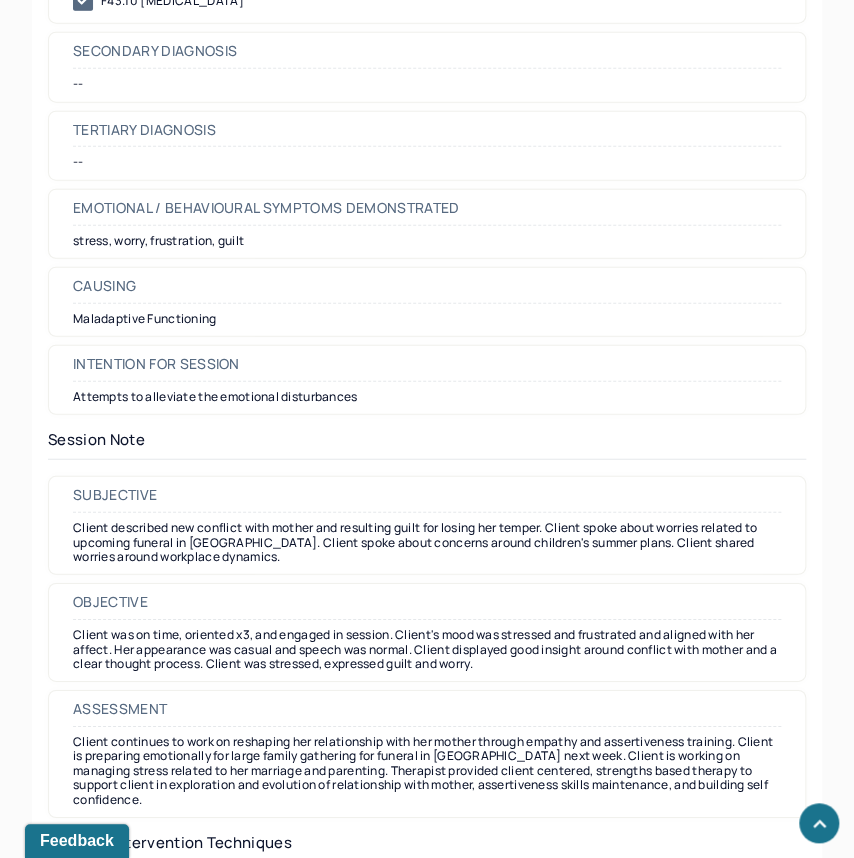 scroll, scrollTop: 1490, scrollLeft: 0, axis: vertical 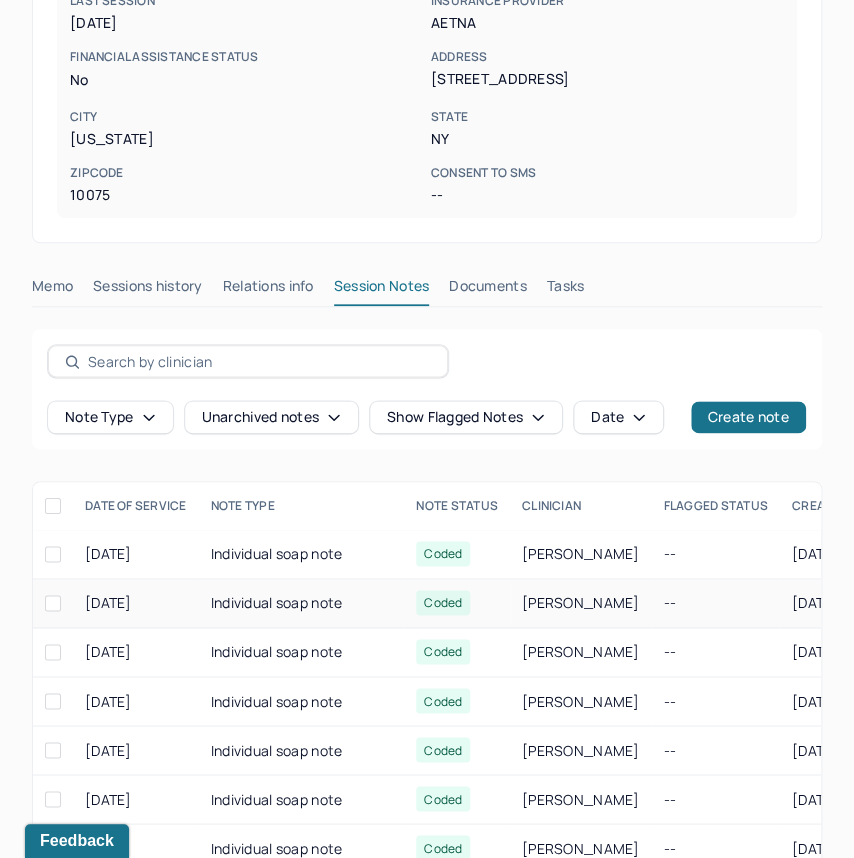 click on "Individual soap note" at bounding box center (302, 603) 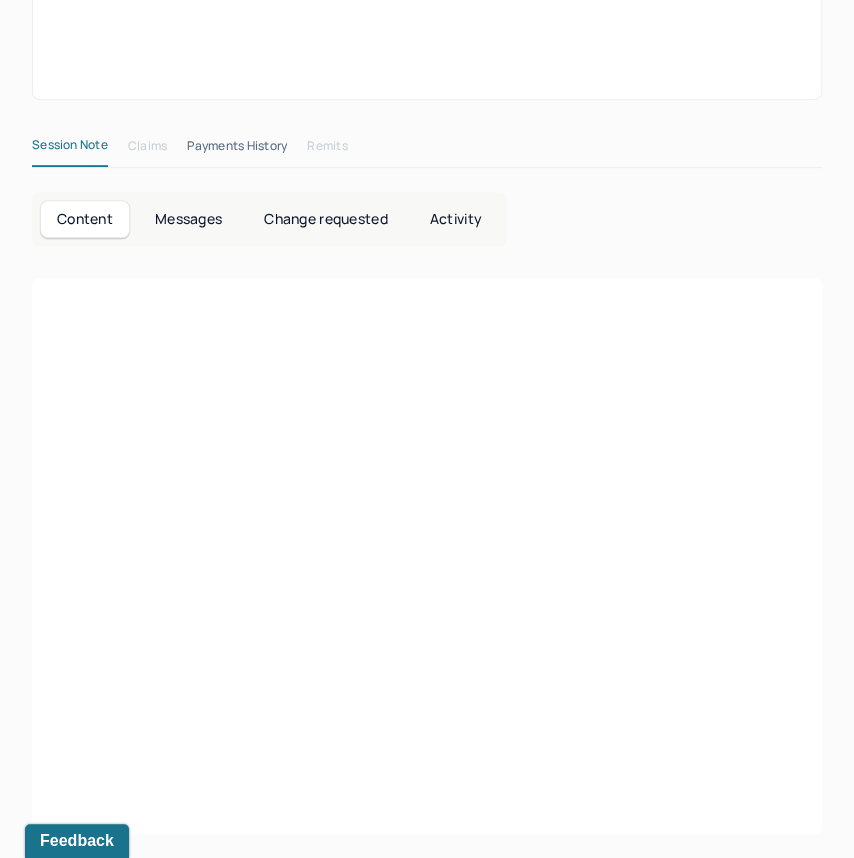 scroll, scrollTop: 0, scrollLeft: 0, axis: both 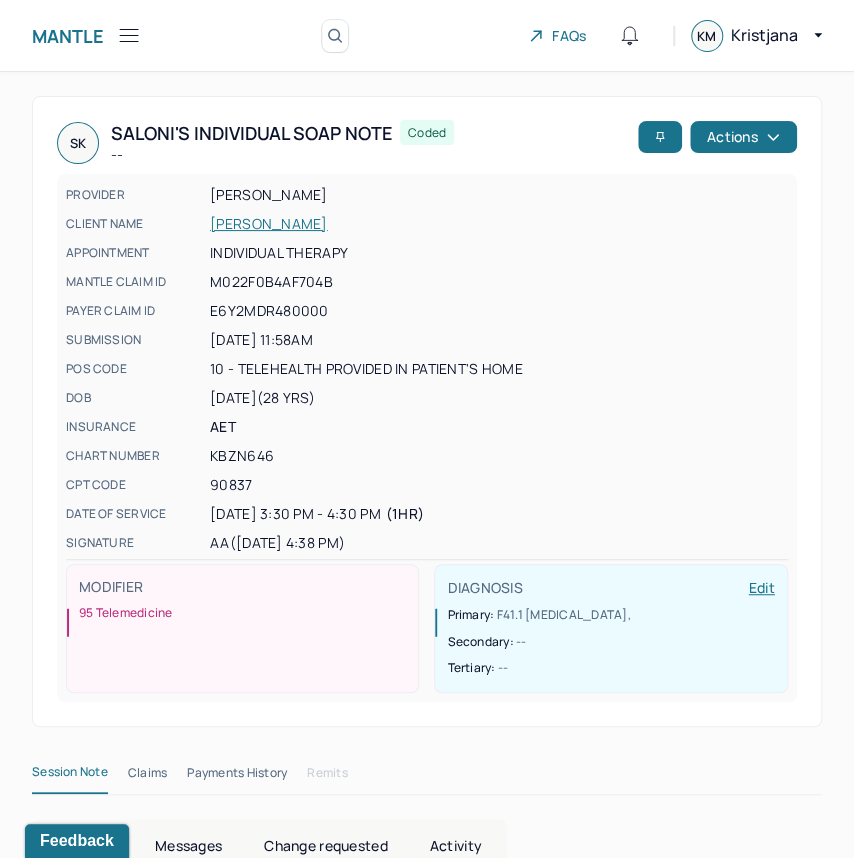 drag, startPoint x: 852, startPoint y: 90, endPoint x: 861, endPoint y: 158, distance: 68.593 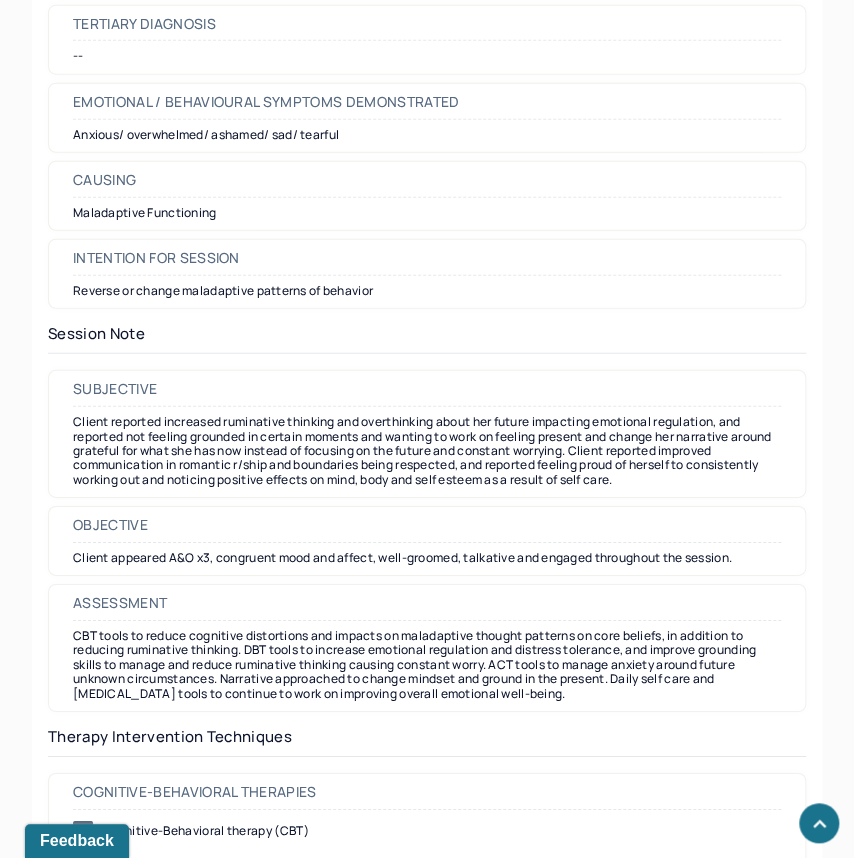 scroll, scrollTop: 1597, scrollLeft: 0, axis: vertical 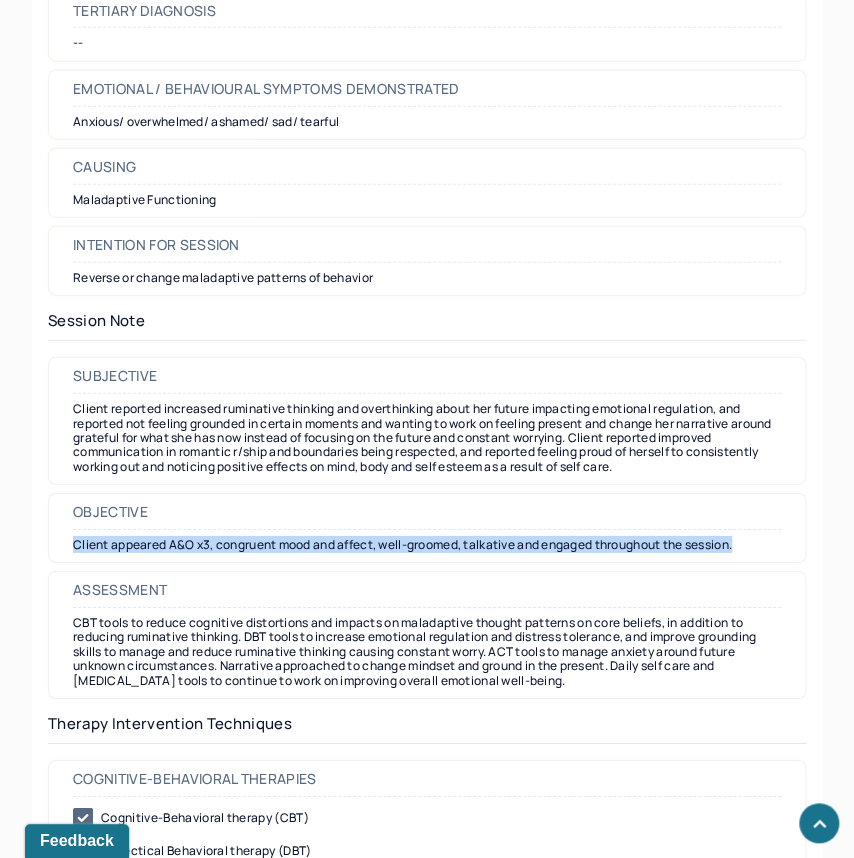 drag, startPoint x: 852, startPoint y: 483, endPoint x: 869, endPoint y: 541, distance: 60.440052 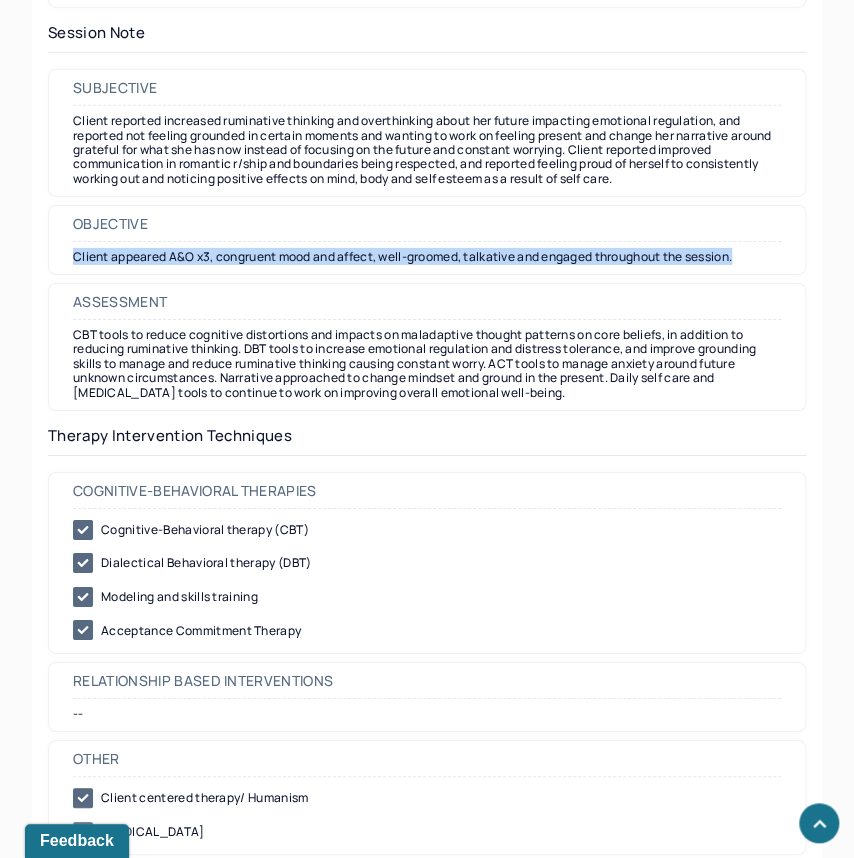 scroll, scrollTop: 1898, scrollLeft: 0, axis: vertical 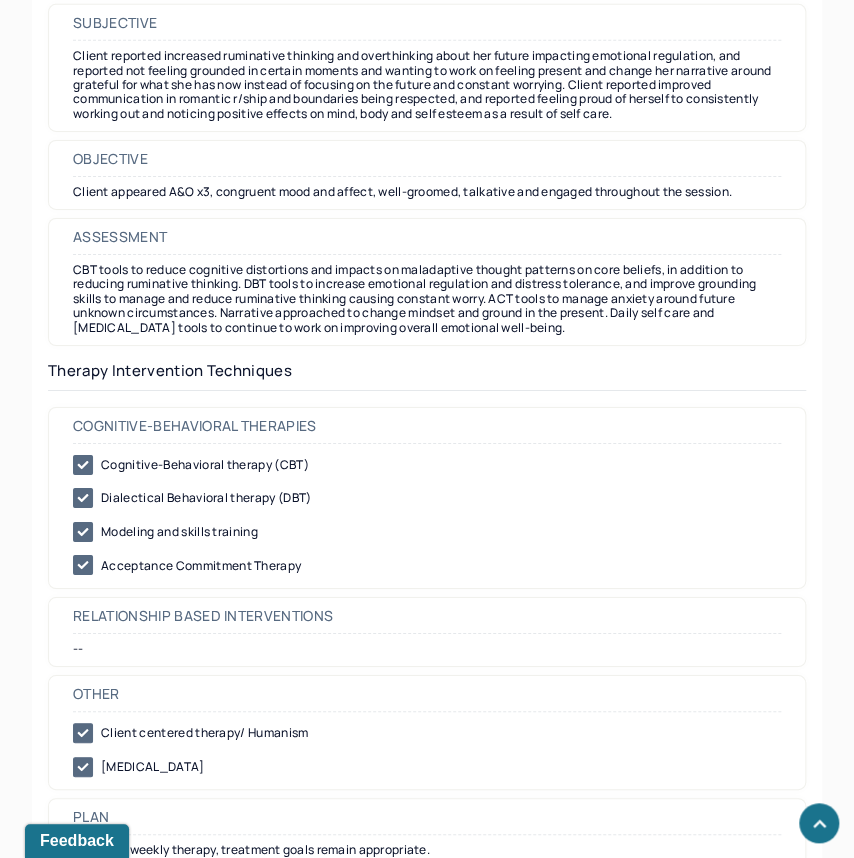 click on "Modeling and skills training" at bounding box center (427, 532) 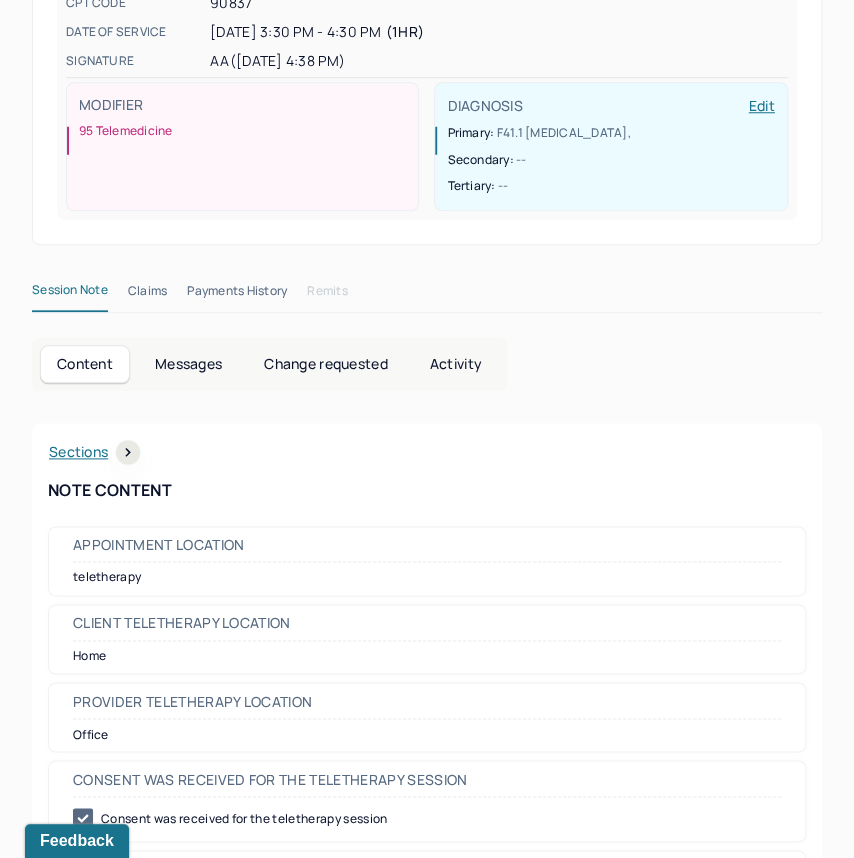 scroll, scrollTop: 432, scrollLeft: 0, axis: vertical 